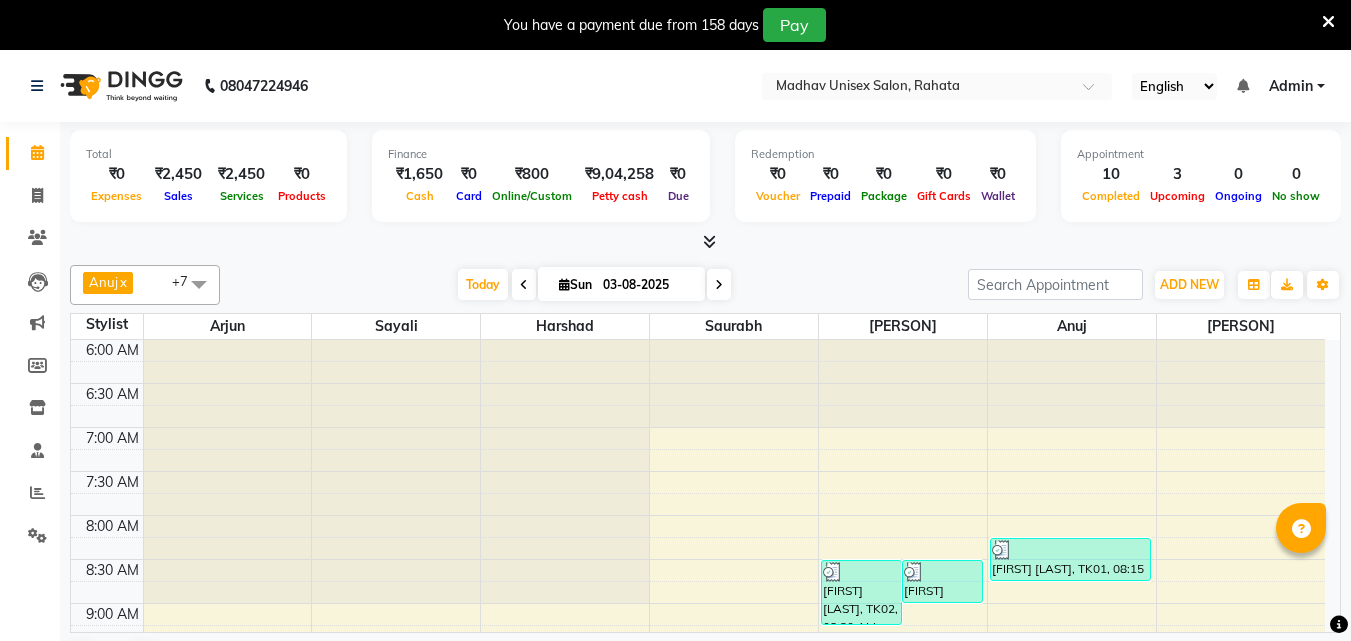 scroll, scrollTop: 0, scrollLeft: 0, axis: both 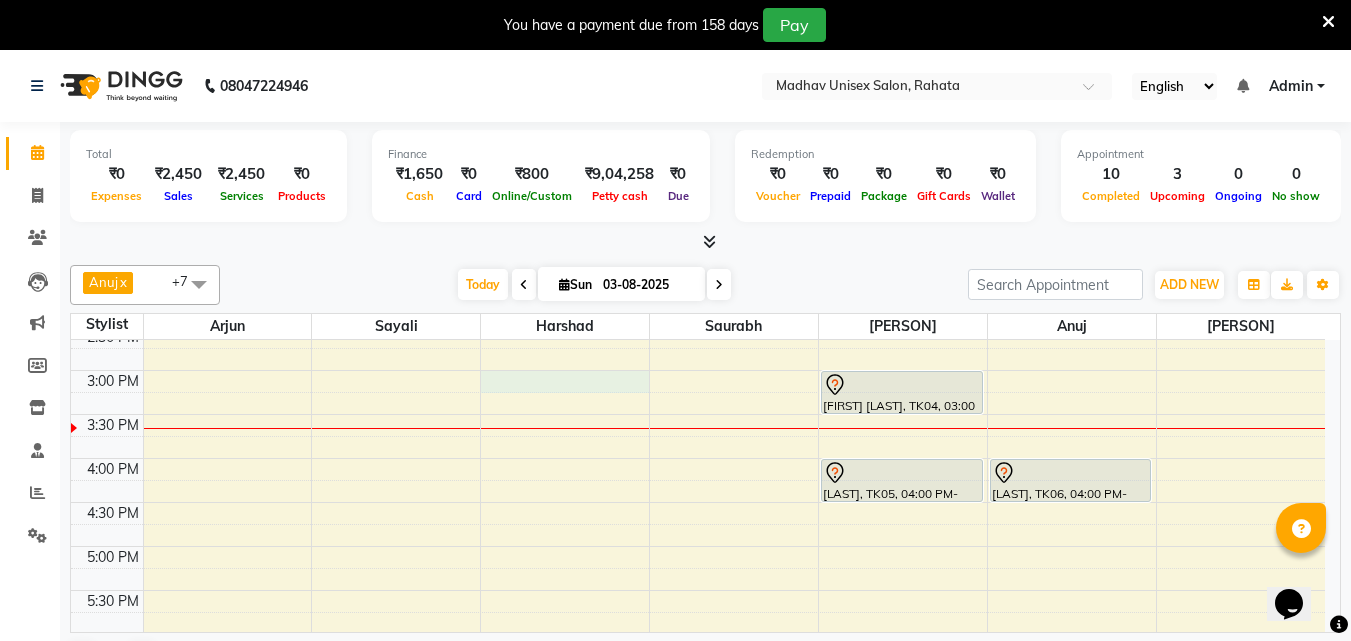 click on "6:00 AM 6:30 AM 7:00 AM 7:30 AM 8:00 AM 8:30 AM 9:00 AM 9:30 AM 10:00 AM 10:30 AM 11:00 AM 11:30 AM 12:00 PM 12:30 PM 1:00 PM 1:30 PM 2:00 PM 2:30 PM 3:00 PM 3:30 PM 4:00 PM 4:30 PM 5:00 PM 5:30 PM 6:00 PM 6:30 PM 7:00 PM 7:30 PM 8:00 PM 8:30 PM 9:00 PM 9:30 PM 10:00 PM 10:30 PM     [FIRST] [LAST], TK02, 08:30 AM-09:15 AM, Mens - Bleach     [FIRST] [LAST], TK02, 08:30 AM-09:00 AM, Haircut (Men)  - Mens Haircut With Wash     [FIRST], TK03, 09:30 AM-10:00 AM, Haircut (Men)  - Mens Haircut W/O Wash     [FIRST], TK09, 11:00 AM-11:30 AM, Haircut (Men)  - Mens Haircut W/O Wash     [FIRST], TK08, 11:30 AM-12:00 PM, Haircut (Men)  - Mens Haircut W/O Wash             [FIRST] [LAST], TK04, 03:00 PM-03:30 PM, Beard (Men)  - Beard Trim             [LAST], TK05, 04:00 PM-04:30 PM, Haircut (Men)  - Mens Haircut W/O Wash     [FIRST] [LAST], TK01, 08:15 AM-08:45 AM, Hair Styling With Wash (Men)  - Hair Styling With Wash     [FIRST] [FIRST], TK07, 10:00 AM-10:30 AM, Haircut (Men)  - Mens Haircut W/O Wash" at bounding box center (698, 326) 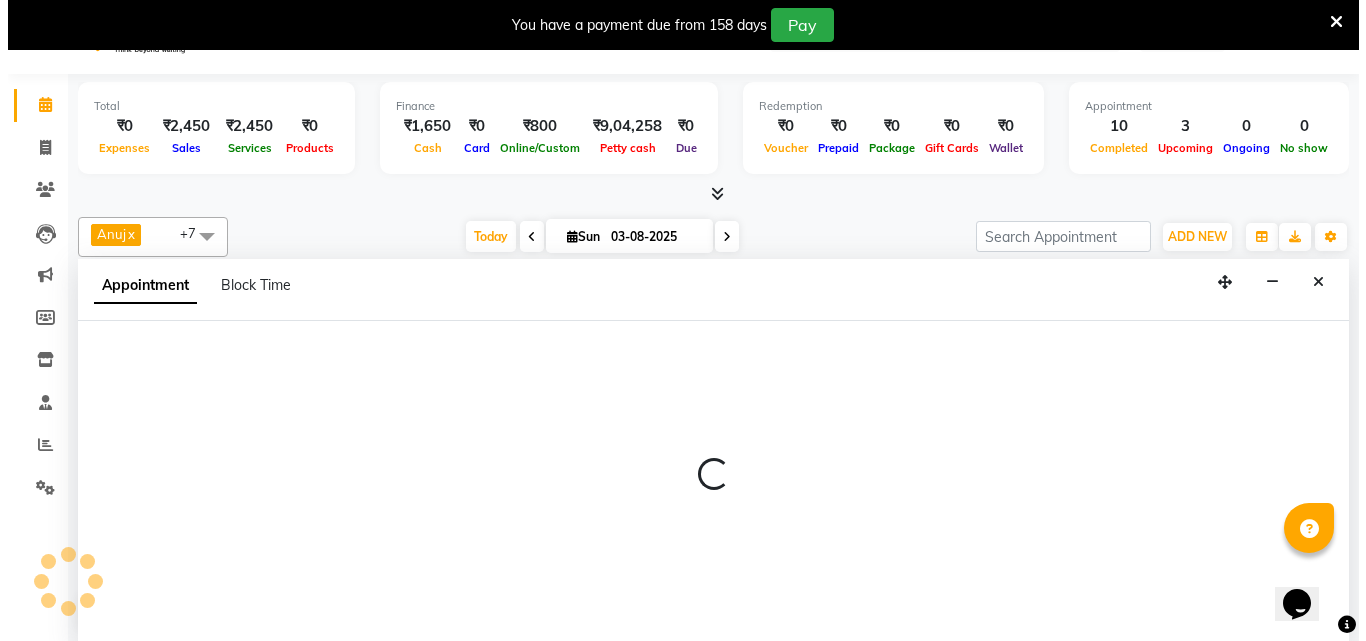 scroll, scrollTop: 51, scrollLeft: 0, axis: vertical 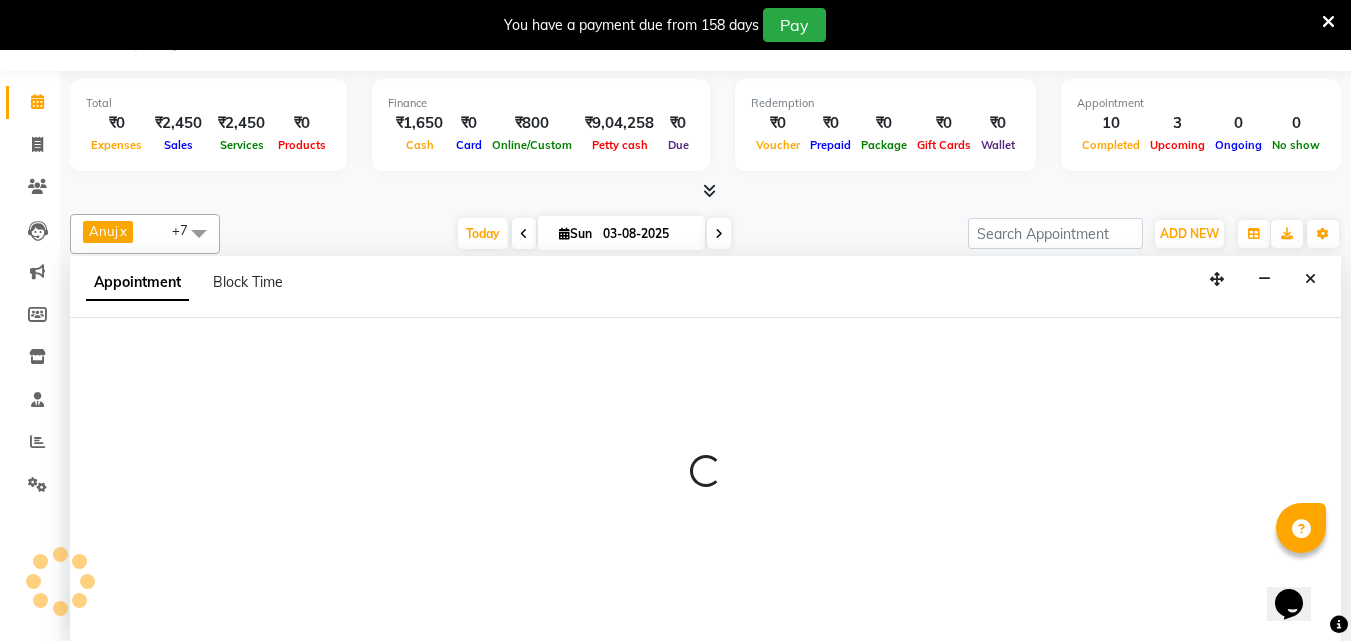 select on "14048" 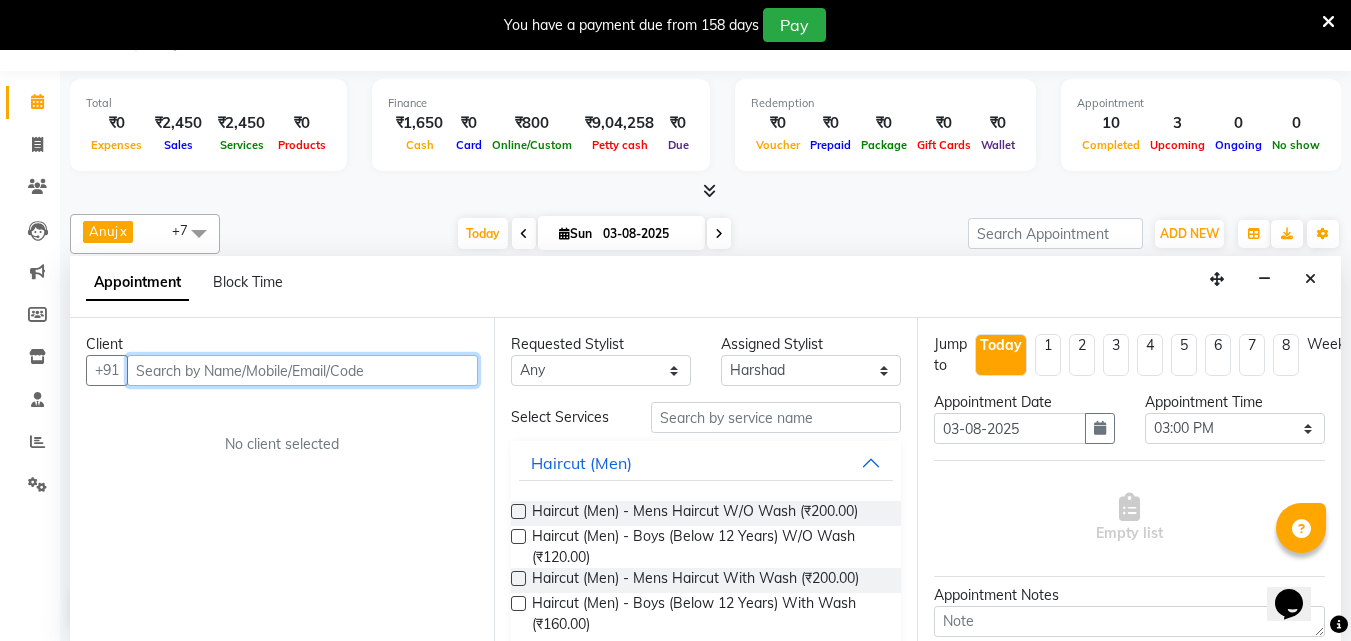 click at bounding box center (302, 370) 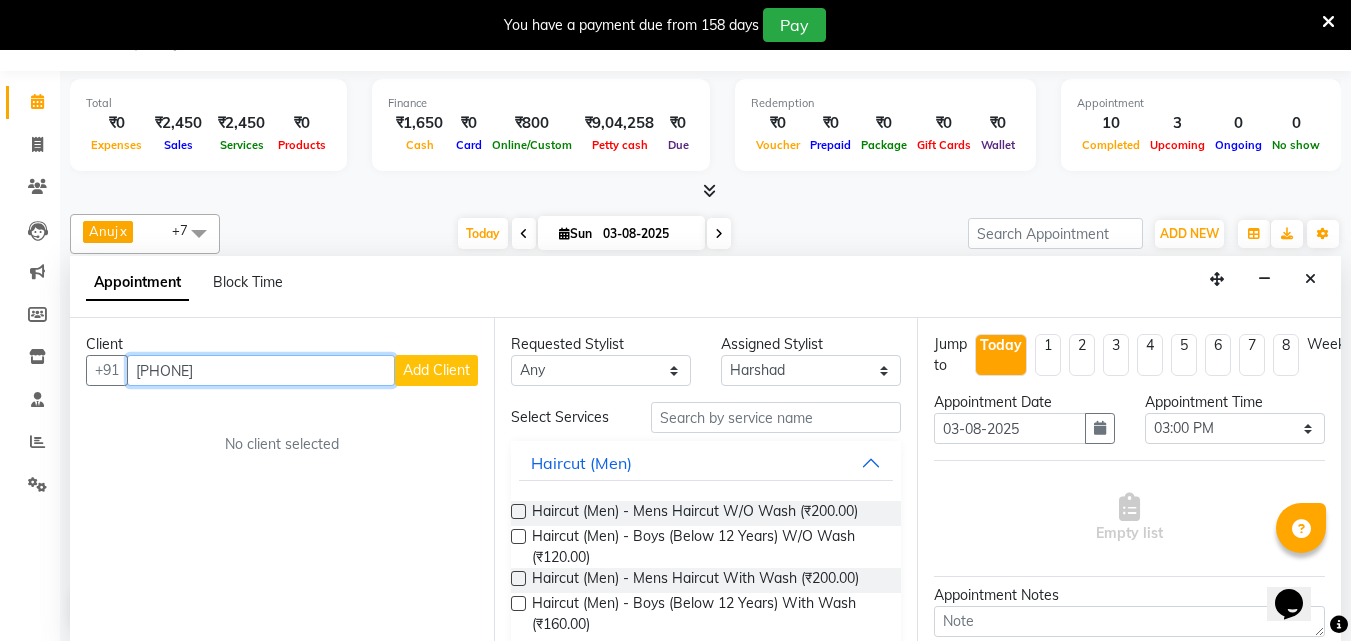 type on "[PHONE]" 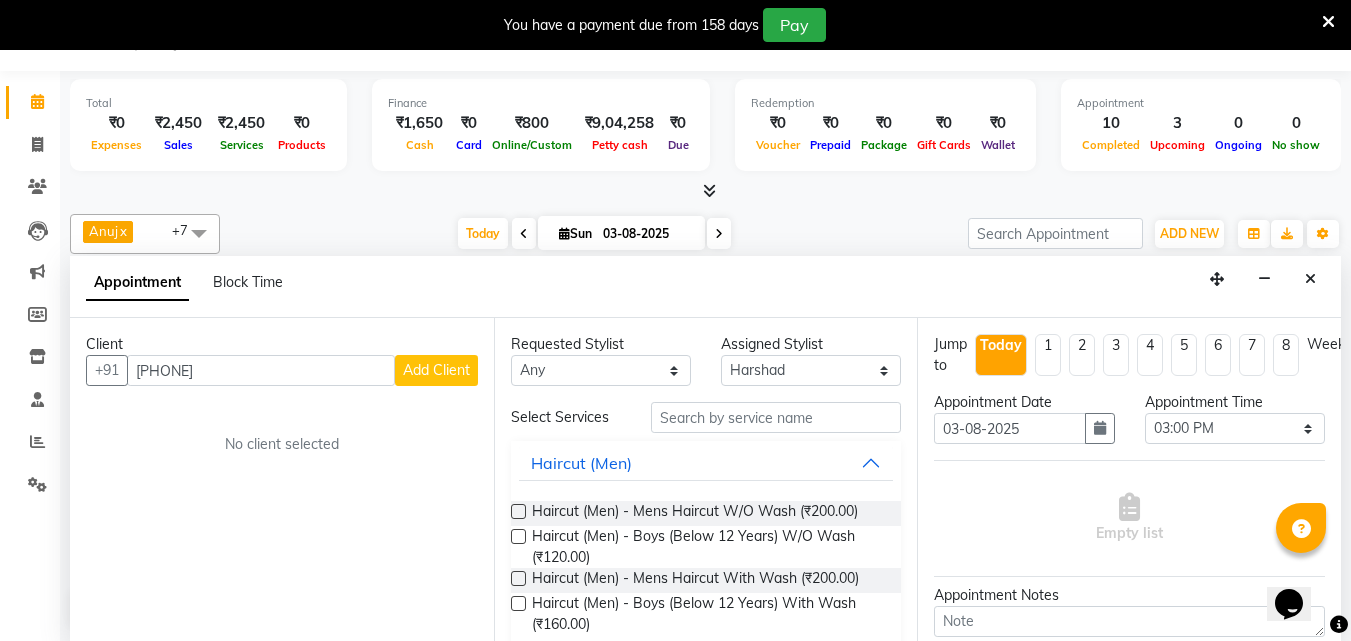 click on "Add Client" at bounding box center [436, 370] 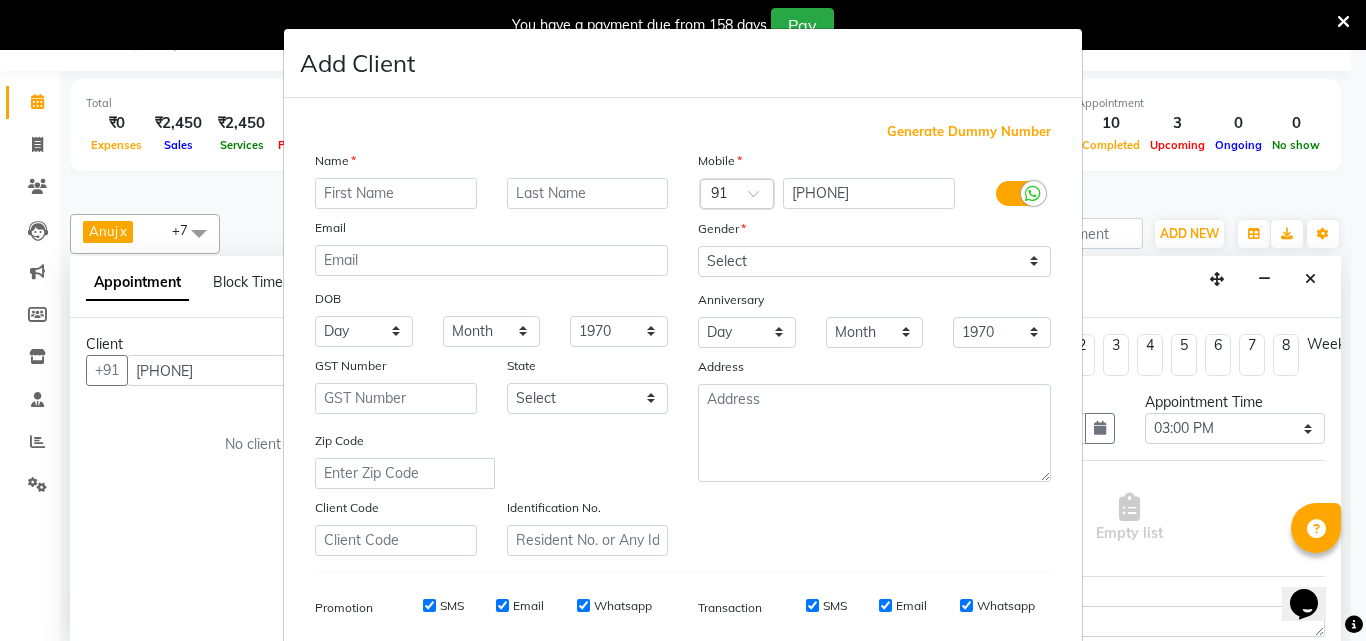 click at bounding box center (396, 193) 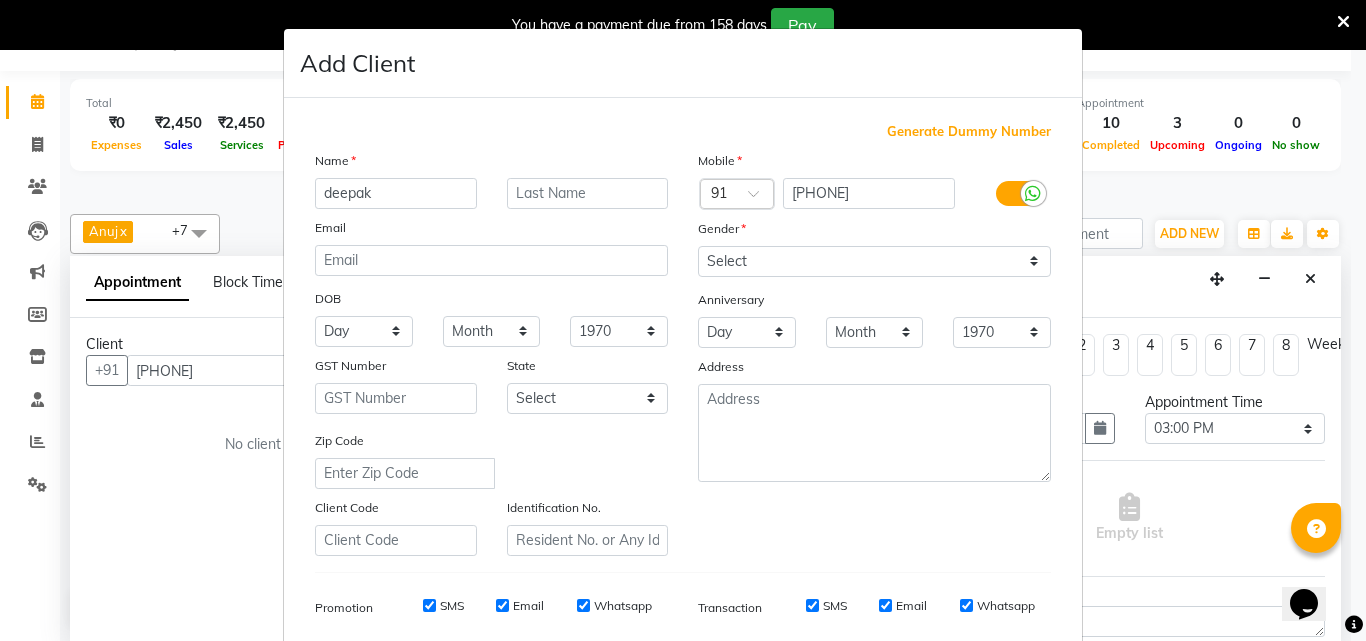 type on "deepak" 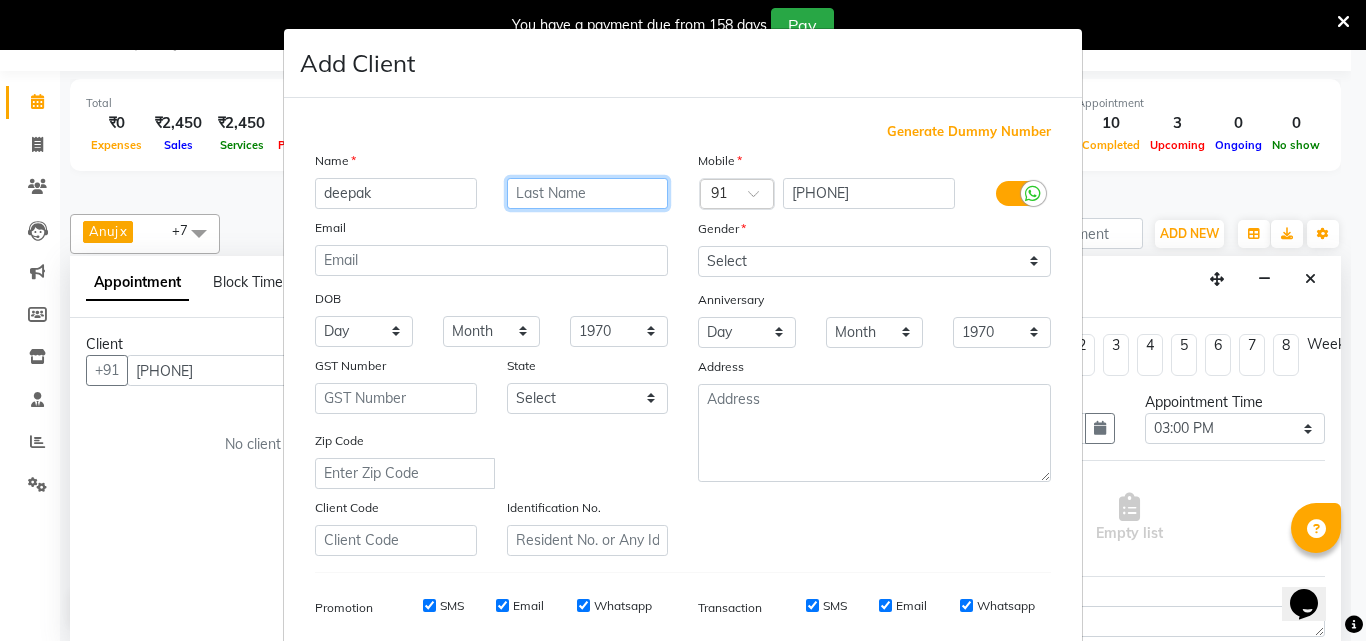click at bounding box center [588, 193] 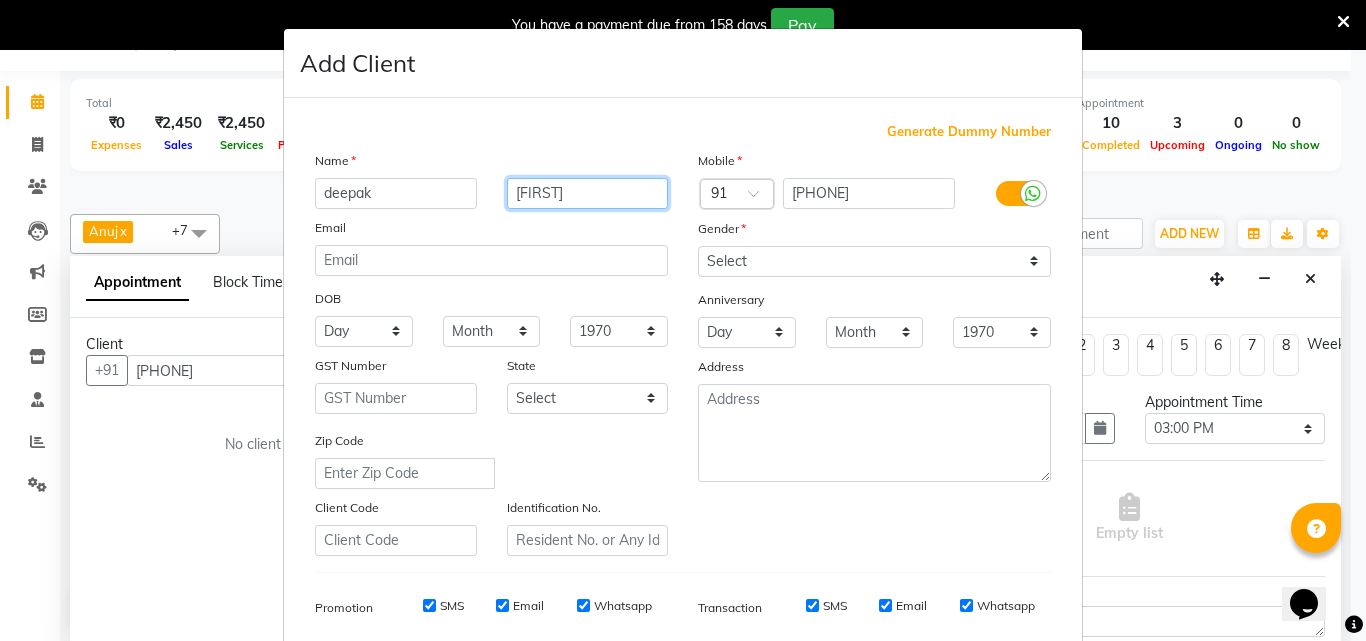 type on "[FIRST]" 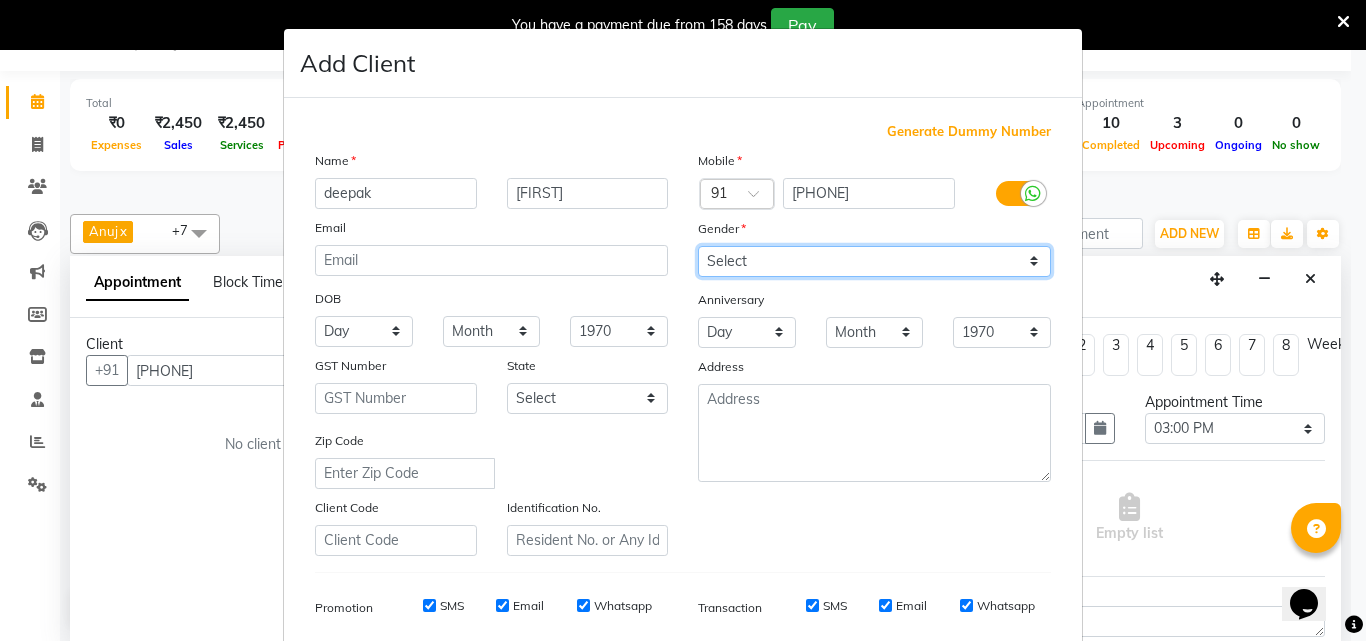 click on "Select Male Female Other Prefer Not To Say" at bounding box center [874, 261] 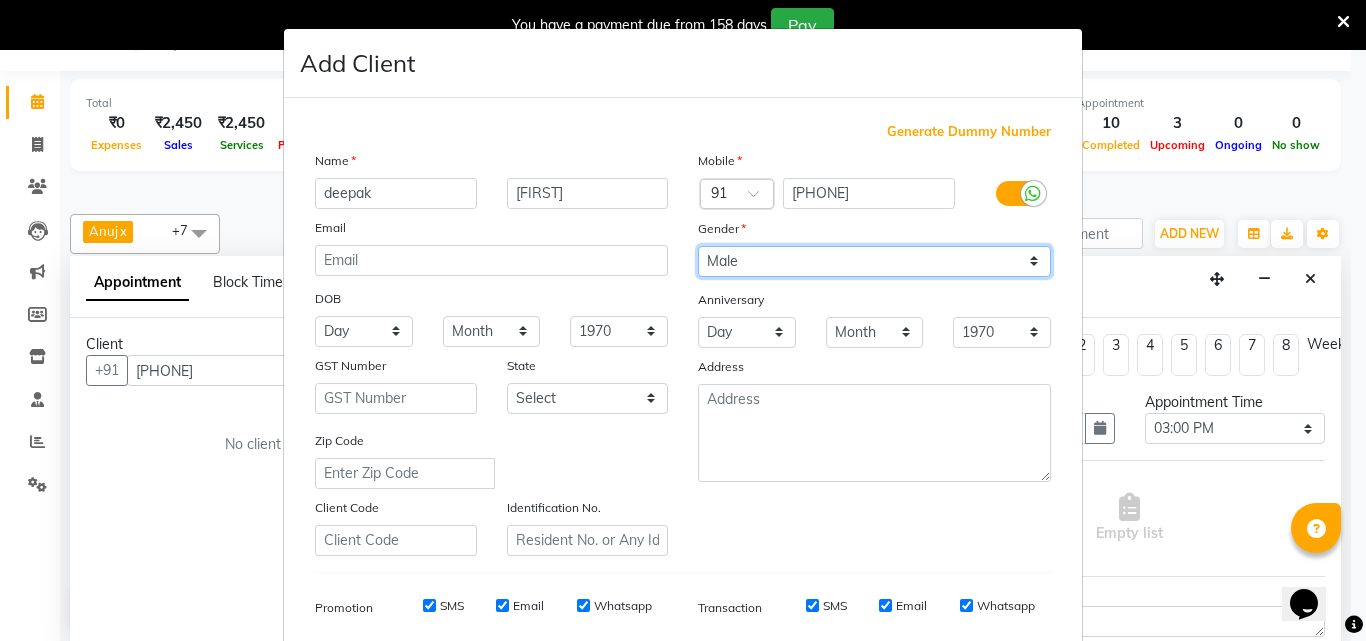 click on "Select Male Female Other Prefer Not To Say" at bounding box center [874, 261] 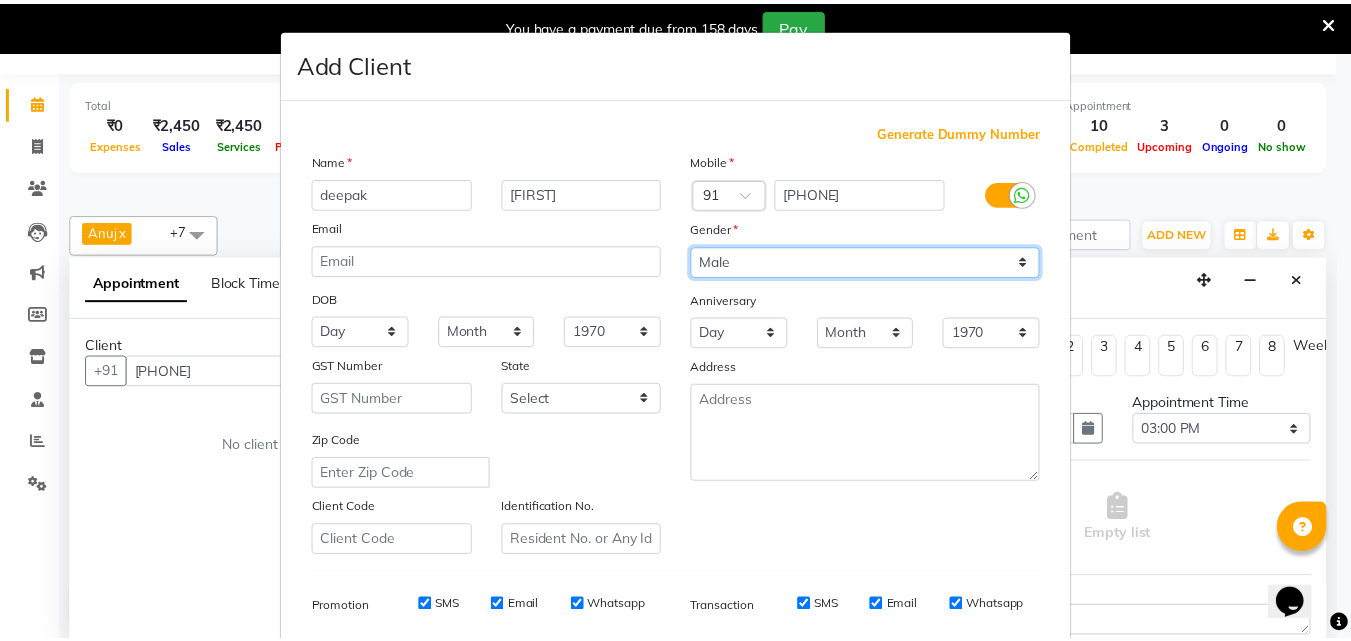 scroll, scrollTop: 282, scrollLeft: 0, axis: vertical 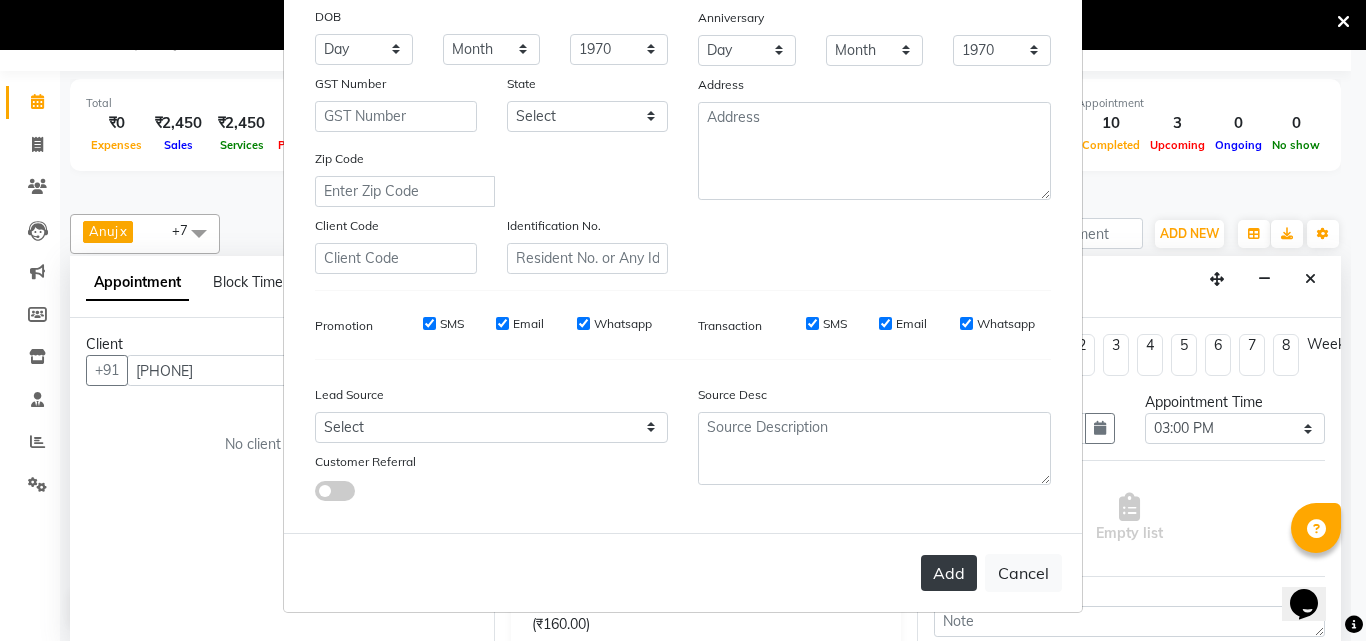 drag, startPoint x: 919, startPoint y: 553, endPoint x: 927, endPoint y: 561, distance: 11.313708 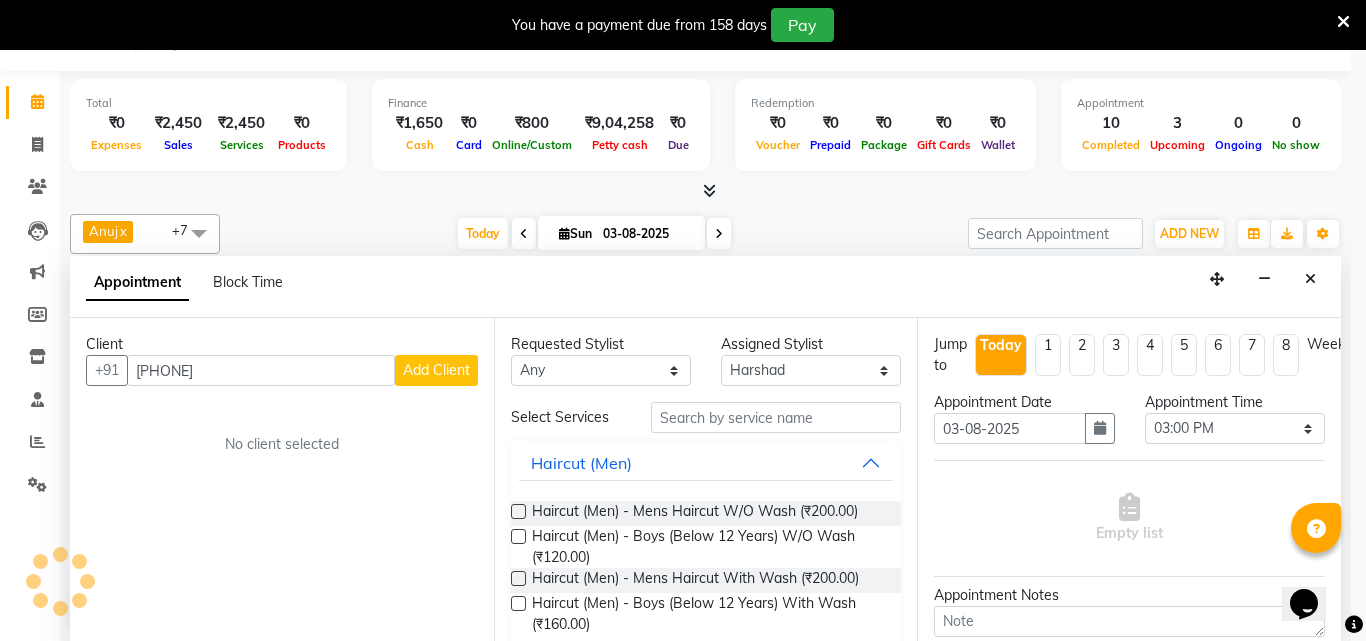 type 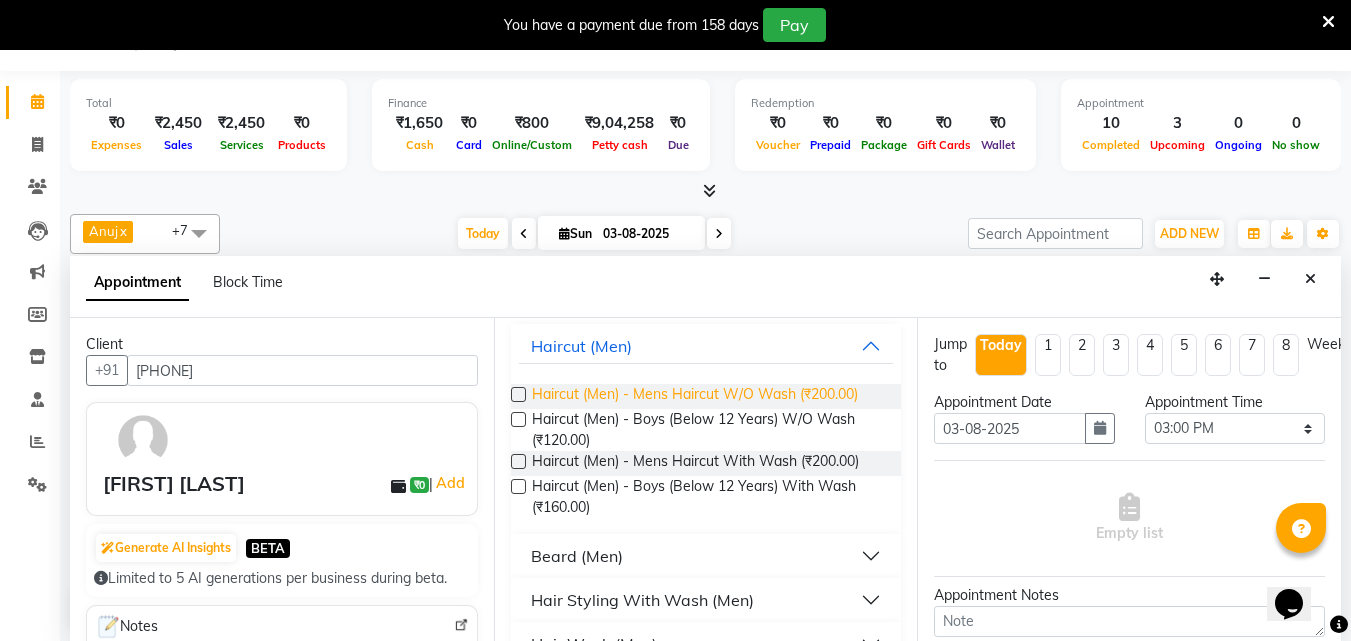 scroll, scrollTop: 136, scrollLeft: 0, axis: vertical 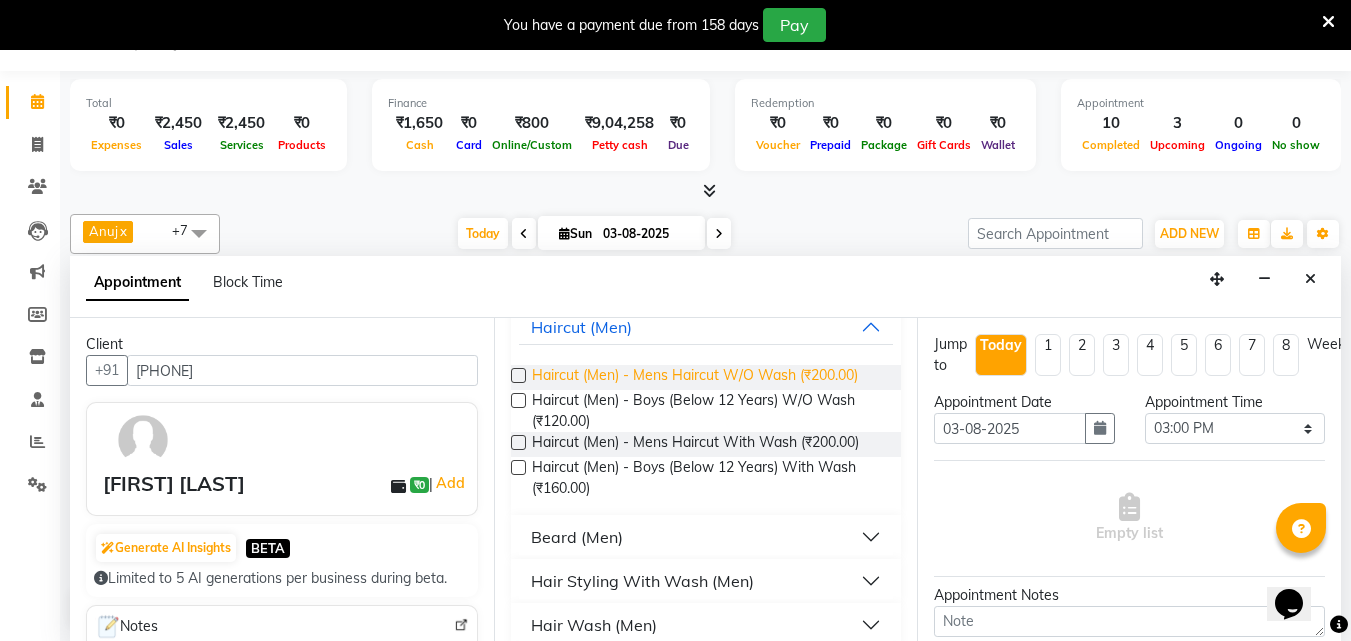 click on "Haircut (Men)  - Mens Haircut W/O Wash (₹200.00)" at bounding box center [695, 377] 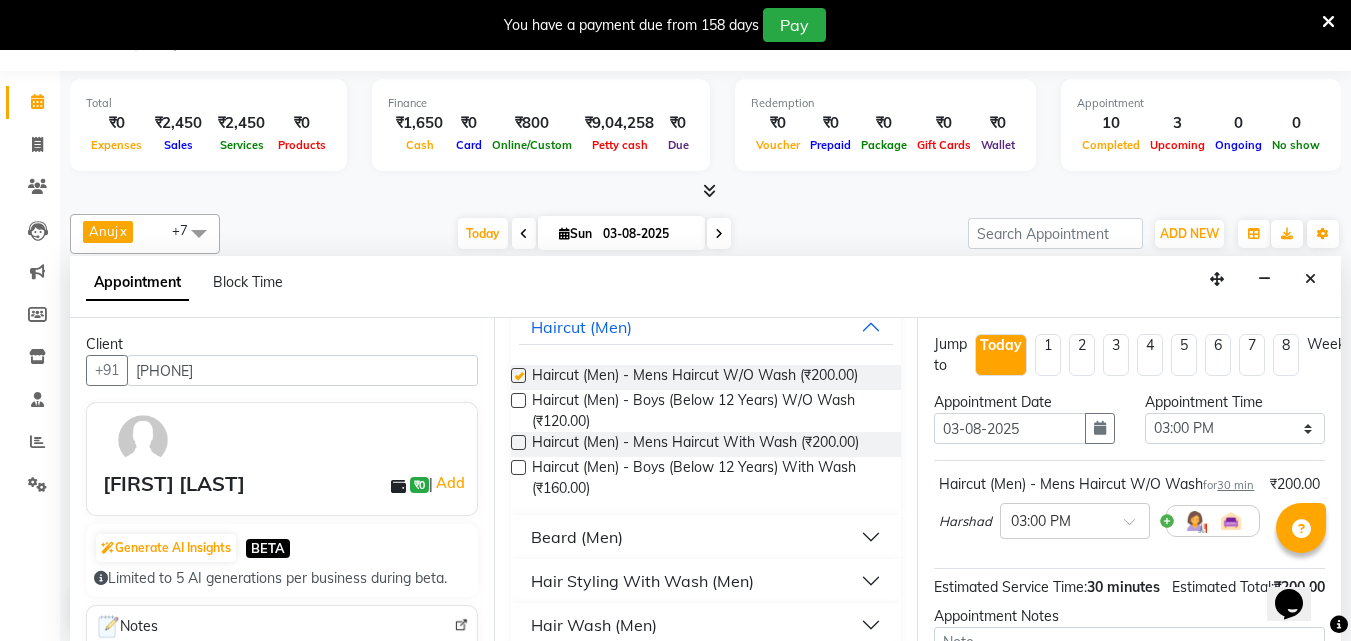 checkbox on "false" 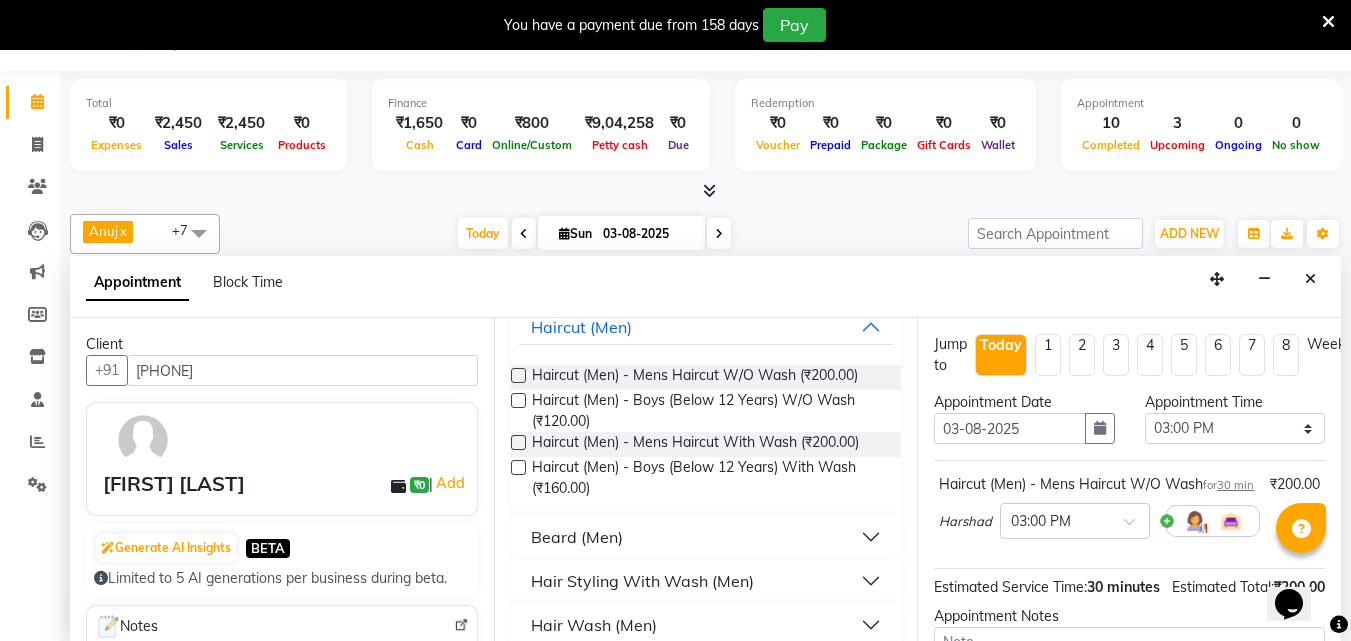 scroll, scrollTop: 260, scrollLeft: 0, axis: vertical 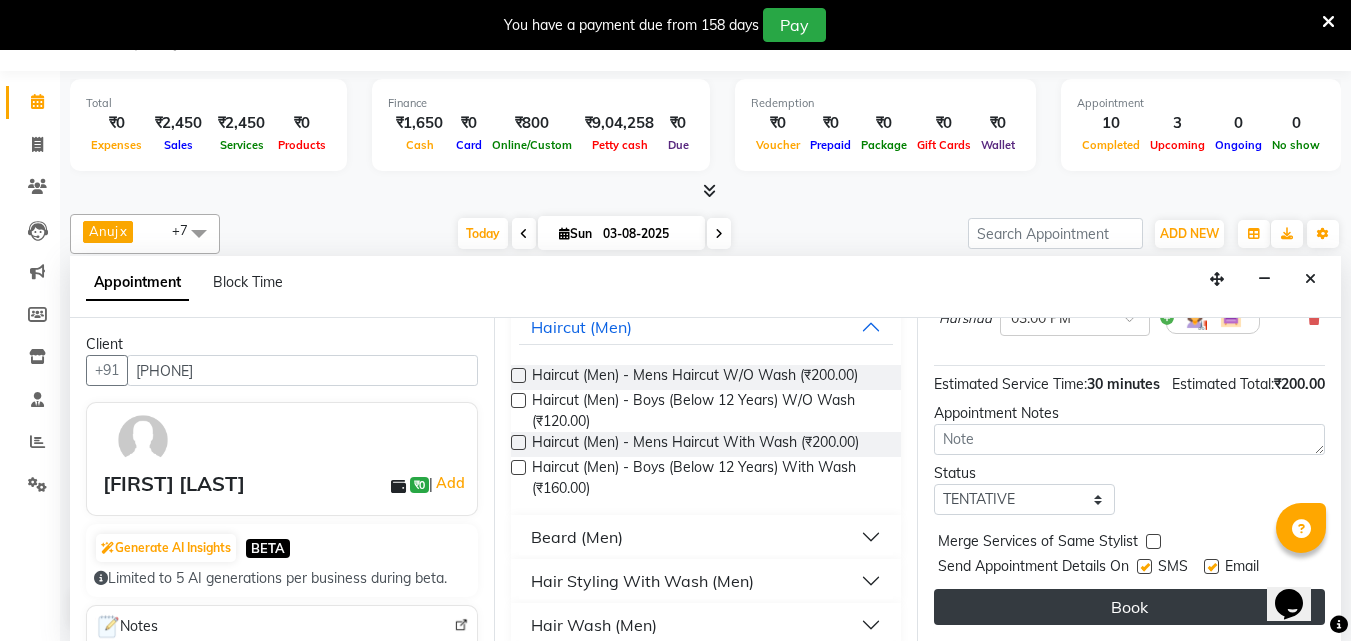 click on "Book" at bounding box center [1129, 607] 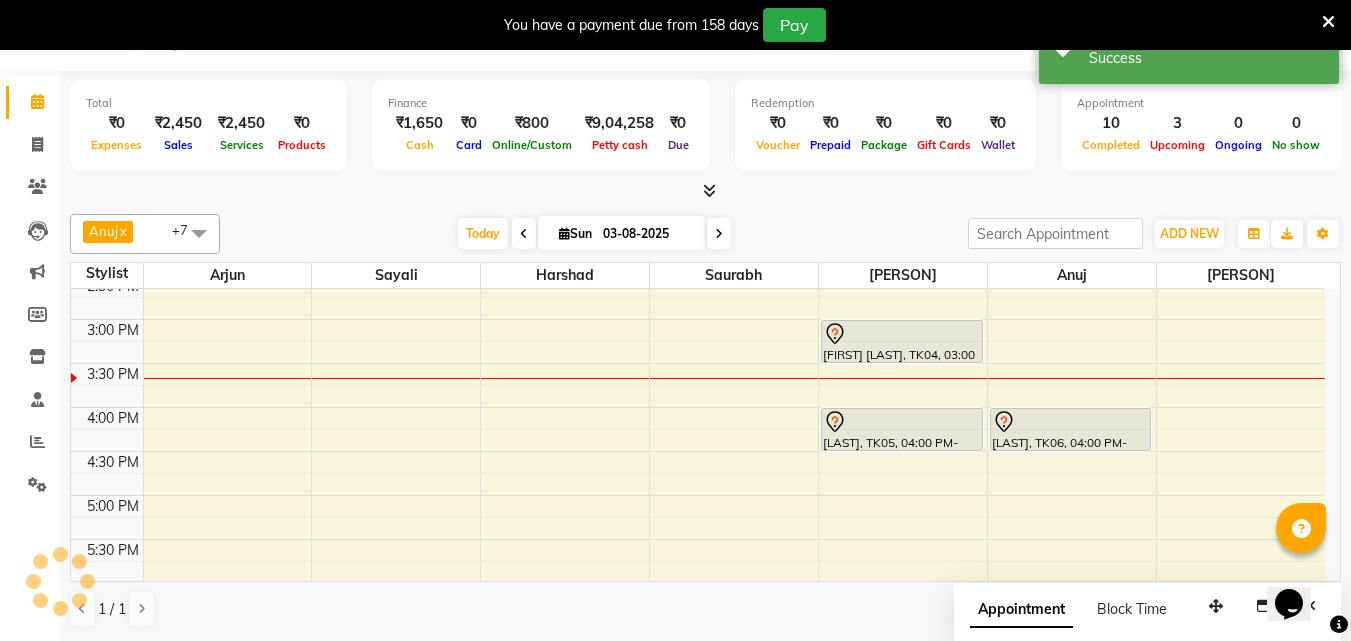 scroll, scrollTop: 0, scrollLeft: 0, axis: both 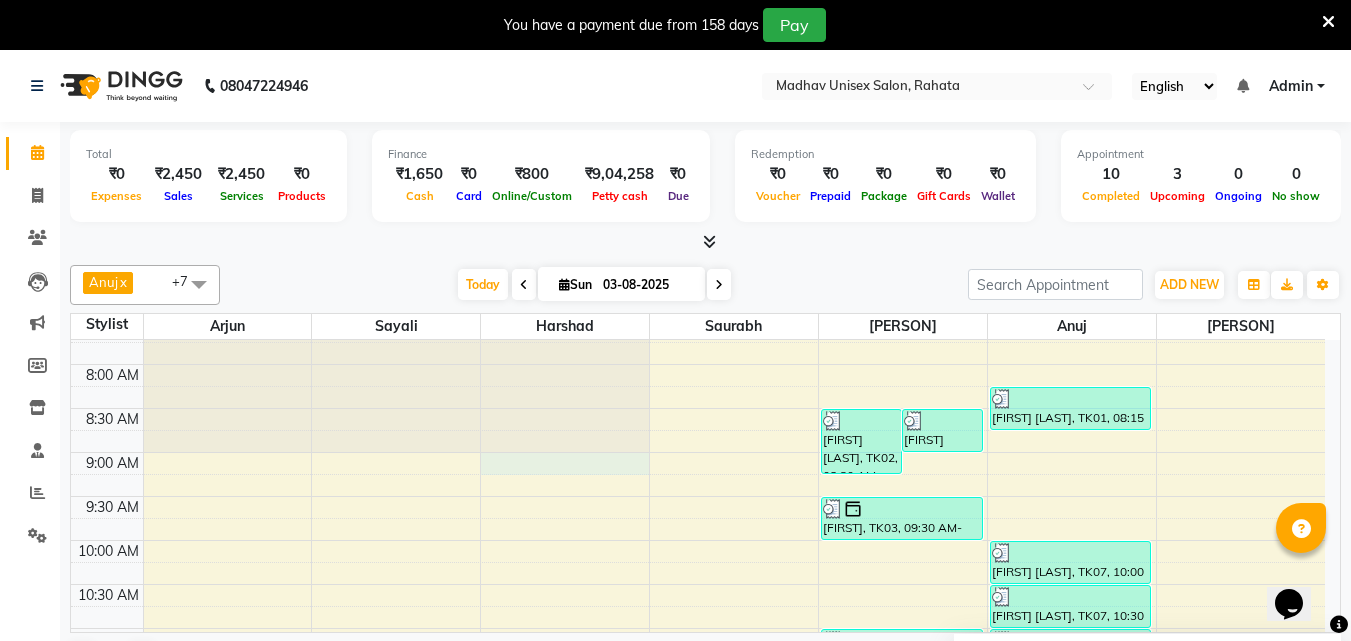 click on "[FIRST] [LAST], TK11, 03:00 PM-03:30 PM, Haircut (Men)  - Mens Haircut W/O Wash     [FIRST] [LAST], TK02, 08:30 AM-09:15 AM, Mens - Bleach     [FIRST] [LAST], TK02, 08:30 AM-09:00 AM, Haircut (Men)  - Mens Haircut With Wash     [FIRST] [LAST], TK03, 09:30 AM-10:00 AM, Haircut (Men)  - Mens Haircut W/O Wash     [FIRST] [LAST], TK09, 11:00 AM-11:30 AM, Haircut (Men)  - Mens Haircut W/O Wash     [FIRST] [LAST], TK08, 11:30 AM-12:00 PM, Haircut (Men)  - Mens Haircut W/O Wash             [FIRST] [LAST], TK04, 03:00 PM-03:30 PM, Beard (Men)  - Beard Trim             [FIRST], TK05, 04:00 PM-04:30 PM, Haircut (Men)  - Mens Haircut W/O Wash     [FIRST] [LAST], TK01, 08:15 AM-08:45 AM, Hair Styling With Wash (Men)  - Hair Styling With Wash" at bounding box center (698, 936) 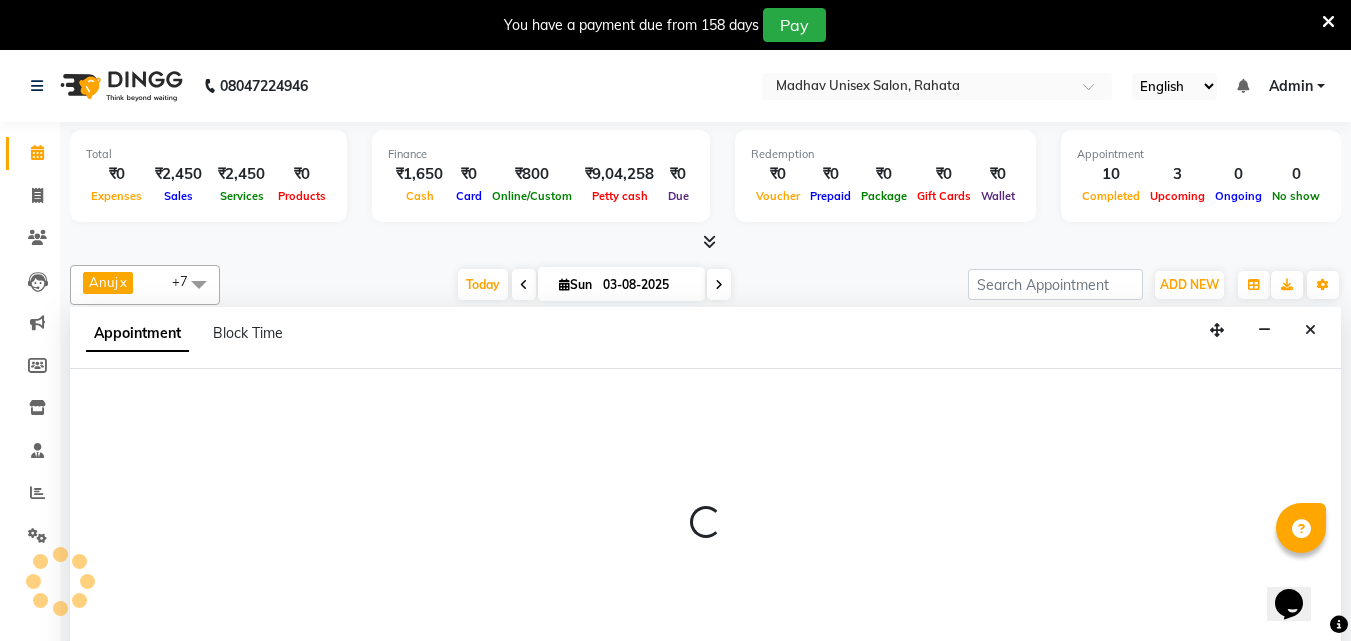 scroll, scrollTop: 51, scrollLeft: 0, axis: vertical 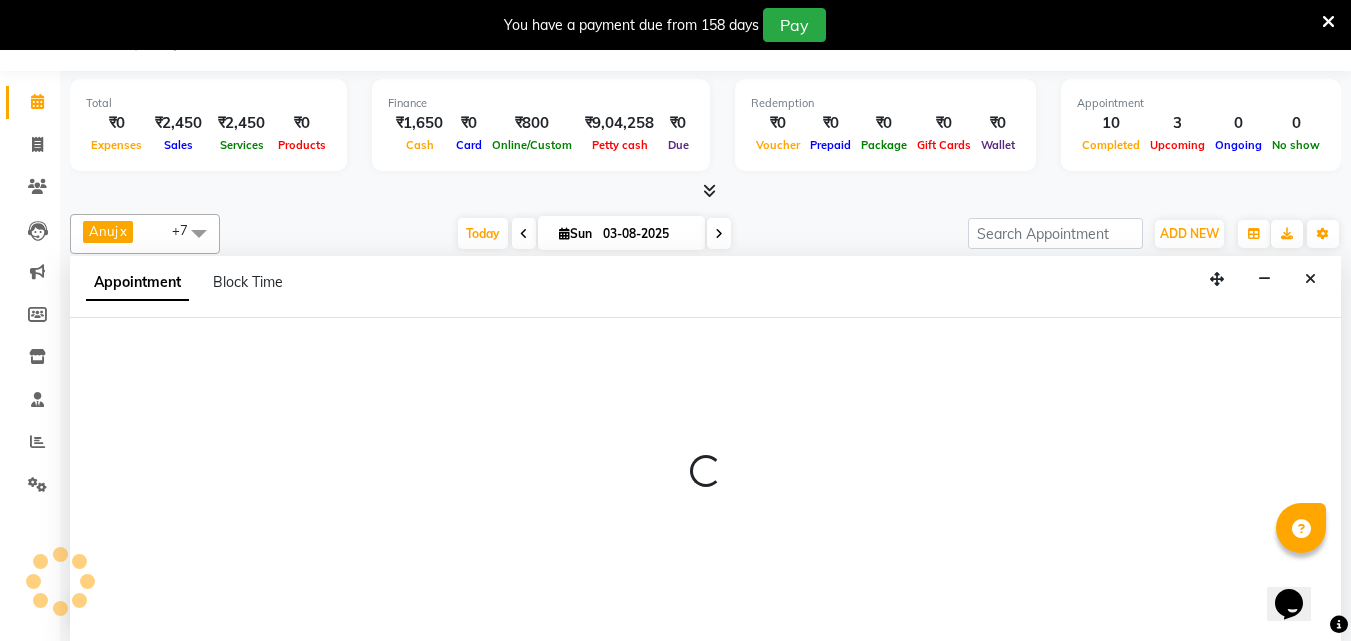 select on "14048" 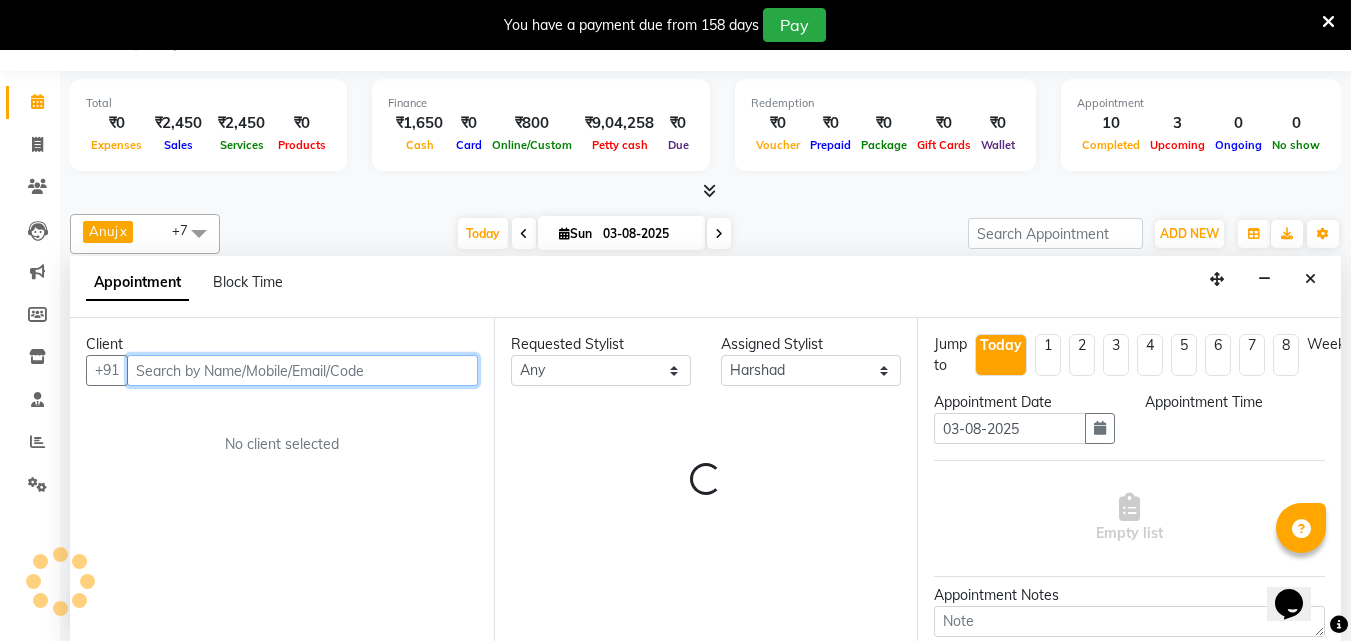 select on "540" 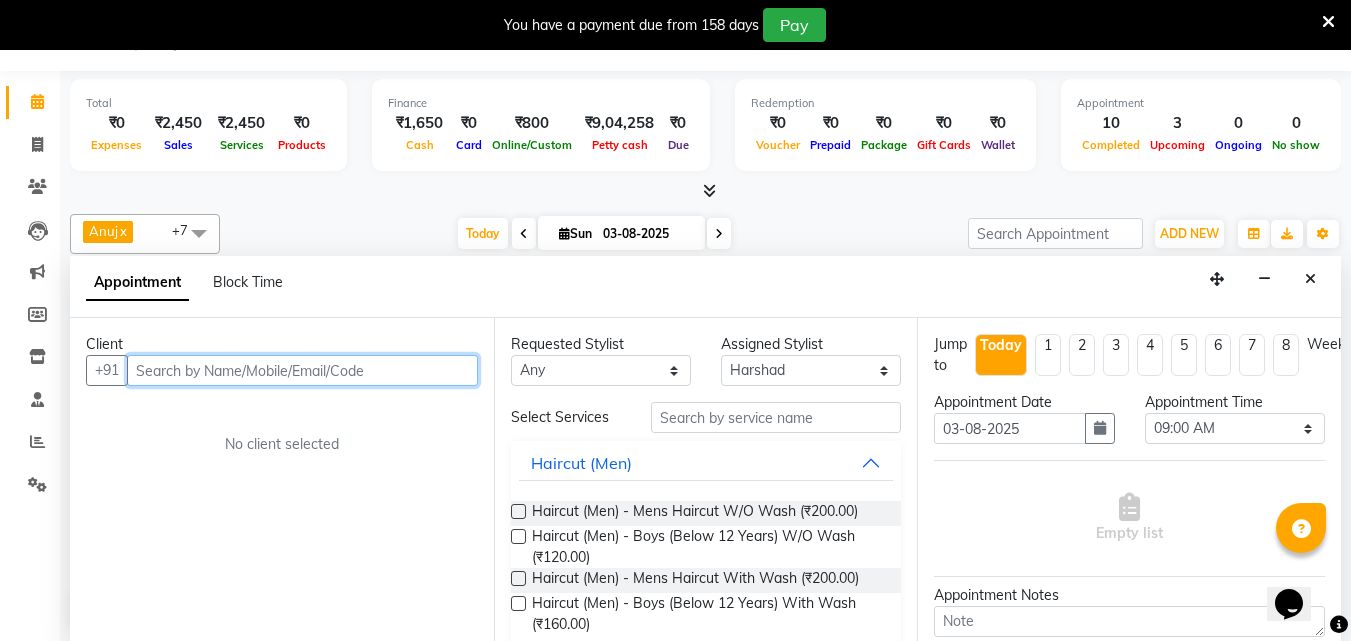 click at bounding box center (302, 370) 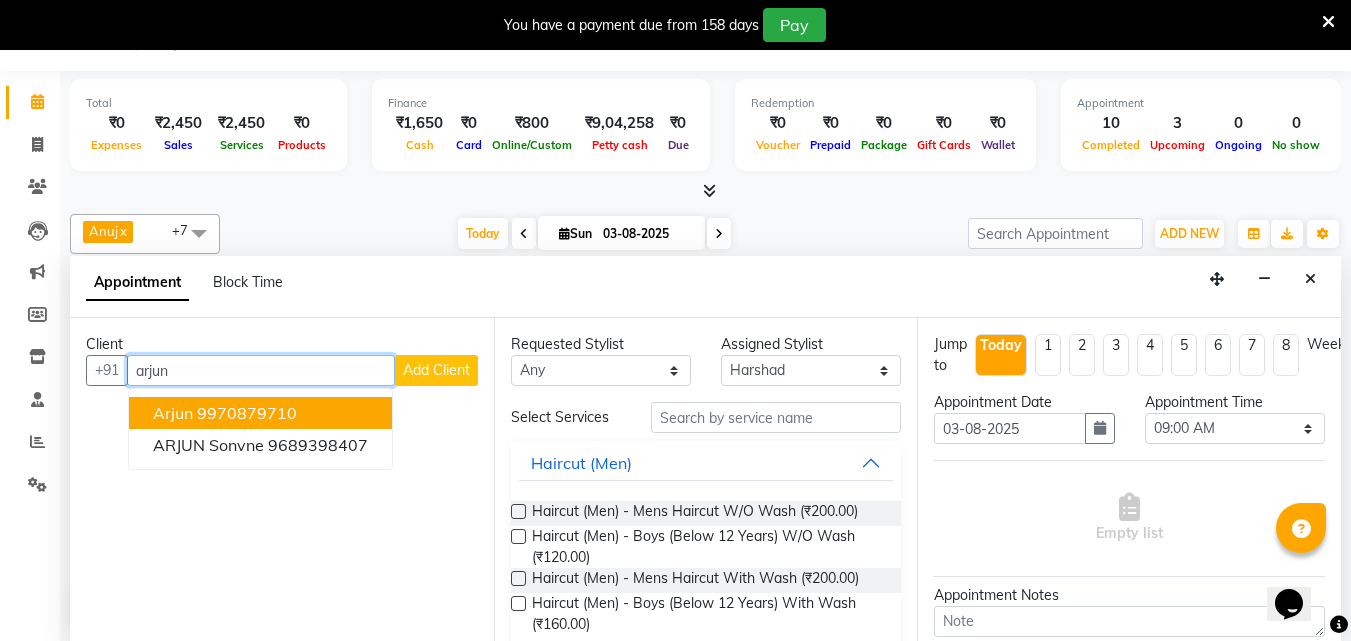 click on "9970879710" at bounding box center [247, 413] 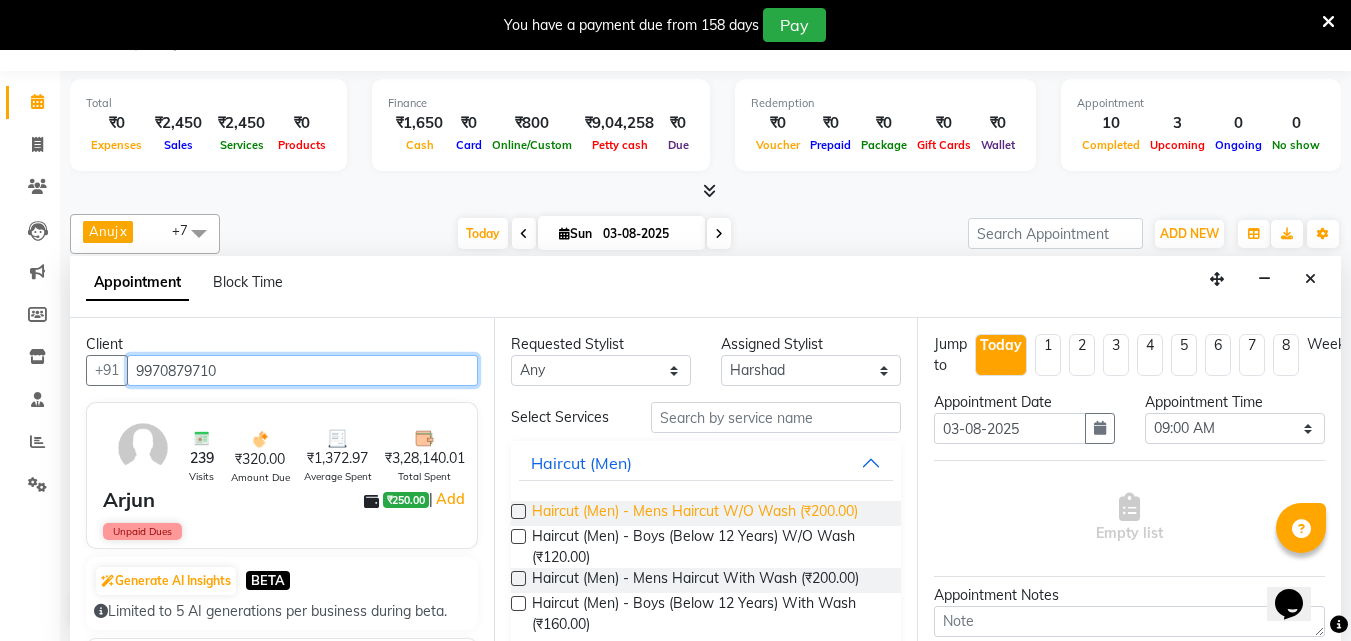 type on "9970879710" 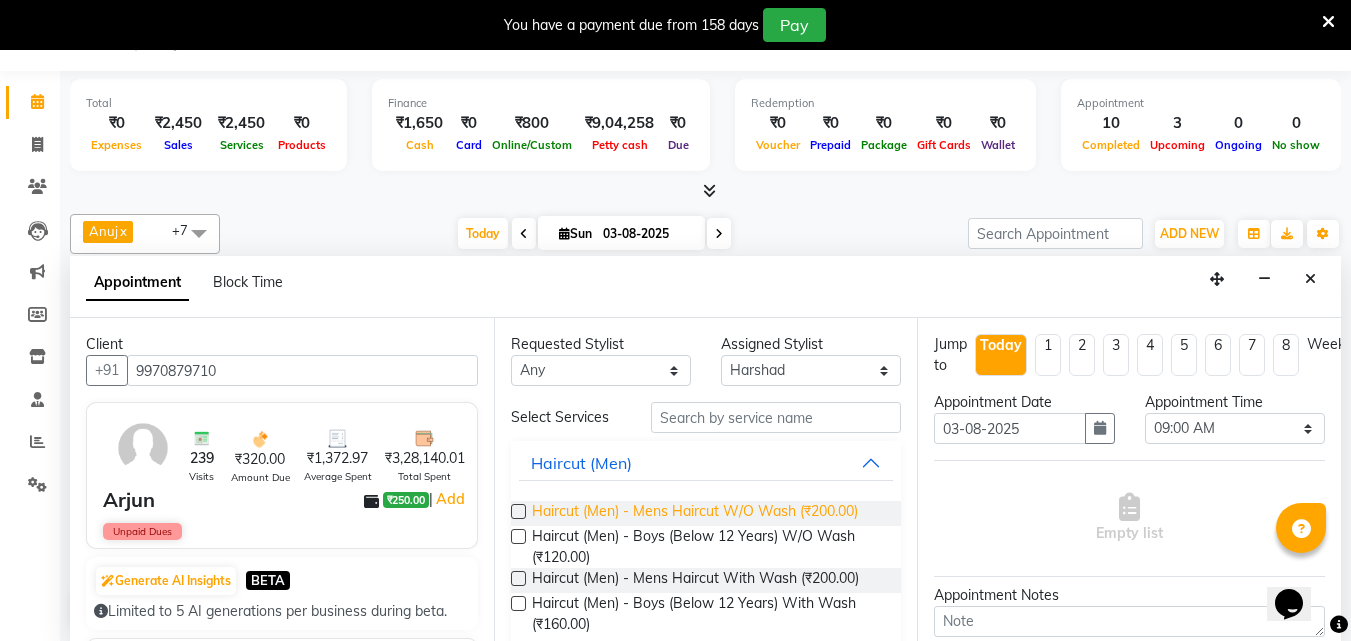 click on "Haircut (Men)  - Mens Haircut W/O Wash (₹200.00)" at bounding box center [695, 513] 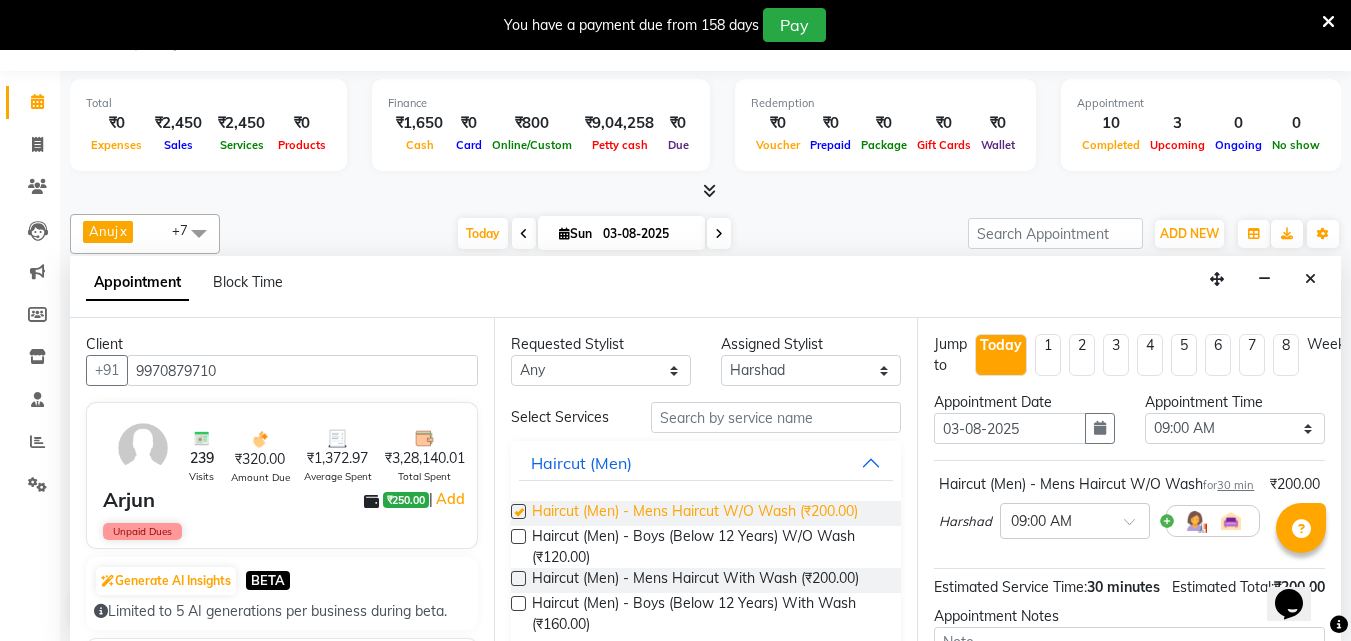 checkbox on "false" 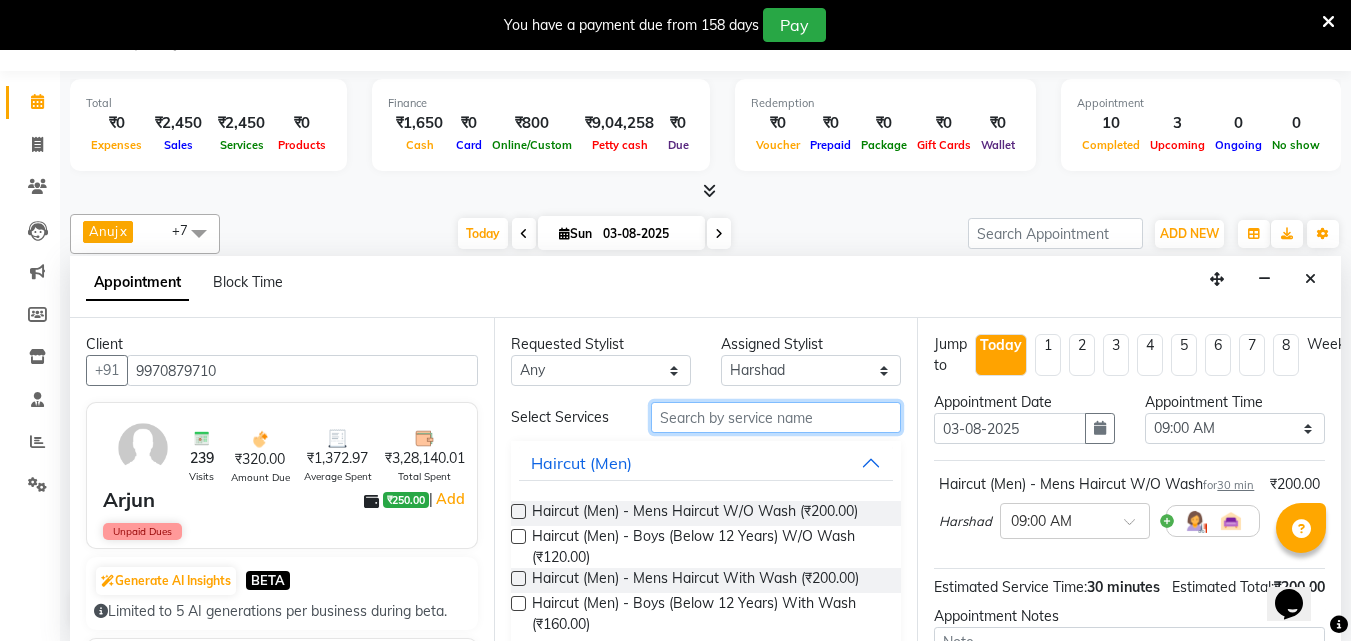 click at bounding box center [776, 417] 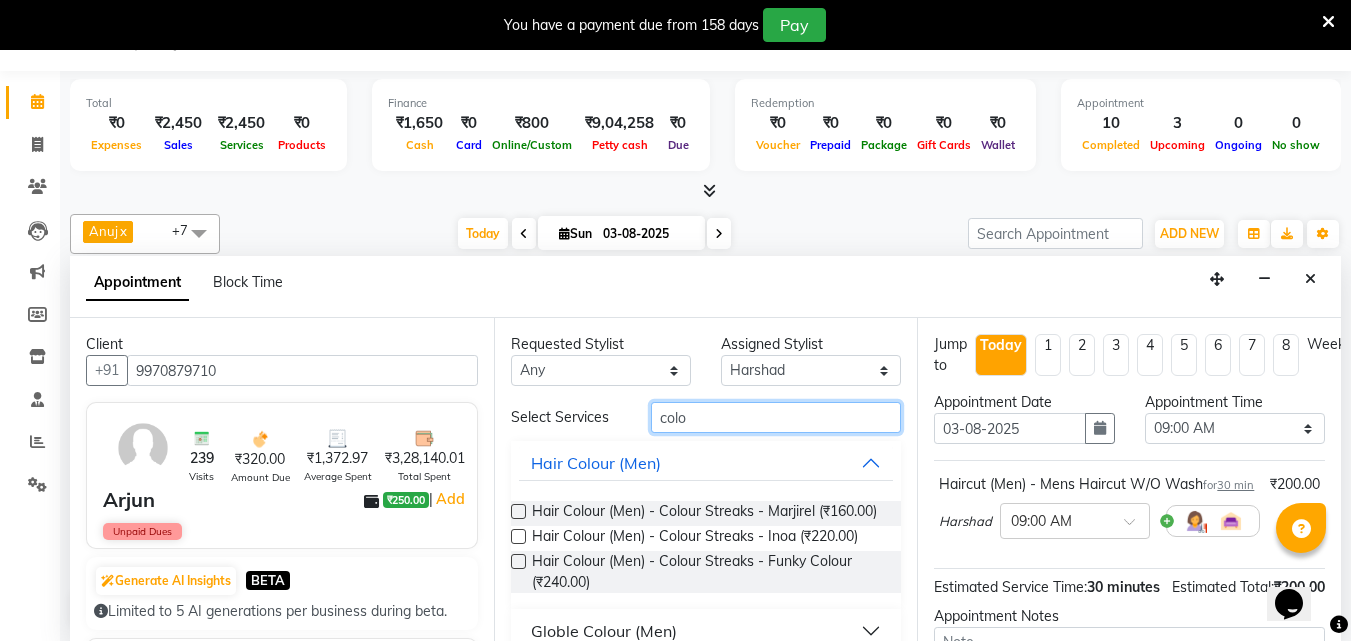 scroll, scrollTop: 221, scrollLeft: 0, axis: vertical 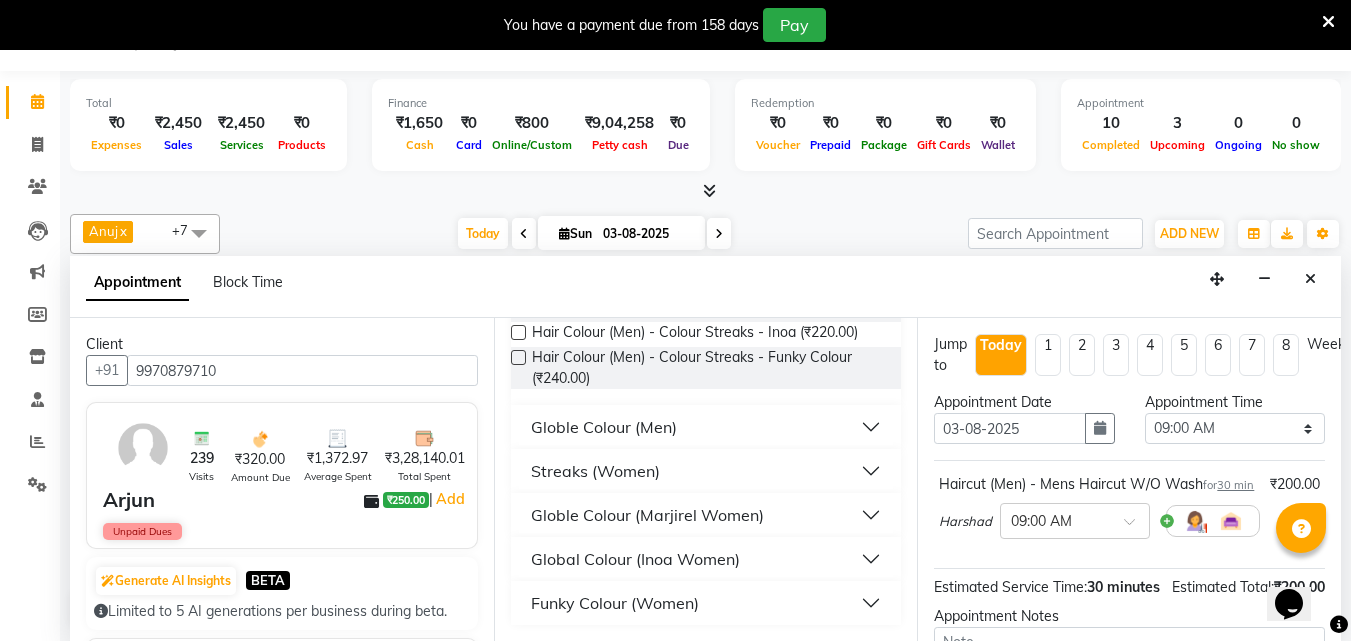 type on "colo" 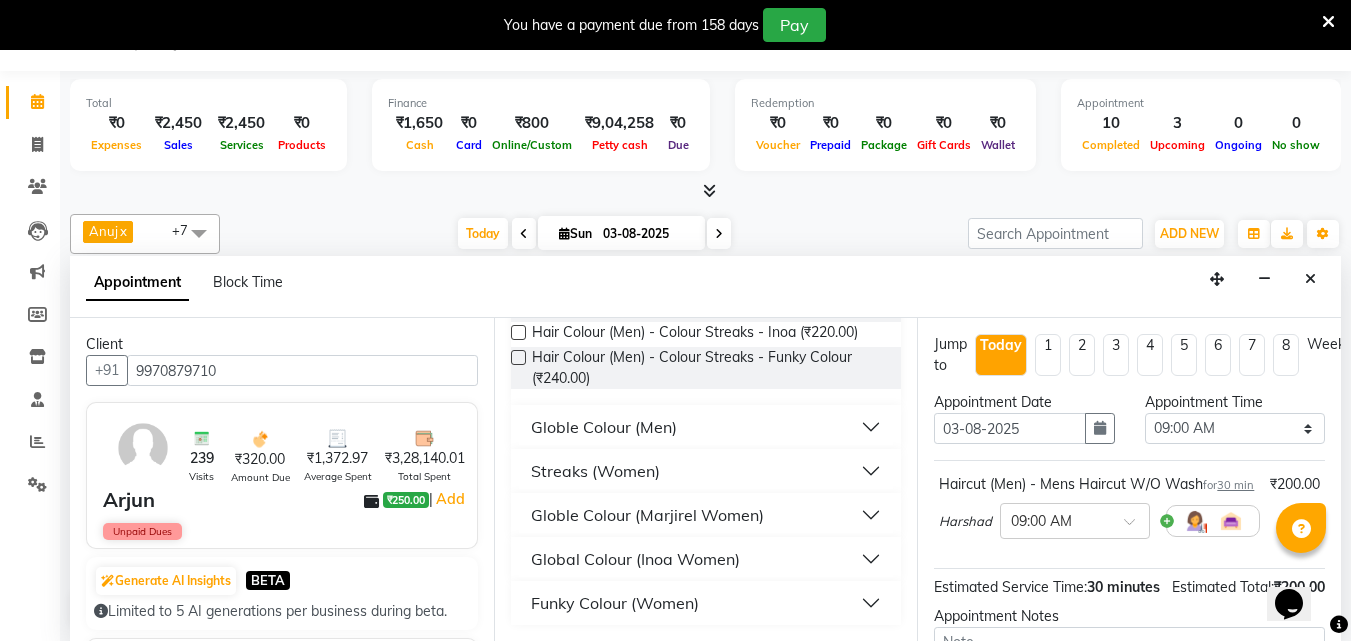 click on "Globle Colour (Men)" at bounding box center [706, 427] 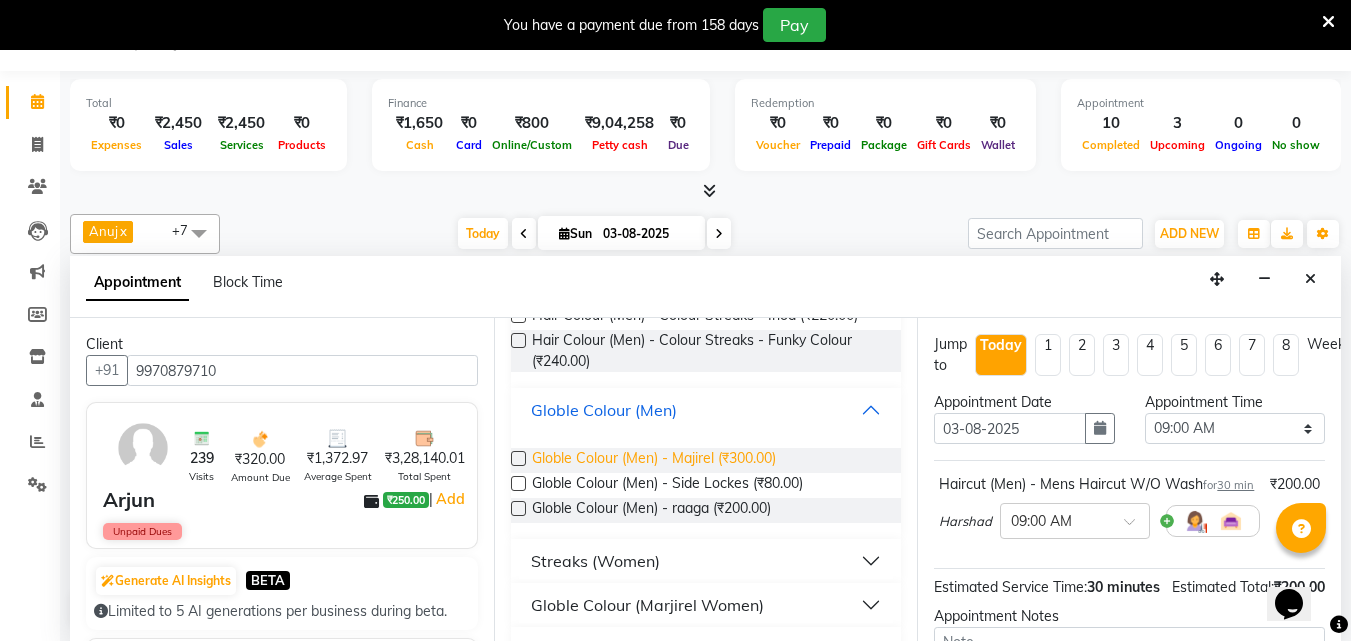 drag, startPoint x: 538, startPoint y: 443, endPoint x: 667, endPoint y: 475, distance: 132.90974 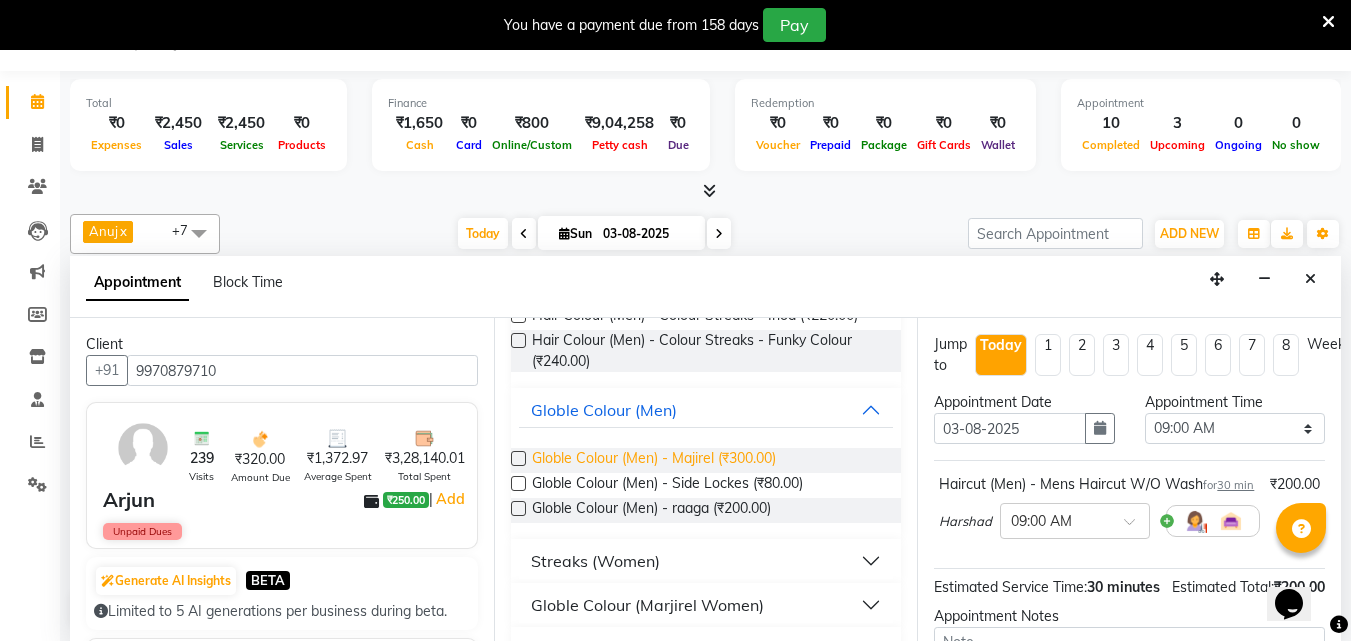 click on "Globle Colour (Men)  - Majirel (₹300.00)" at bounding box center [654, 460] 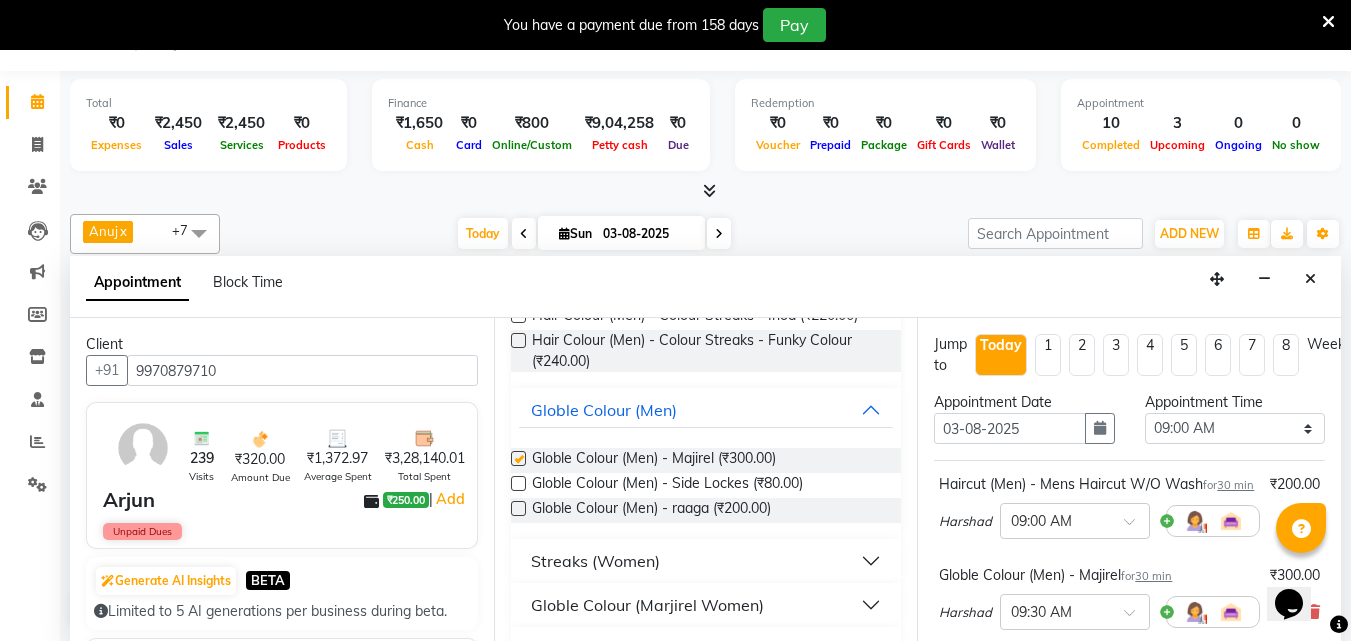 checkbox on "false" 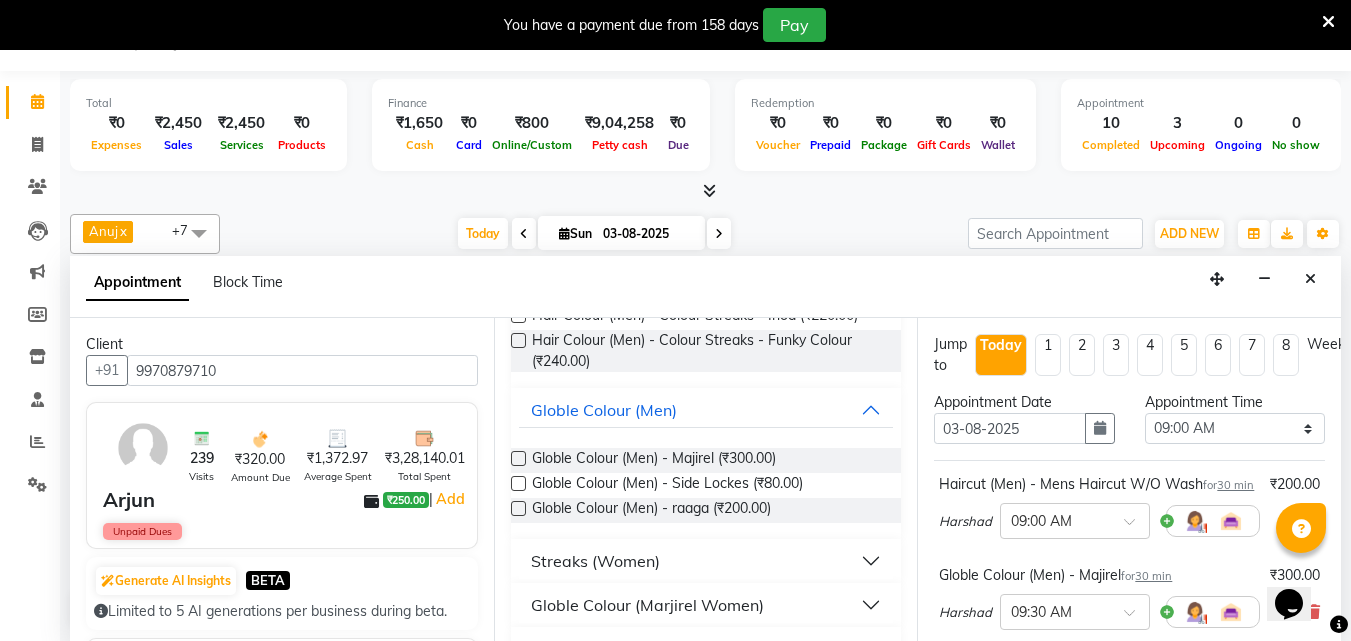 scroll, scrollTop: 330, scrollLeft: 0, axis: vertical 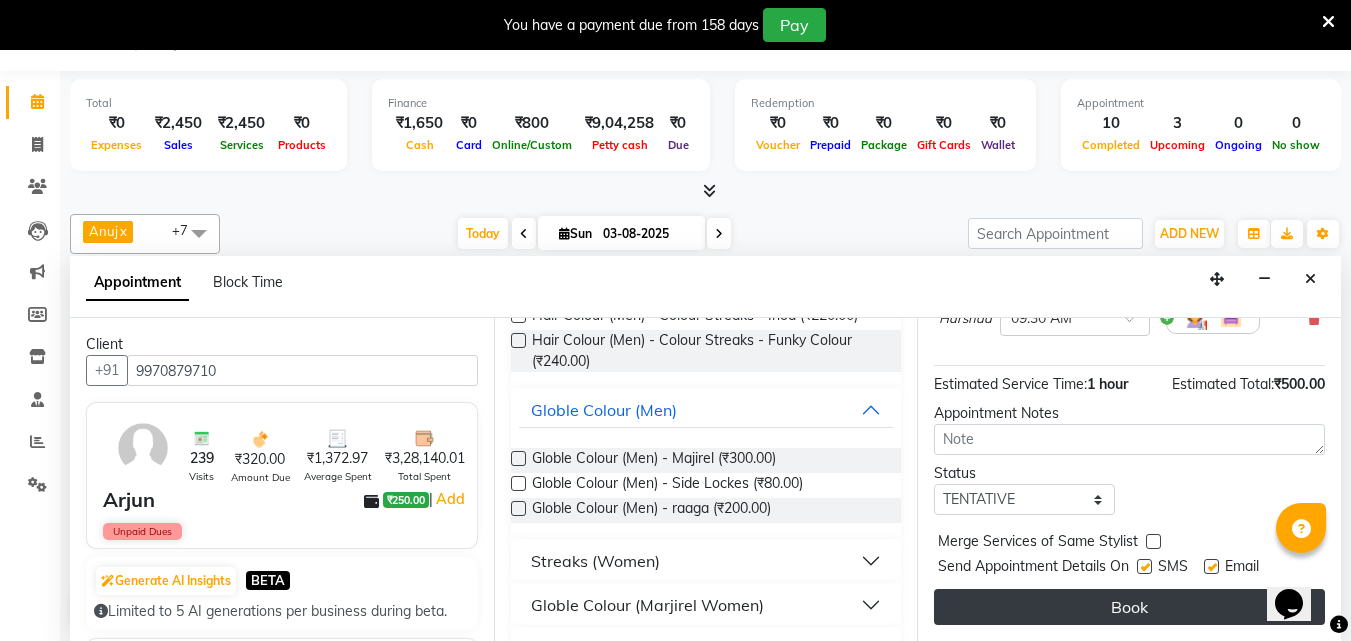 click on "Book" at bounding box center (1129, 607) 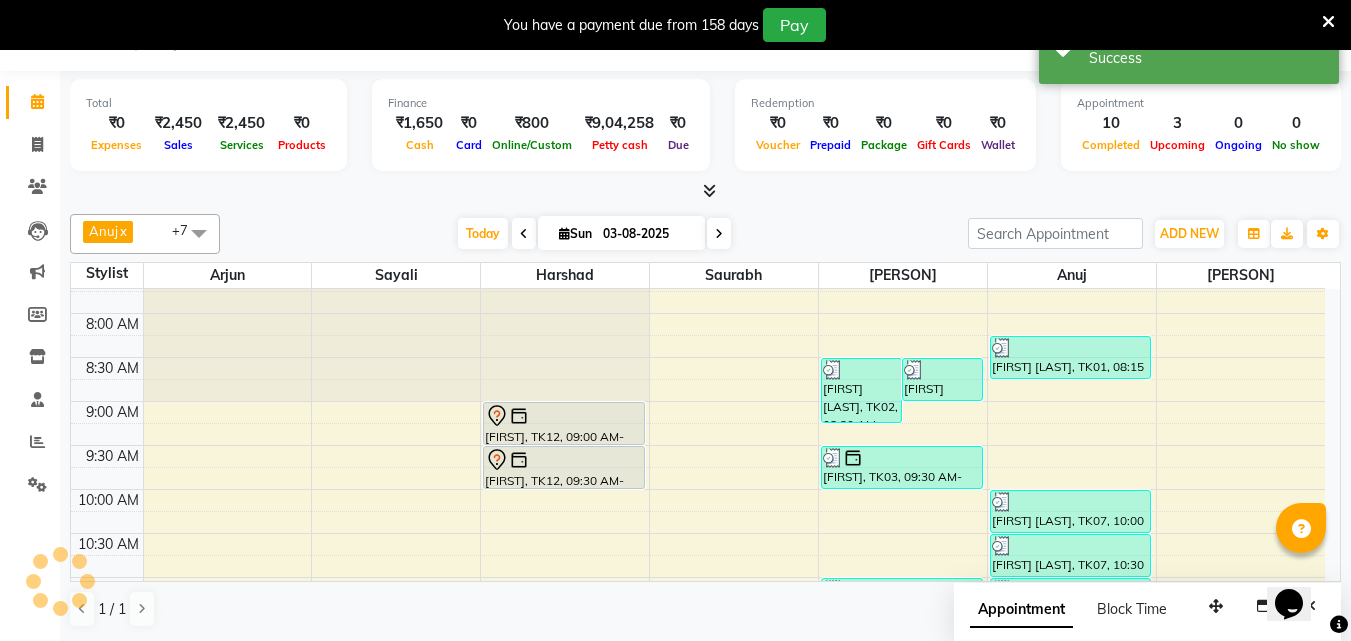 scroll, scrollTop: 0, scrollLeft: 0, axis: both 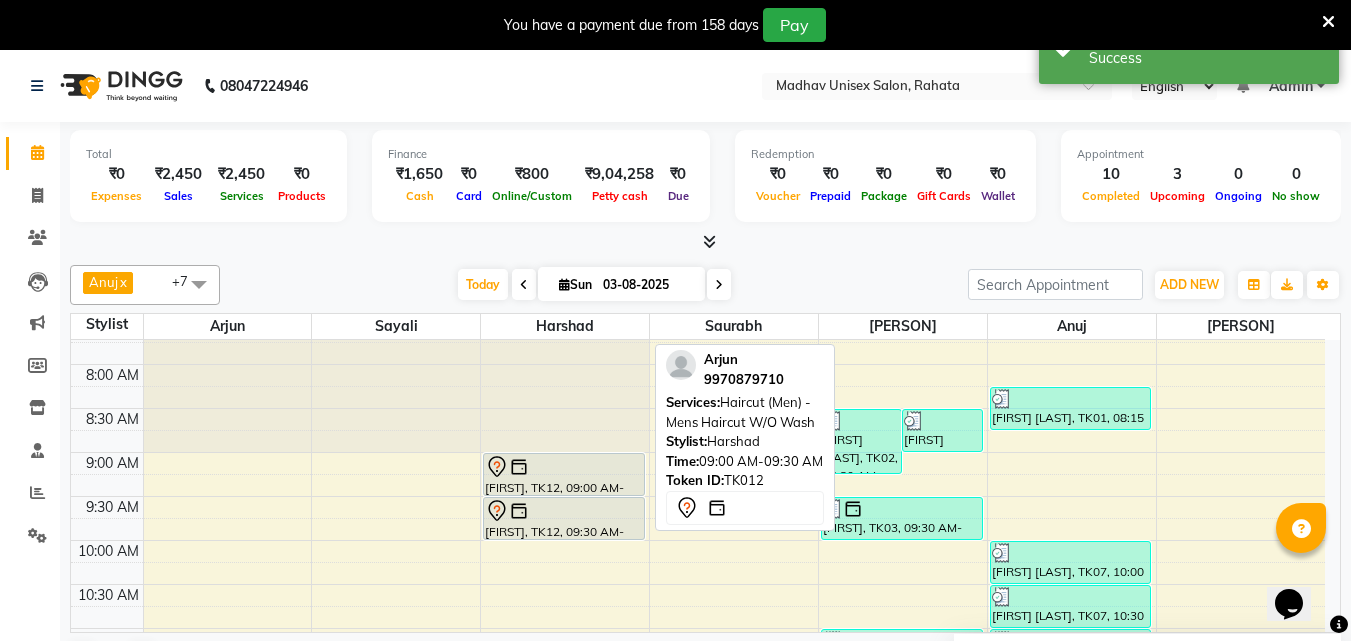click on "[FIRST], TK12, 09:00 AM-09:30 AM, Haircut (Men)  - Mens Haircut W/O Wash" at bounding box center (564, 474) 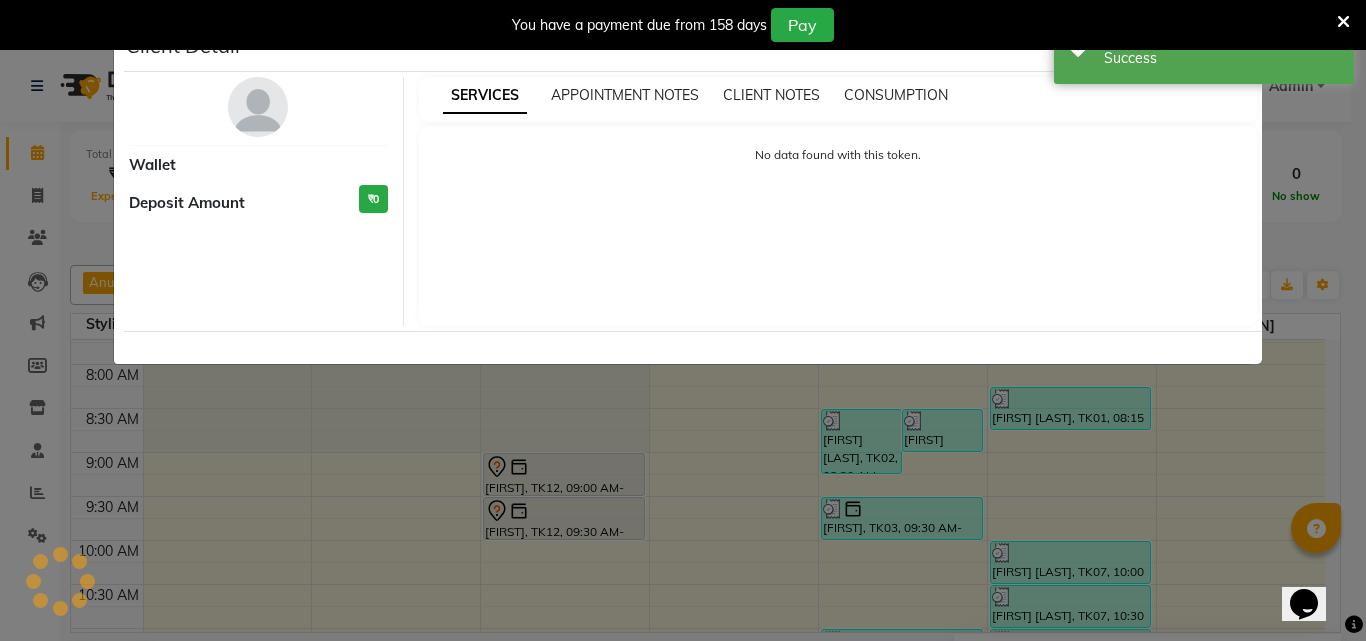 select on "7" 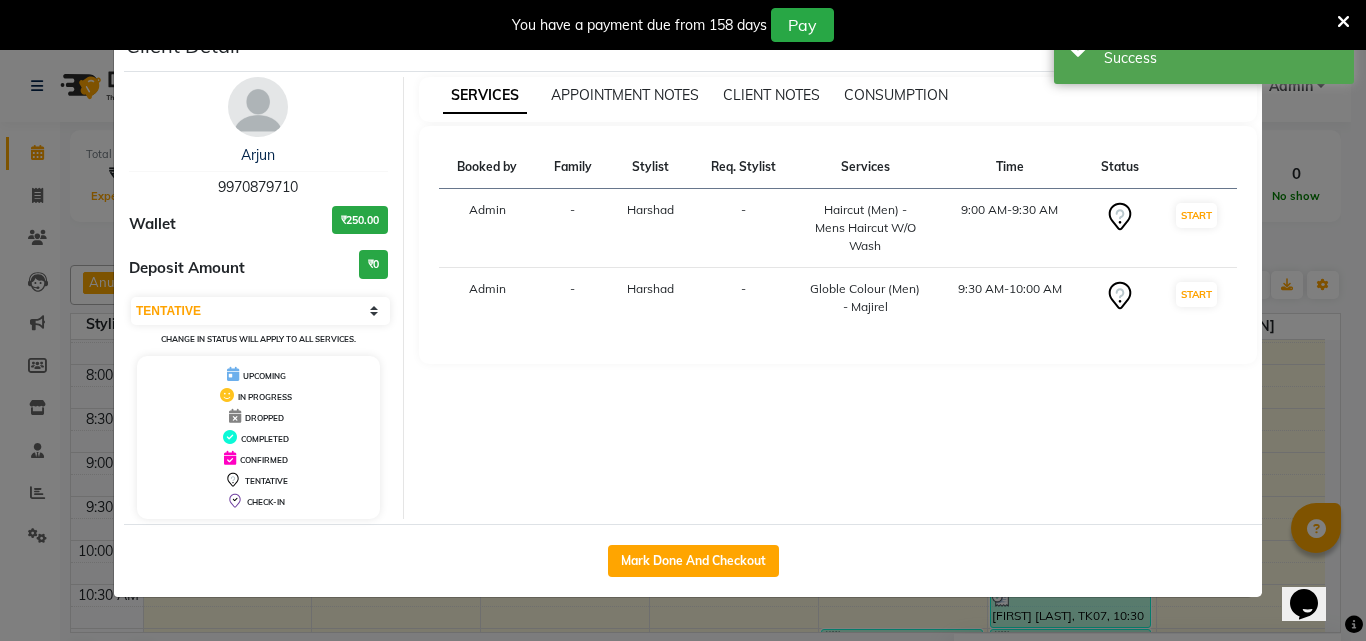 click on "Client Detail  [FIRST]    [PHONE] Wallet ₹250.00 Deposit Amount  ₹0  Select IN SERVICE CONFIRMED TENTATIVE CHECK IN MARK DONE DROPPED UPCOMING Change in status will apply to all services. UPCOMING IN PROGRESS DROPPED COMPLETED CONFIRMED TENTATIVE CHECK-IN SERVICES APPOINTMENT NOTES CLIENT NOTES CONSUMPTION Booked by Family Stylist Req. Stylist Services Time Status  Admin  - [PERSON] -  Haircut (Men)  - Mens Haircut W/O Wash   9:00 AM-9:30 AM   START   Admin  - [PERSON] -  Globle Colour (Men)  - Majirel   9:30 AM-10:00 AM   START   Mark Done And Checkout" 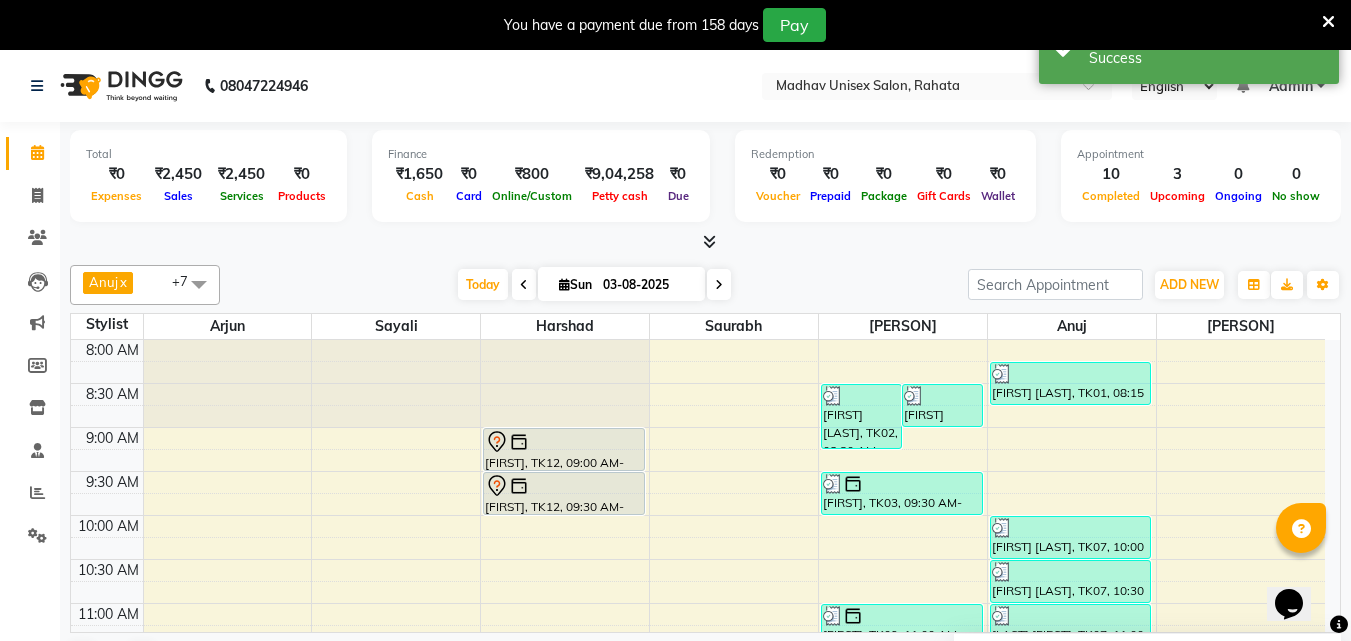 scroll, scrollTop: 177, scrollLeft: 0, axis: vertical 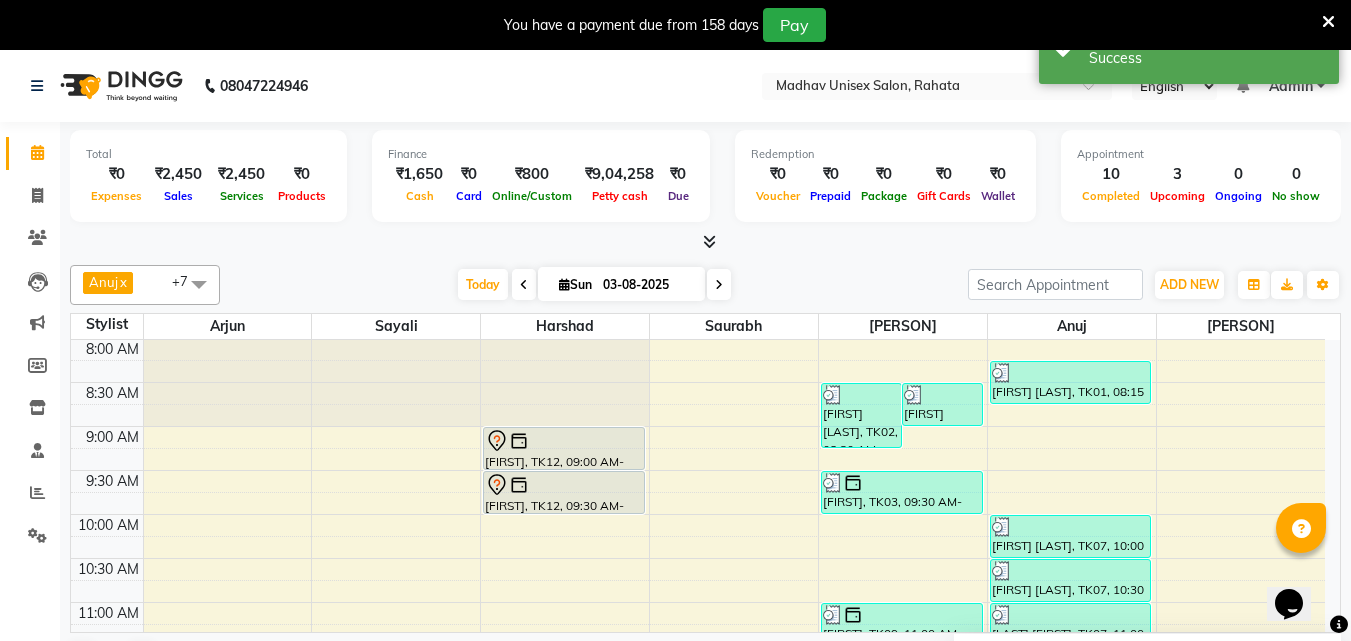 click on "6:00 AM 6:30 AM 7:00 AM 7:30 AM 8:00 AM 8:30 AM 9:00 AM 9:30 AM 10:00 AM 10:30 AM 11:00 AM 11:30 AM 12:00 PM 12:30 PM 1:00 PM 1:30 PM 2:00 PM 2:30 PM 3:00 PM 3:30 PM 4:00 PM 4:30 PM 5:00 PM 5:30 PM 6:00 PM 6:30 PM 7:00 PM 7:30 PM 8:00 PM 8:30 PM 9:00 PM 9:30 PM 10:00 PM 10:30 PM             [FIRST], TK12, 09:00 AM-09:30 AM, Haircut (Men)  - Mens Haircut W/O Wash             [FIRST], TK12, 09:30 AM-10:00 AM, Globle Colour (Men)  - Majirel             [FIRST] [LAST], TK11, 03:00 PM-03:30 PM, Haircut (Men)  - Mens Haircut W/O Wash     [FIRST] [LAST], TK02, 08:30 AM-09:15 AM, Mens - Bleach     [FIRST] [LAST], TK02, 08:30 AM-09:00 AM, Haircut (Men)  - Mens Haircut With Wash     [FIRST], TK03, 09:30 AM-10:00 AM, Haircut (Men)  - Mens Haircut W/O Wash     [FIRST], TK09, 11:00 AM-11:30 AM, Haircut (Men)  - Mens Haircut W/O Wash     [FIRST], TK08, 11:30 AM-12:00 PM, Haircut (Men)  - Mens Haircut W/O Wash             [FIRST] [LAST], TK04, 03:00 PM-03:30 PM, Beard (Men)  - Beard Trim" at bounding box center (698, 910) 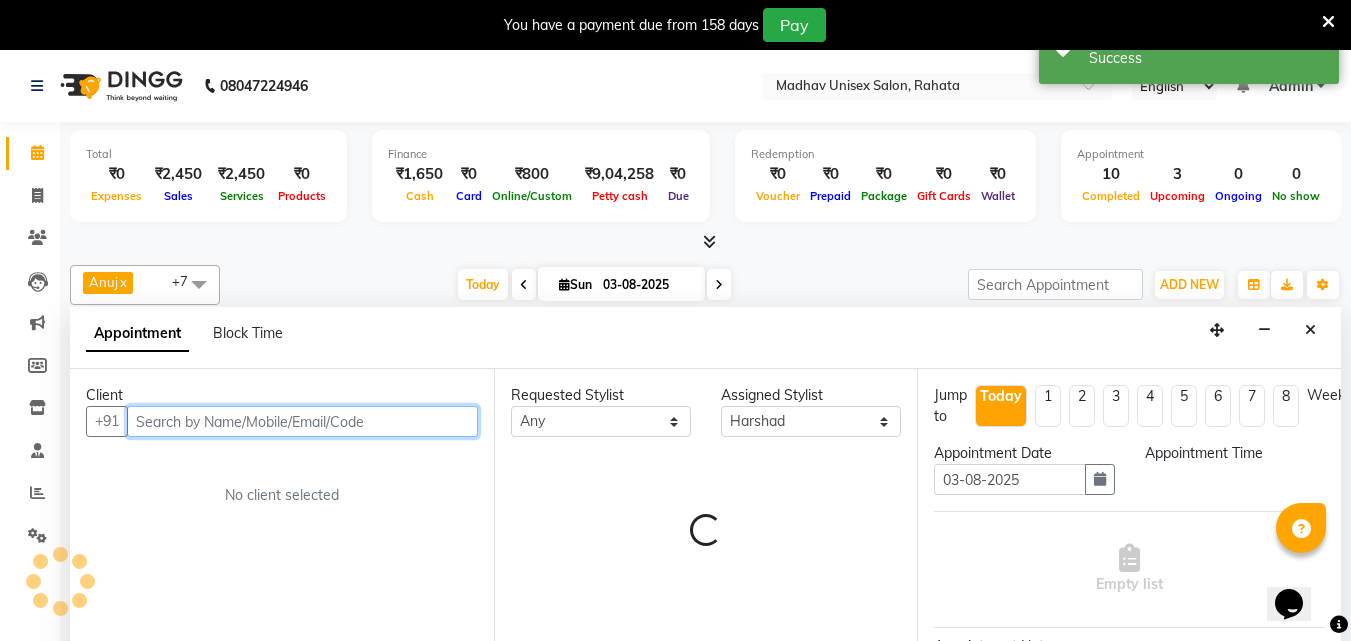 select on "630" 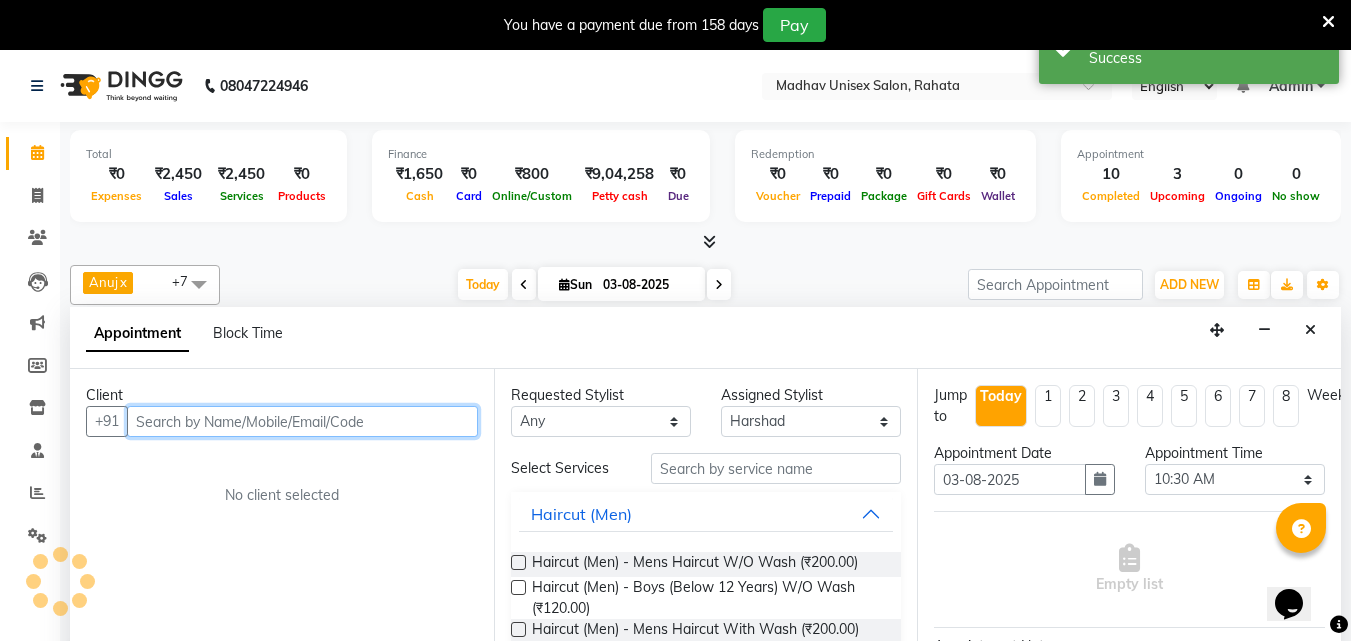 scroll, scrollTop: 51, scrollLeft: 0, axis: vertical 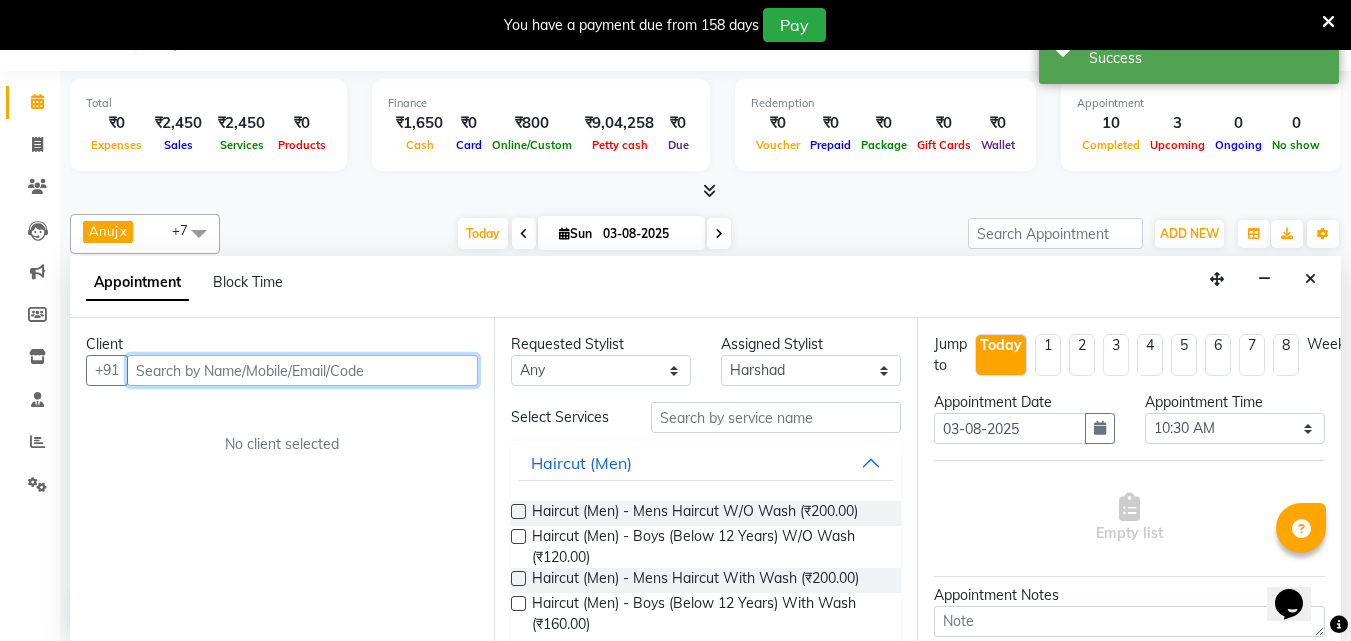 click at bounding box center (302, 370) 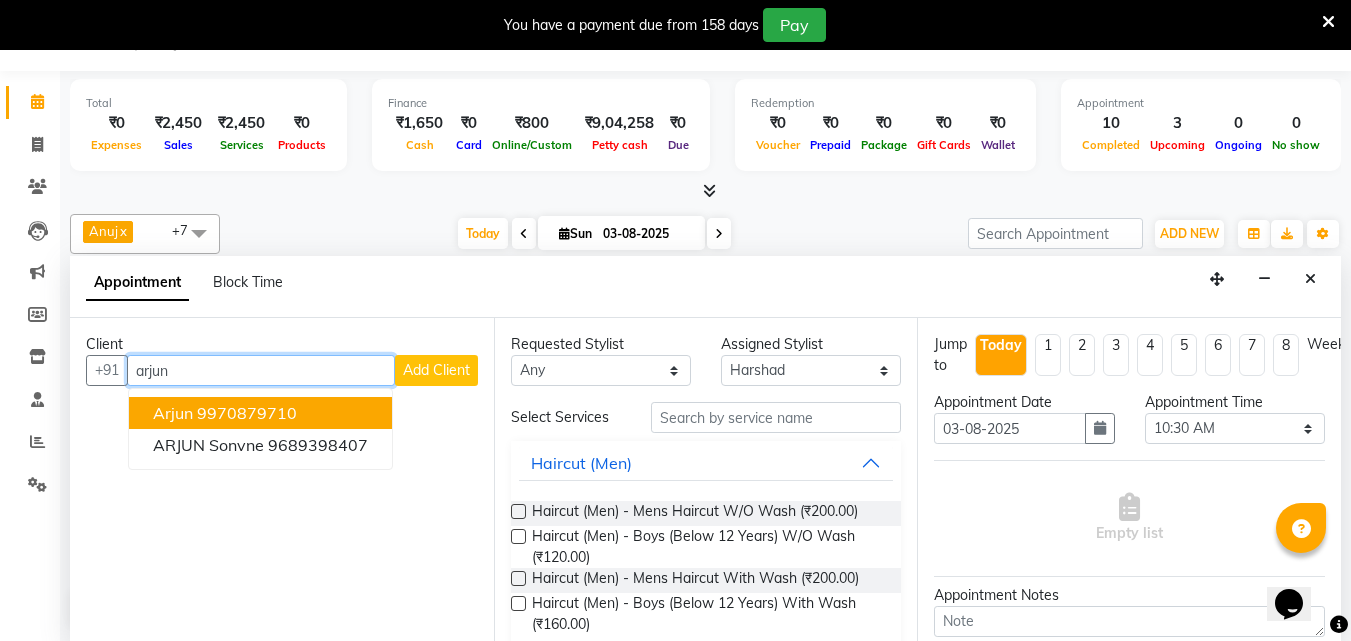 click on "Arjun  9970879710" at bounding box center [260, 413] 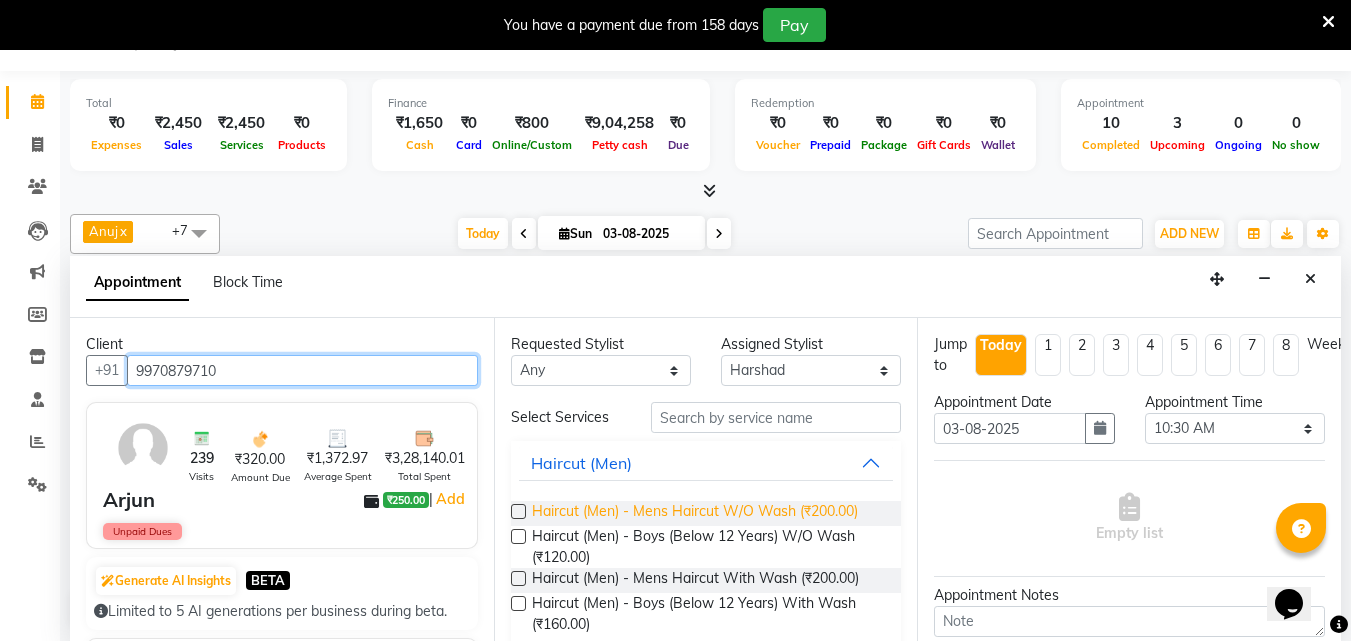 type on "9970879710" 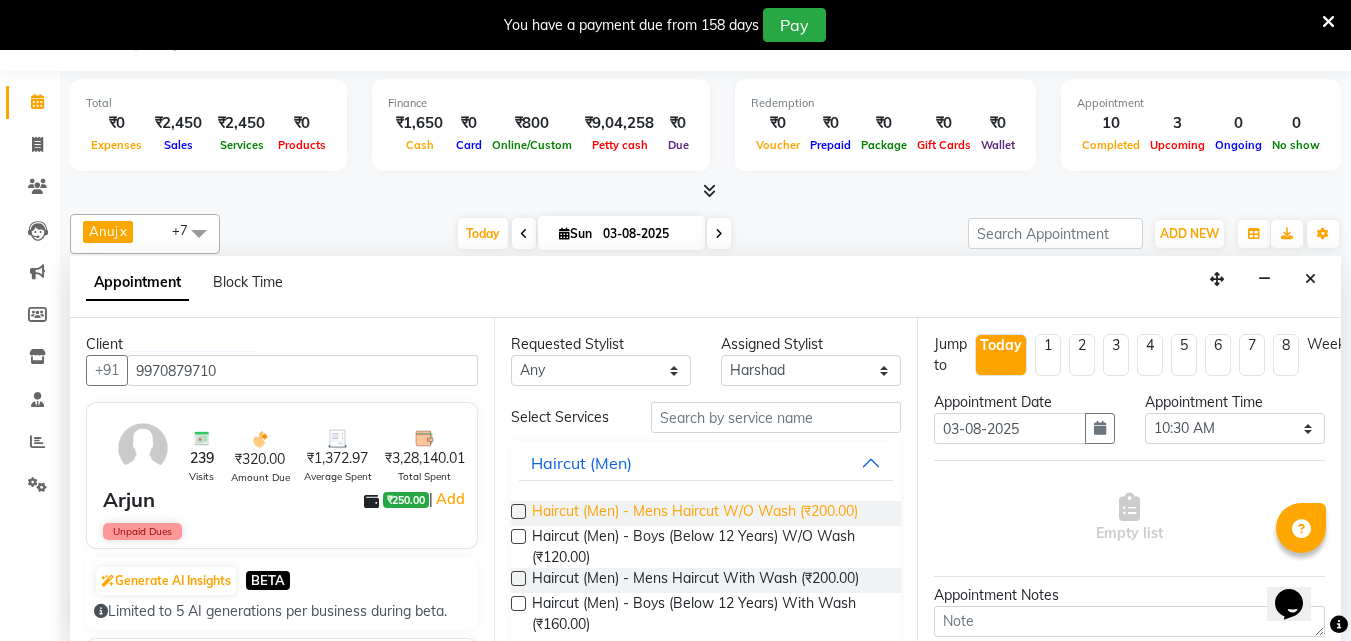 click on "Haircut (Men)  - Mens Haircut W/O Wash (₹200.00)" at bounding box center (695, 513) 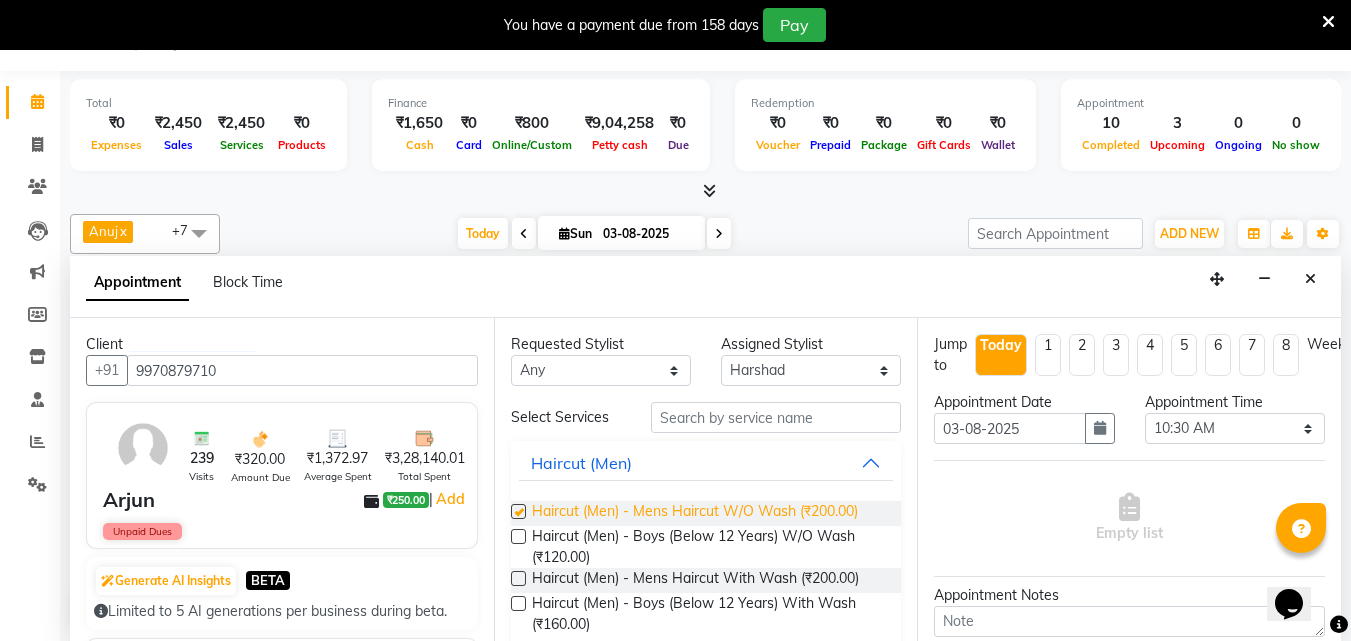 checkbox on "false" 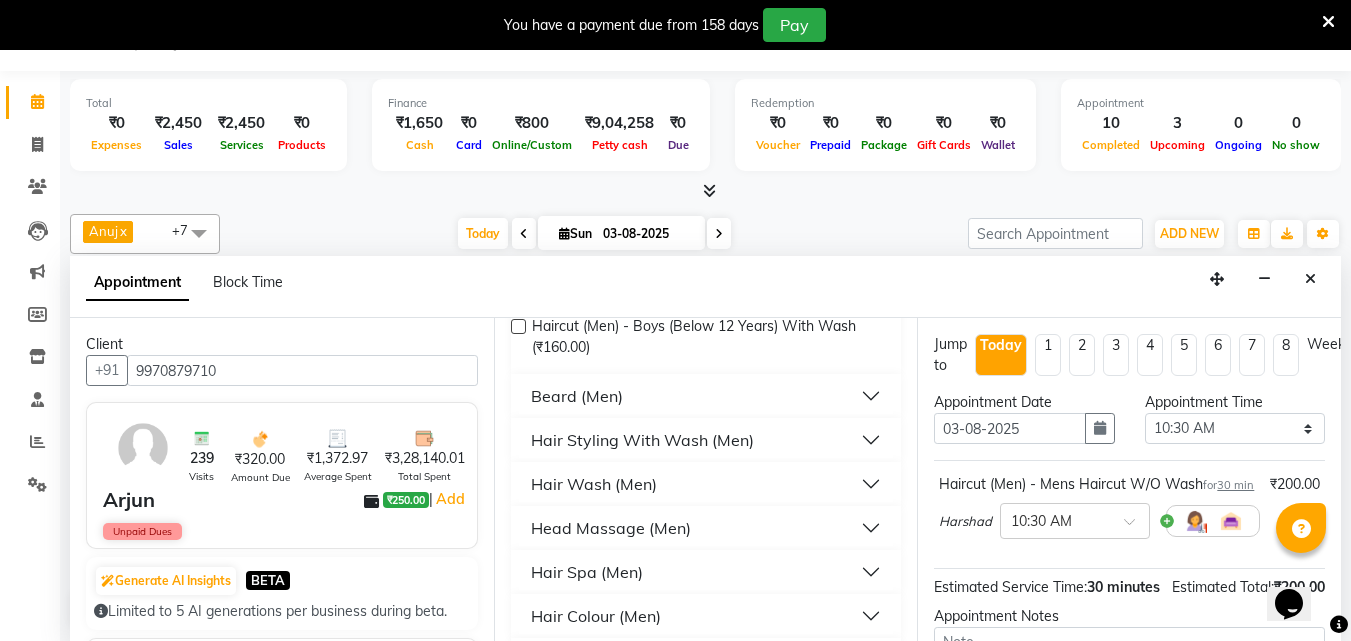 scroll, scrollTop: 278, scrollLeft: 0, axis: vertical 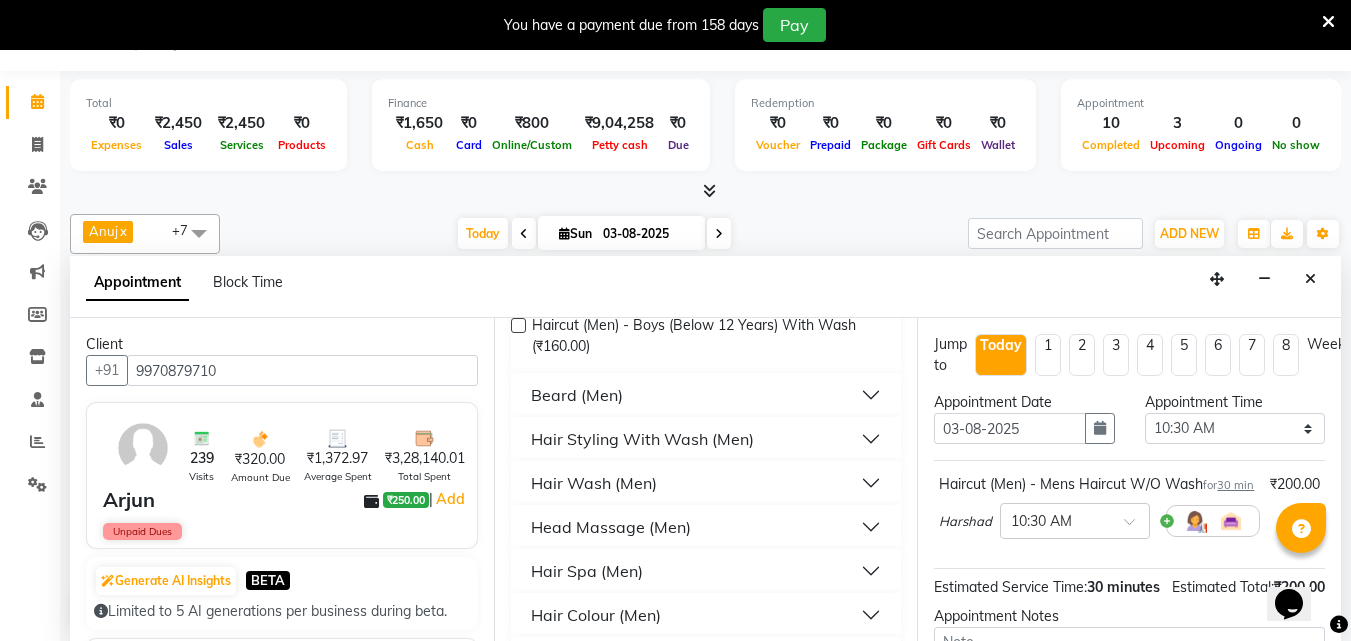 click on "Beard (Men)" at bounding box center (577, 395) 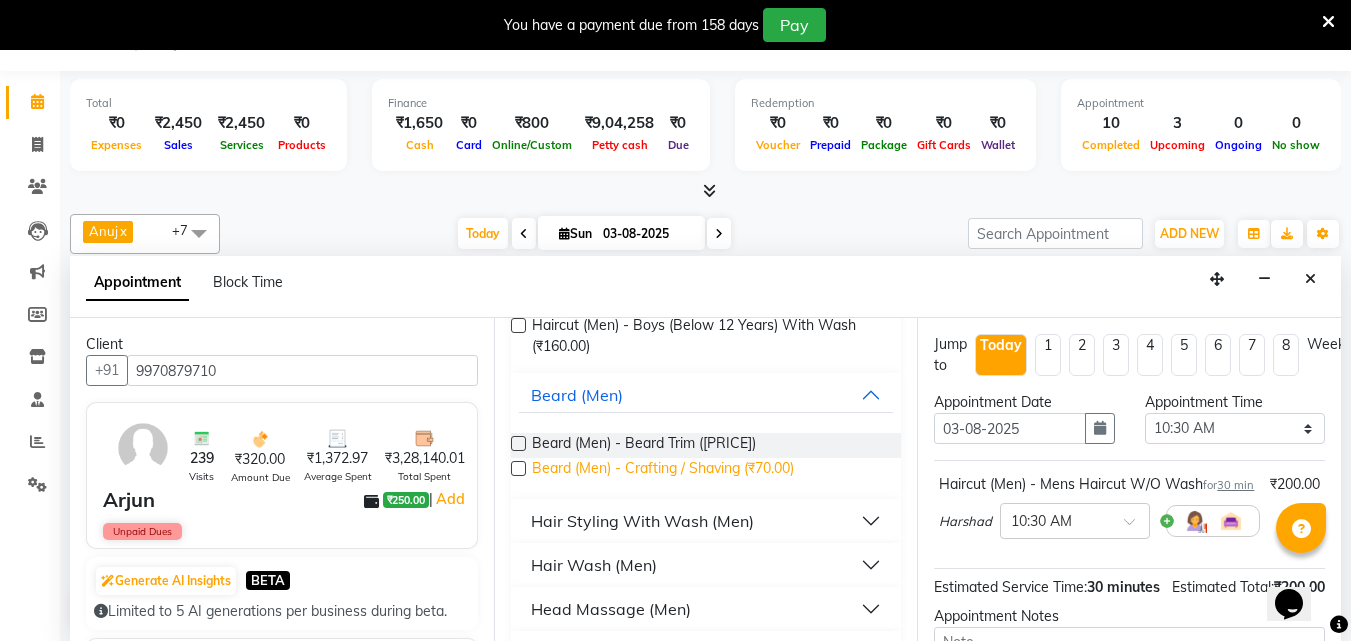 click on "Beard (Men)  - Crafting / Shaving (₹70.00)" at bounding box center (663, 470) 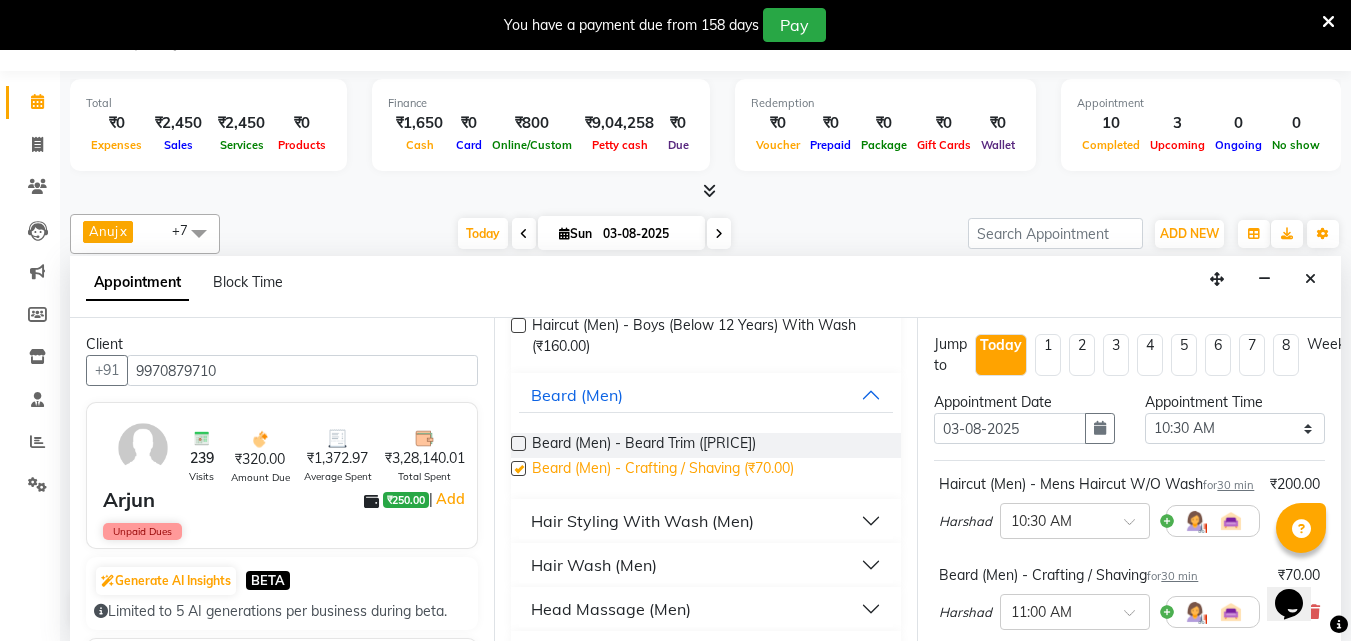 checkbox on "false" 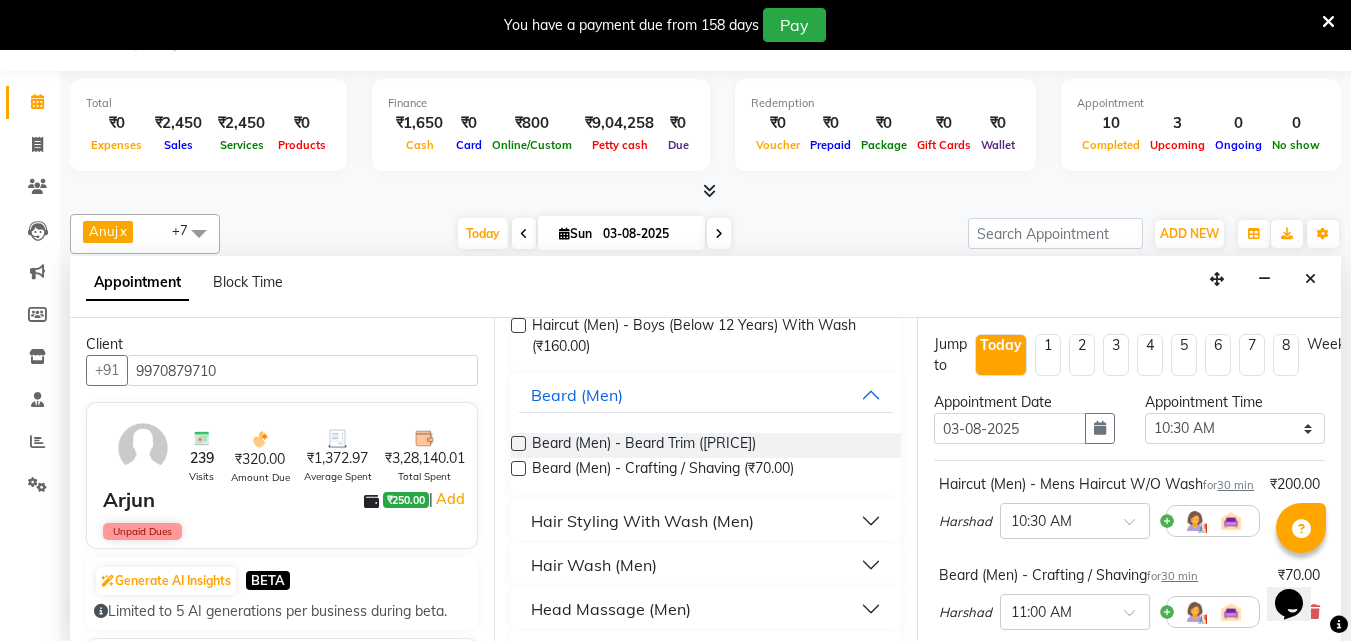 scroll, scrollTop: 330, scrollLeft: 0, axis: vertical 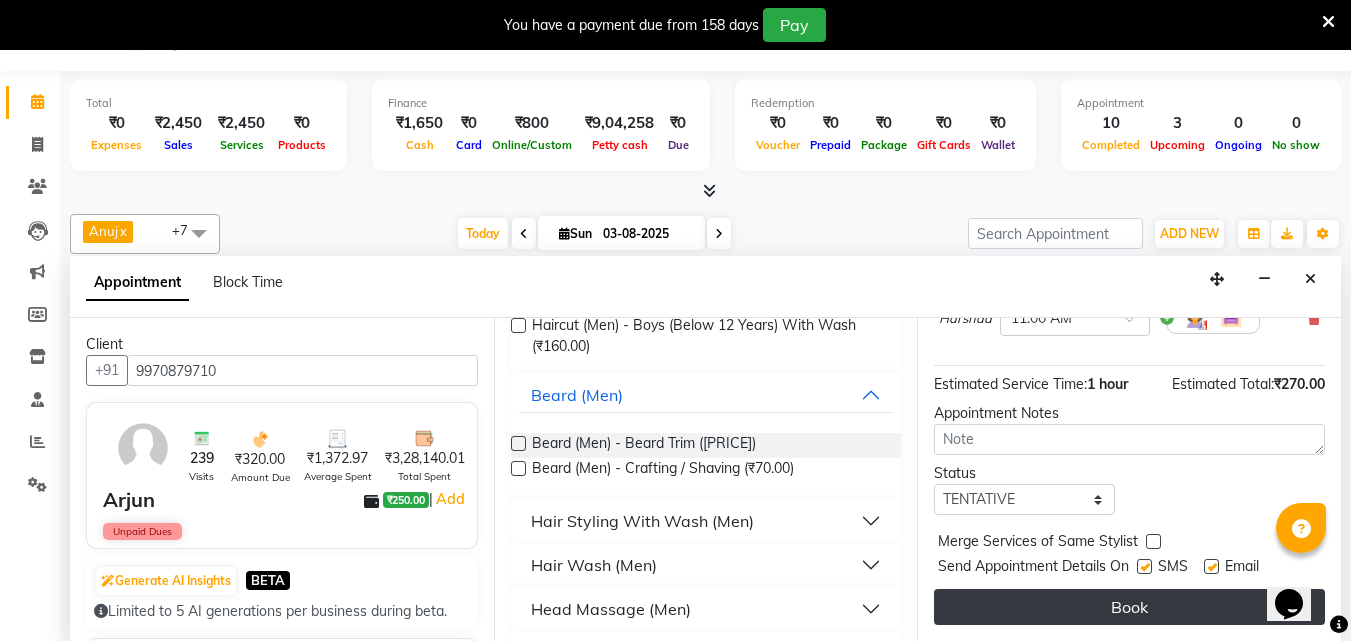 click on "Book" at bounding box center [1129, 607] 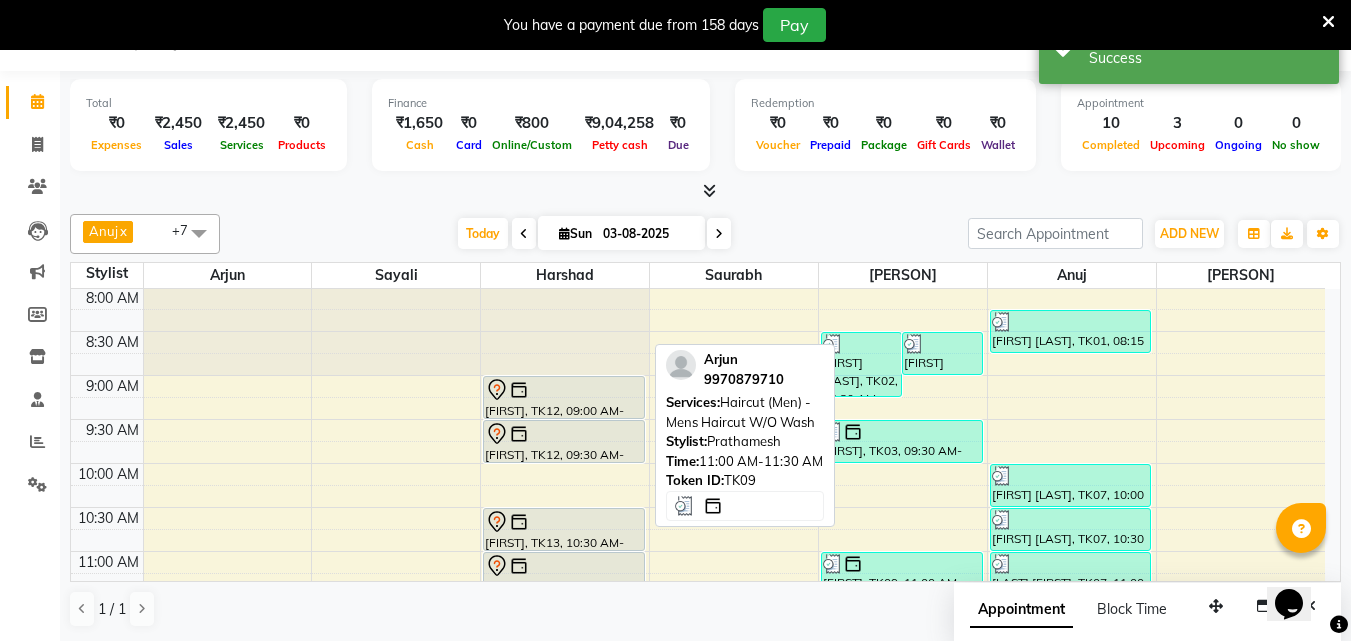 scroll, scrollTop: 0, scrollLeft: 0, axis: both 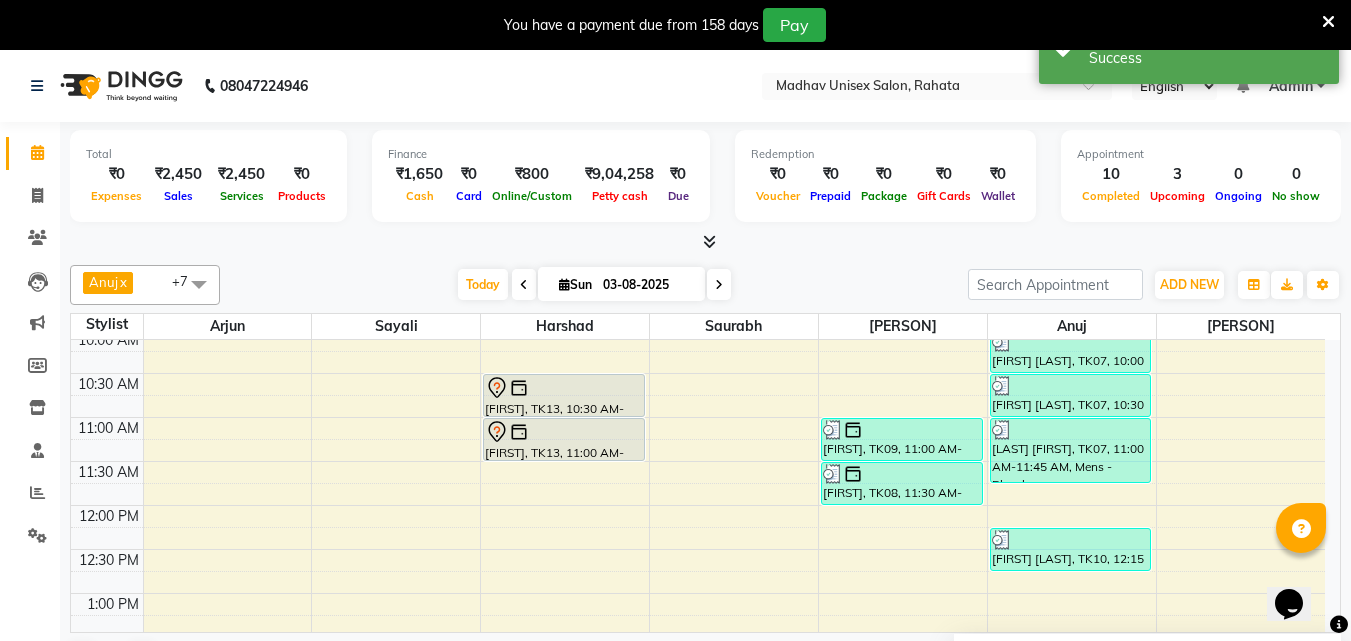 click on "6:00 AM 6:30 AM 7:00 AM 7:30 AM 8:00 AM 8:30 AM 9:00 AM 9:30 AM 10:00 AM 10:30 AM 11:00 AM 11:30 AM 12:00 PM 12:30 PM 1:00 PM 1:30 PM 2:00 PM 2:30 PM 3:00 PM 3:30 PM 4:00 PM 4:30 PM 5:00 PM 5:30 PM 6:00 PM 6:30 PM 7:00 PM 7:30 PM 8:00 PM 8:30 PM 9:00 PM 9:30 PM 10:00 PM 10:30 PM             [FIRST], TK12, 09:00 AM-09:30 AM, Haircut (Men)  - Mens Haircut W/O Wash             [FIRST], TK12, 09:30 AM-10:00 AM, Globle Colour (Men)  - Majirel             [FIRST], TK13, 10:30 AM-11:00 AM, Haircut (Men)  - Mens Haircut W/O Wash             [FIRST], TK13, 11:00 AM-11:30 AM, Beard (Men)  - Crafting / Shaving             [FIRST] [LAST], TK11, 03:00 PM-03:30 PM, Haircut (Men)  - Mens Haircut W/O Wash     [FIRST] [LAST], TK02, 08:30 AM-09:15 AM, Mens - Bleach     [FIRST] [LAST], TK02, 08:30 AM-09:00 AM, Haircut (Men)  - Mens Haircut With Wash     [FIRST], TK03, 09:30 AM-10:00 AM, Haircut (Men)  - Mens Haircut W/O Wash     [FIRST], TK09, 11:00 AM-11:30 AM, Haircut (Men)  - Mens Haircut W/O Wash" at bounding box center (698, 725) 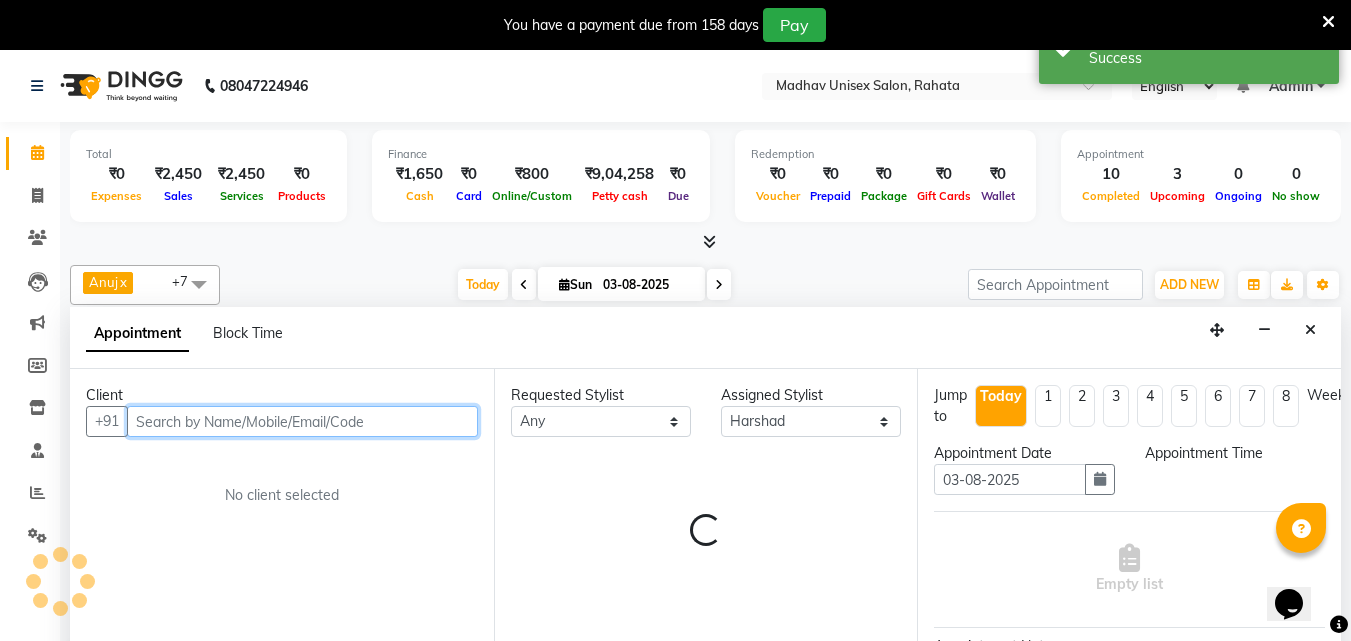 select on "720" 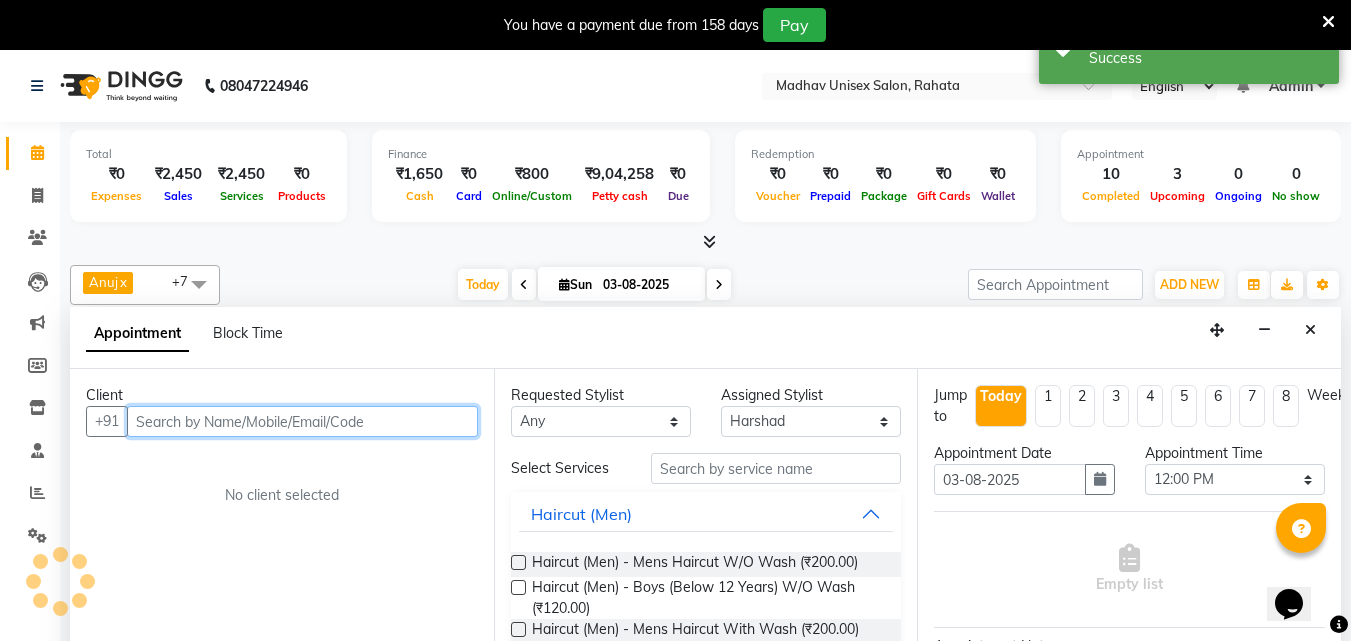 scroll, scrollTop: 51, scrollLeft: 0, axis: vertical 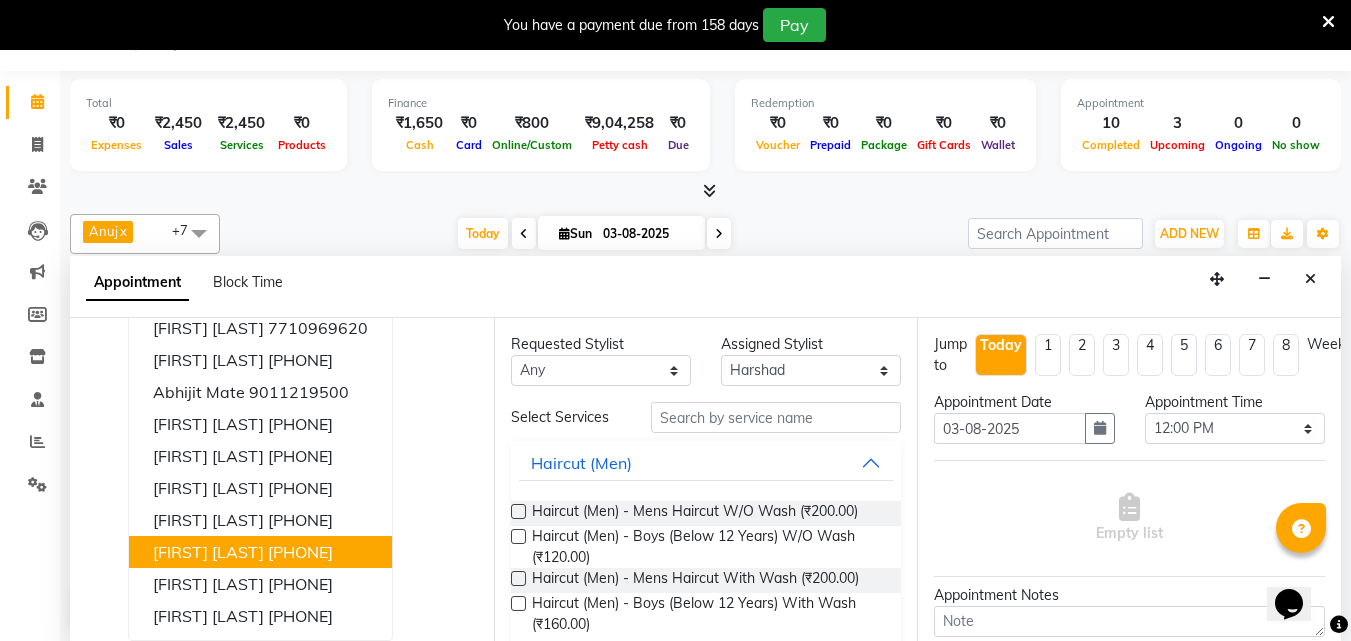 click on "[FIRST] [LAST]  [PHONE]" at bounding box center [260, 552] 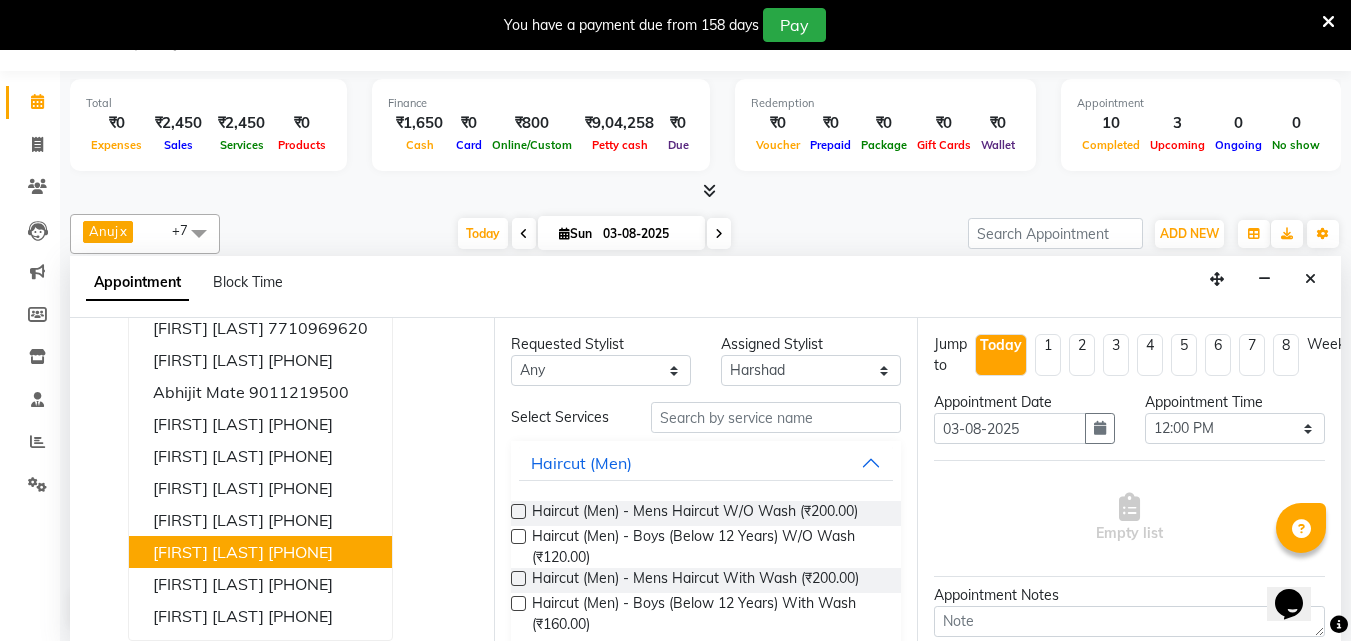 scroll, scrollTop: 0, scrollLeft: 0, axis: both 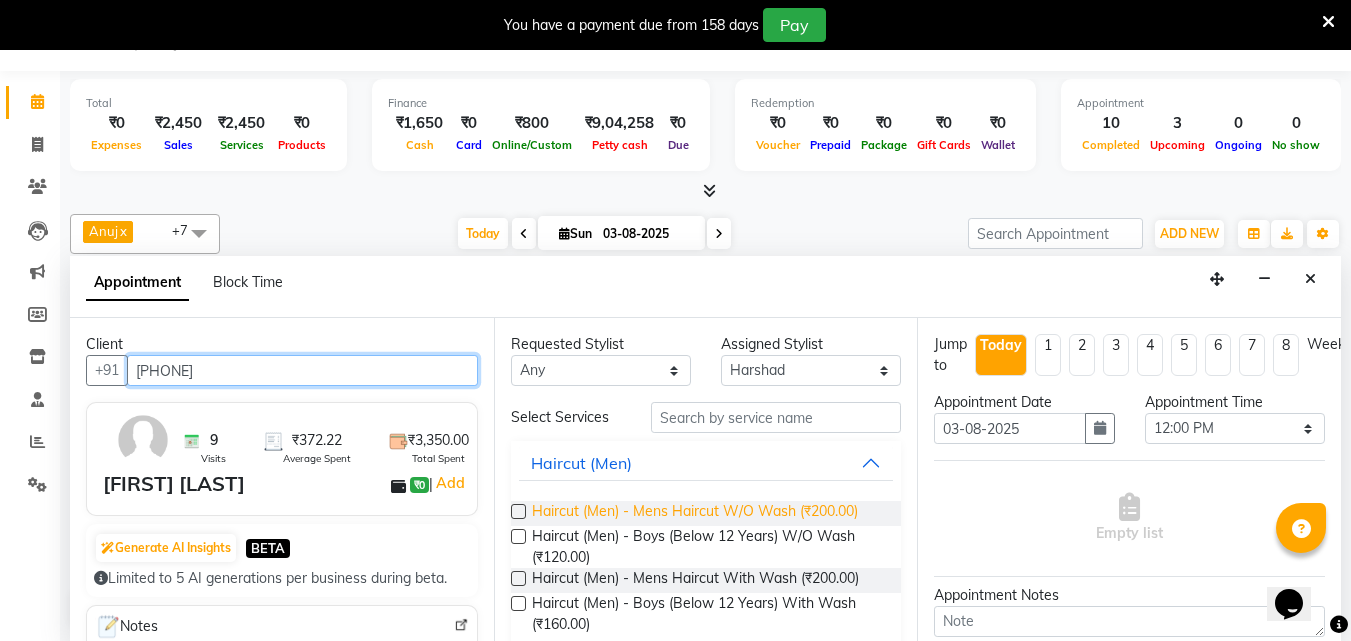 type on "[PHONE]" 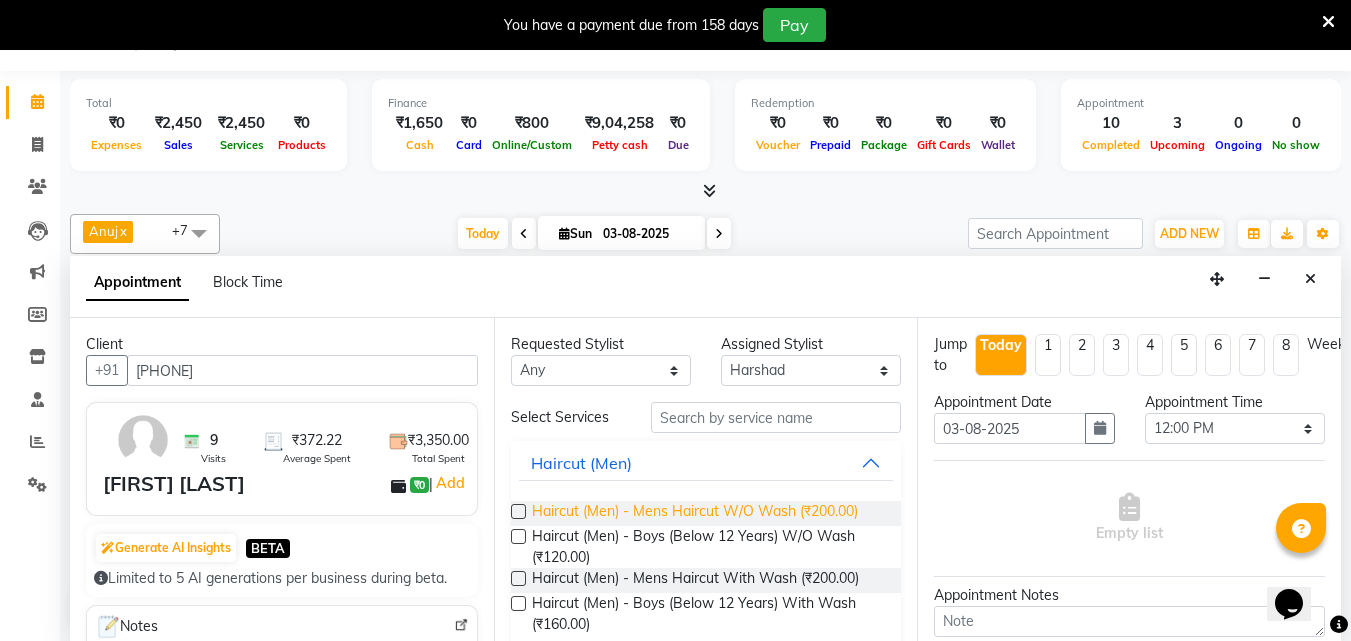 click on "Haircut (Men)  - Mens Haircut W/O Wash (₹200.00)" at bounding box center [695, 513] 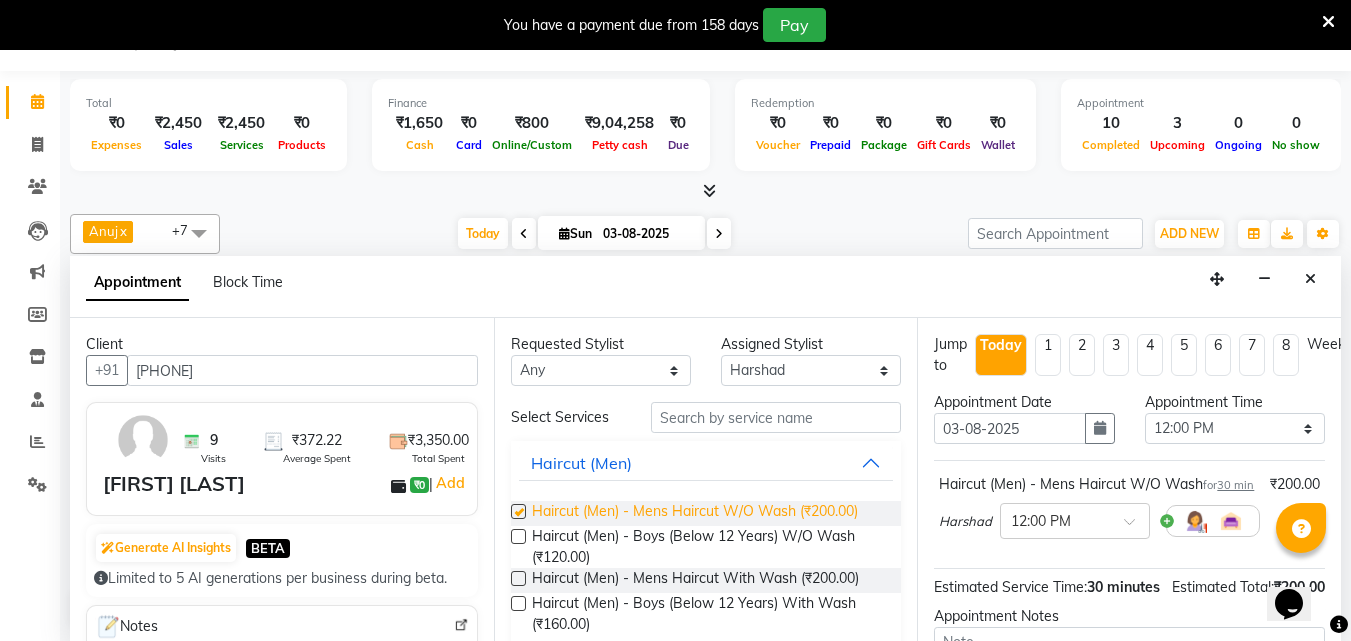 checkbox on "false" 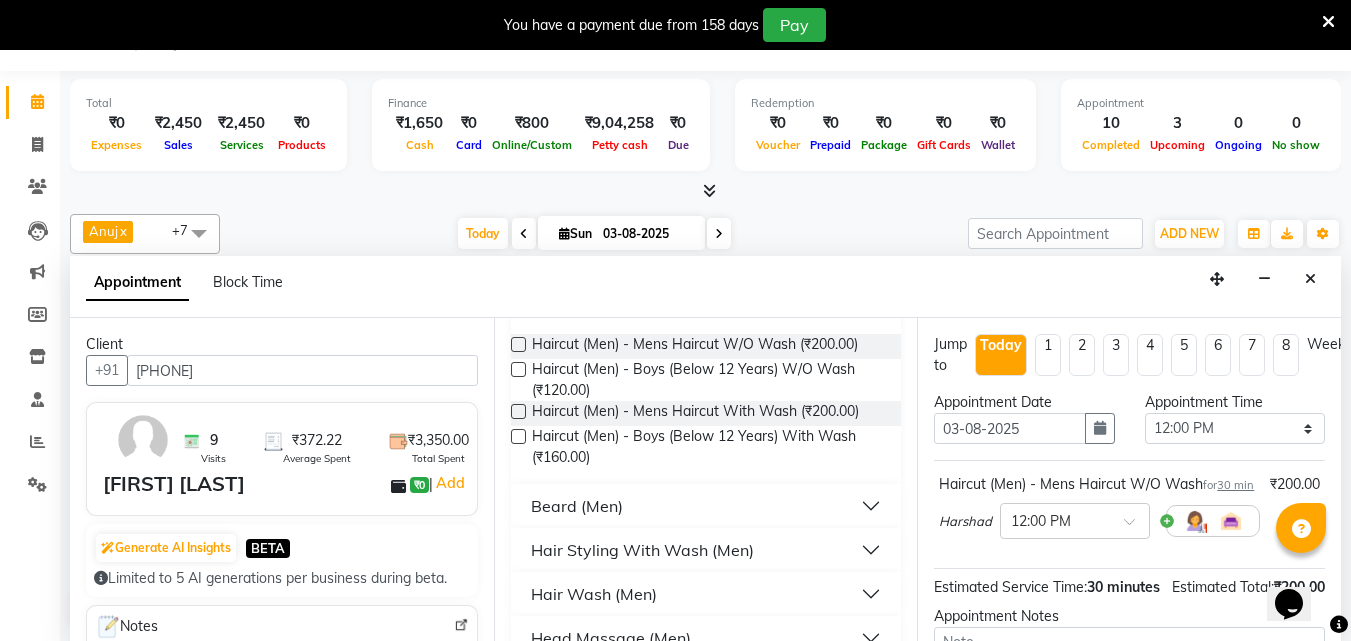 scroll, scrollTop: 168, scrollLeft: 0, axis: vertical 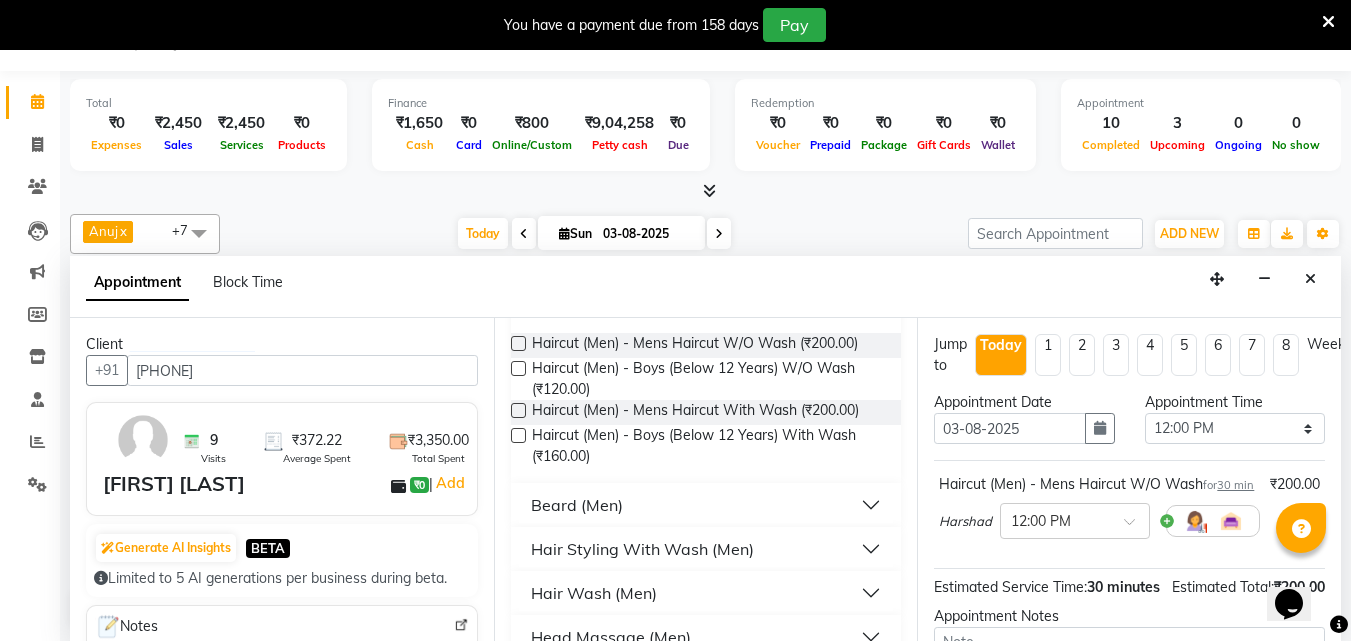 click on "Hair Styling With Wash (Men)" at bounding box center [706, 549] 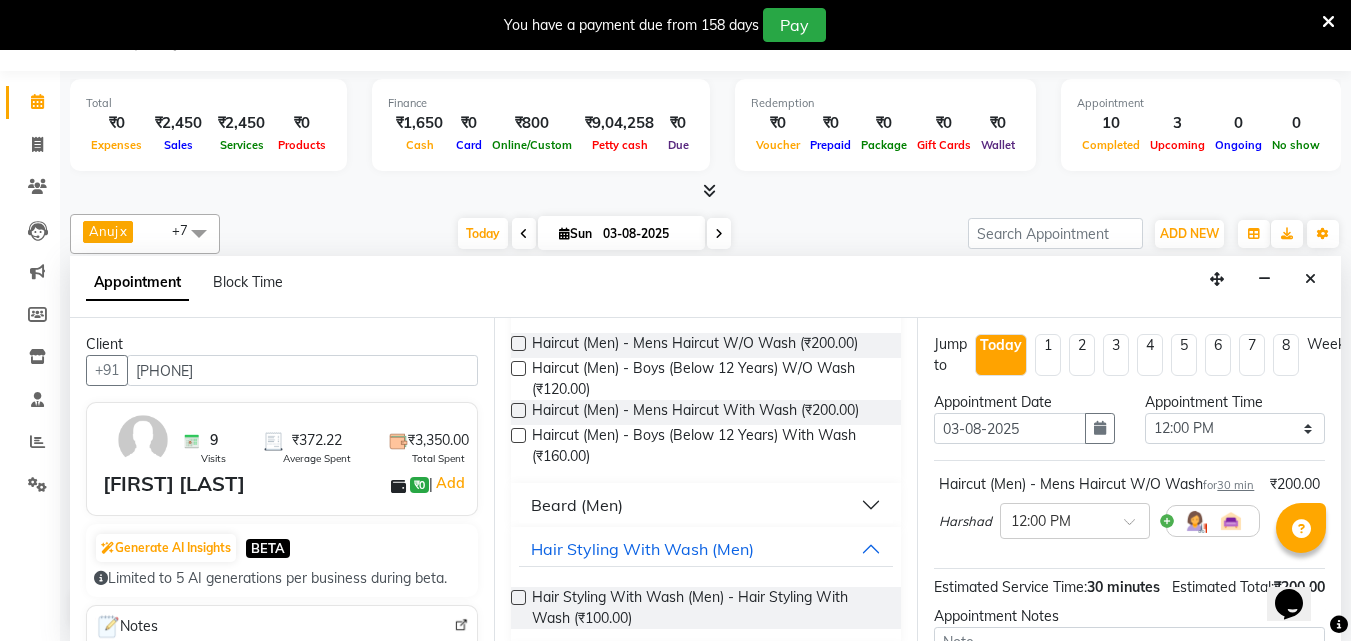 click on "Beard (Men)" at bounding box center (577, 505) 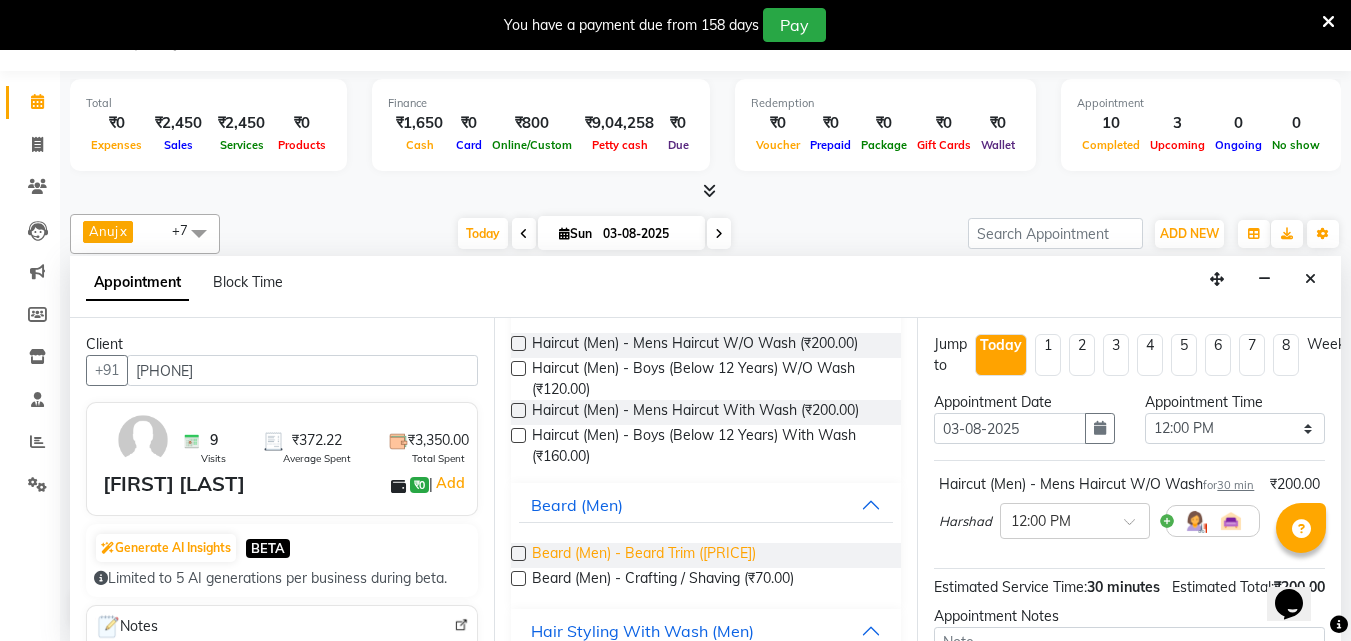click on "Beard (Men)  - Beard Trim ([PRICE])" at bounding box center [644, 555] 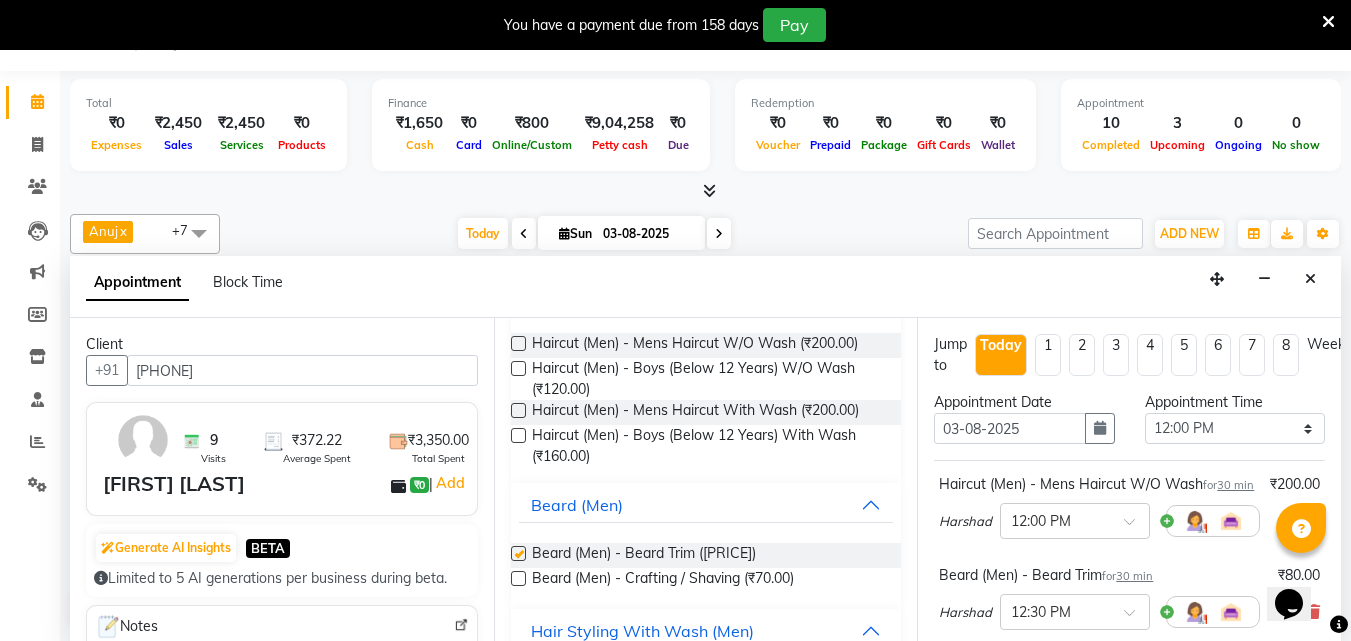 checkbox on "false" 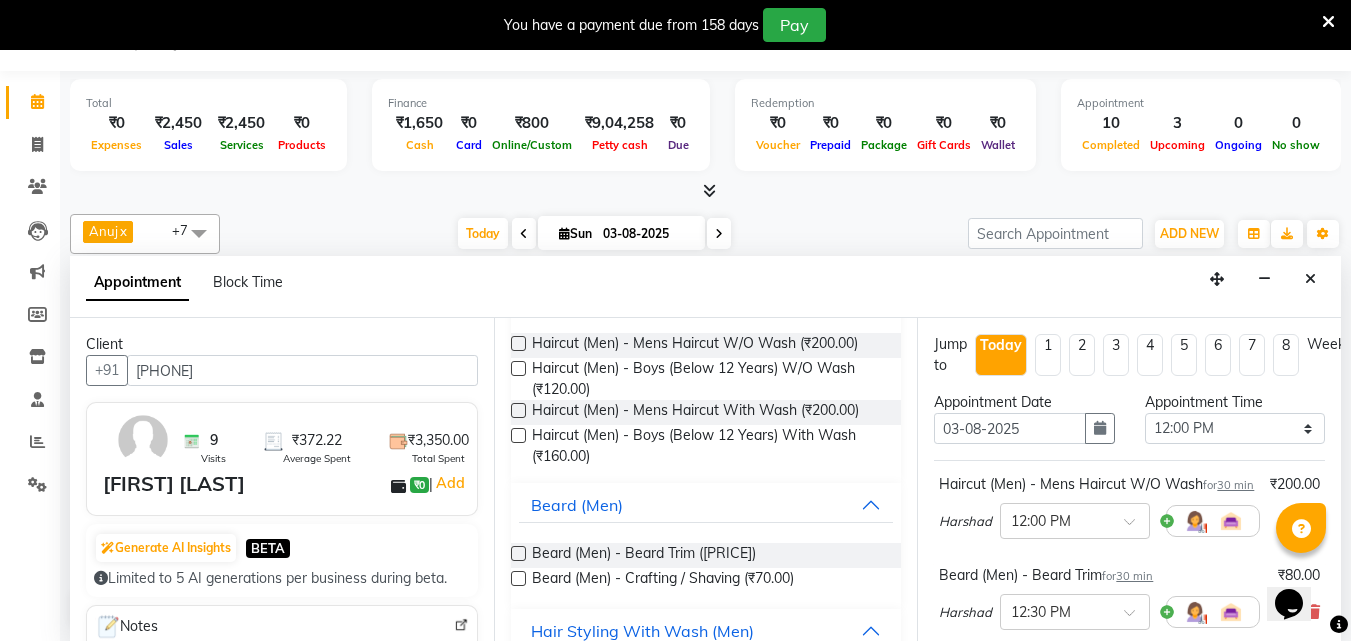 scroll, scrollTop: 330, scrollLeft: 0, axis: vertical 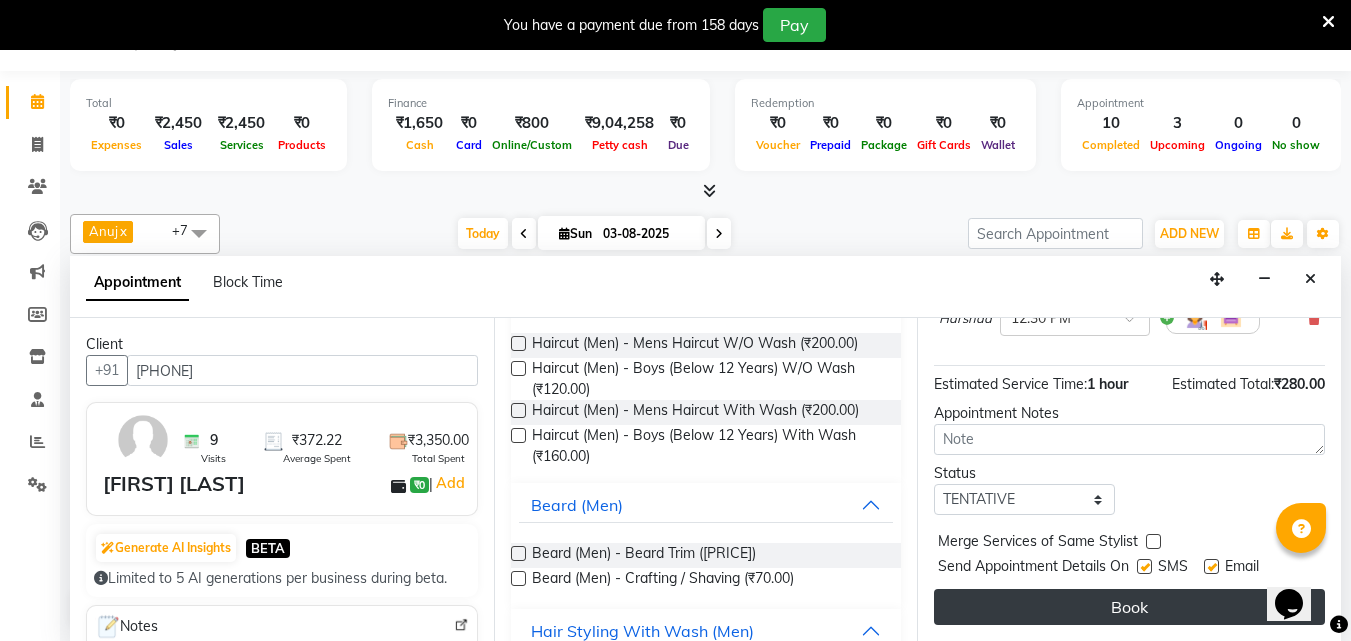 click on "Book" at bounding box center [1129, 607] 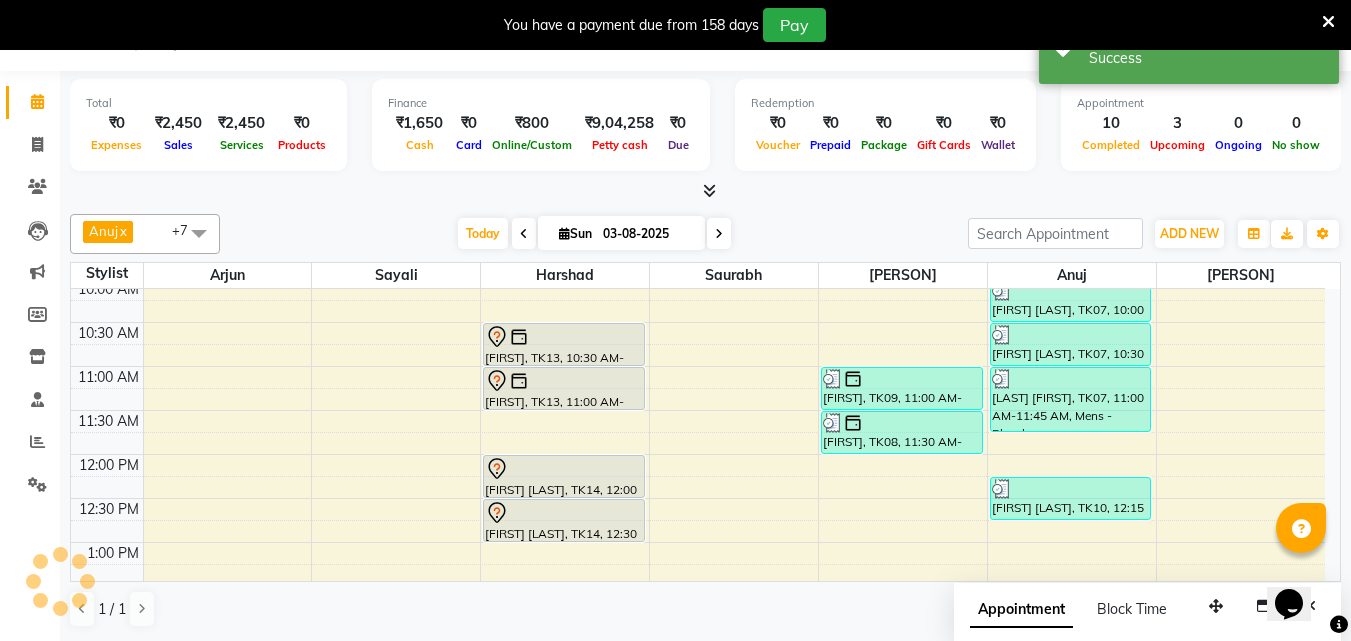 scroll, scrollTop: 0, scrollLeft: 0, axis: both 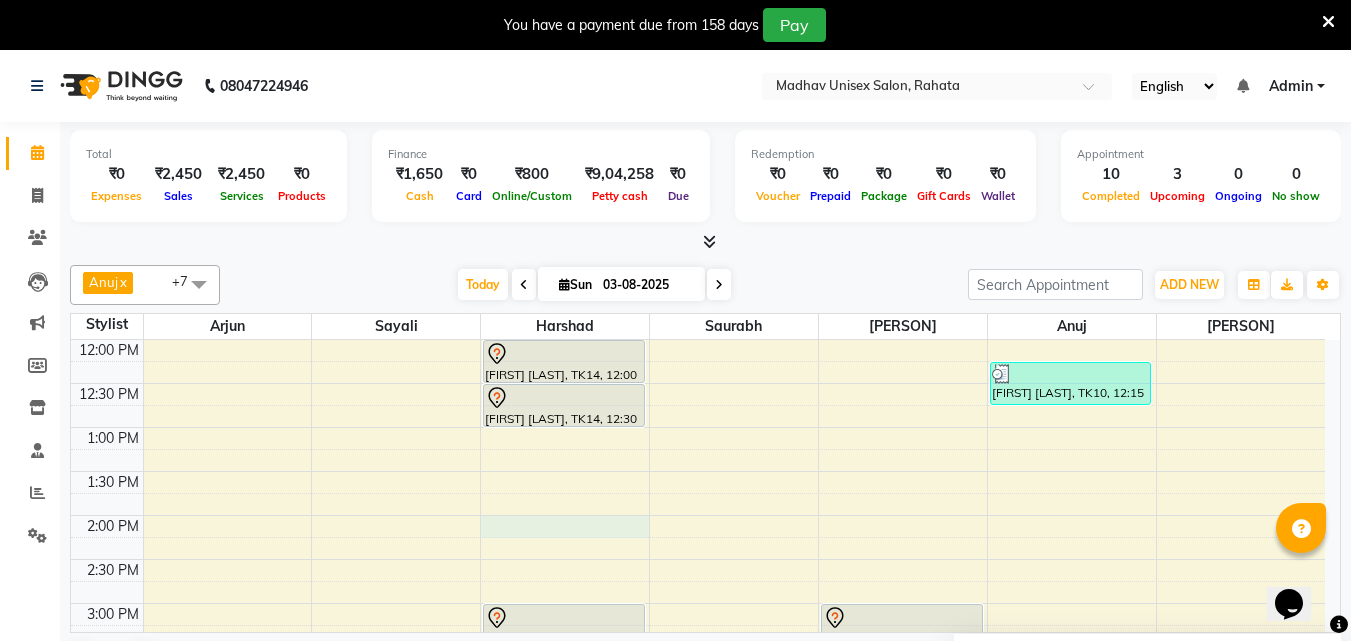 click on "[FIRST] [LAST], TK11, 03:00 PM-03:30 PM, Haircut (Men)  - Mens Haircut W/O Wash     [FIRST] [LAST], TK02, 08:30 AM-09:15 AM, Mens - Bleach     [FIRST] [LAST], TK02, 08:30 AM-09:00 AM, Haircut (Men)  - Mens Haircut With Wash     [FIRST] [LAST], TK03, 09:30 AM-10:00 AM, Haircut (Men)  - Mens Haircut W/O Wash     [FIRST] [LAST], TK09, 11:00 AM-11:30 AM, Haircut (Men)  - Mens Haircut W/O Wash     [FIRST] [LAST], TK08, 11:30 AM-12:00 PM, Haircut (Men)  - Mens Haircut W/O Wash             [FIRST] [LAST], TK04, 03:00 PM-03:30 PM, Beard (Men)  - Beard Trim             [FIRST], TK05, 04:00 PM-04:30 PM, Haircut (Men)  - Mens Haircut W/O Wash     [FIRST] [LAST], TK01, 08:15 AM-08:45 AM, Hair Styling With Wash (Men)  - Hair Styling With Wash" at bounding box center [698, 559] 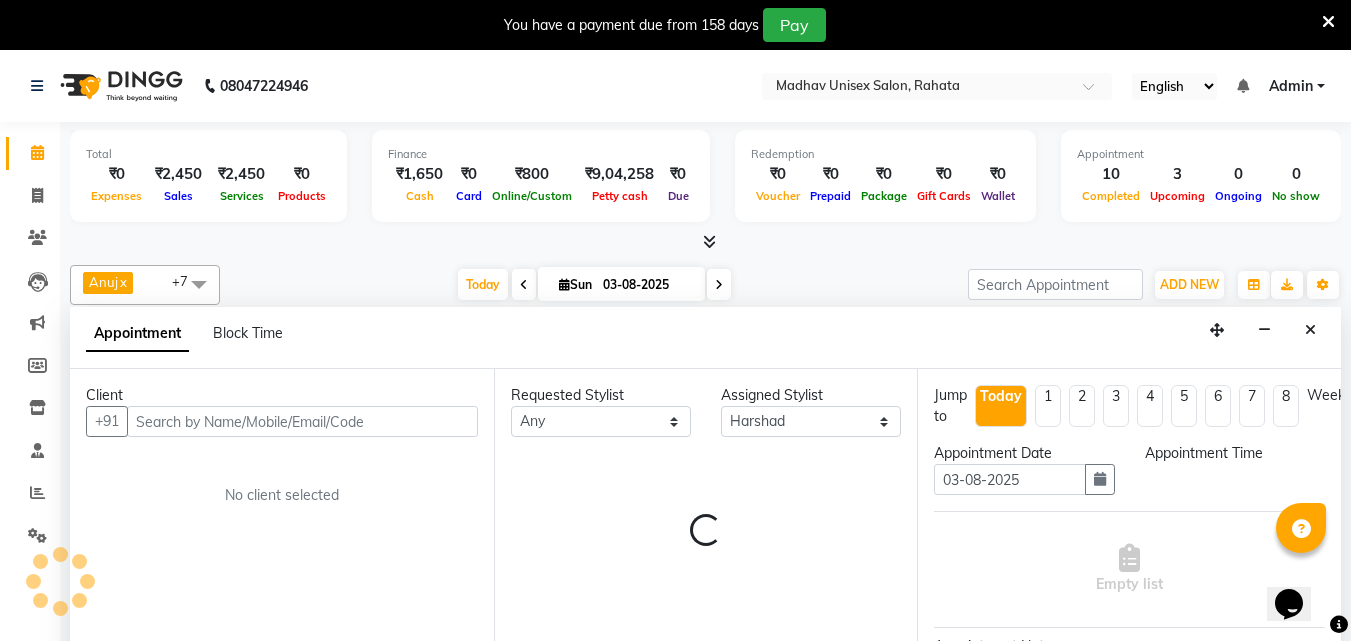 scroll, scrollTop: 51, scrollLeft: 0, axis: vertical 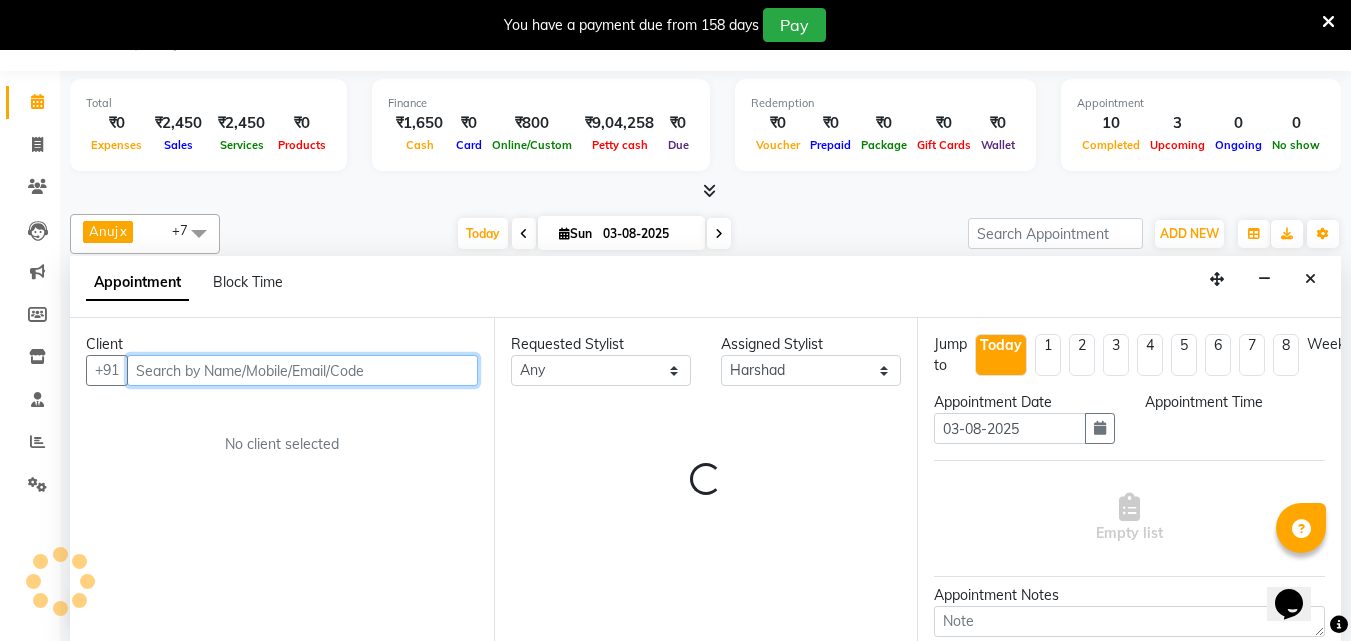 select on "840" 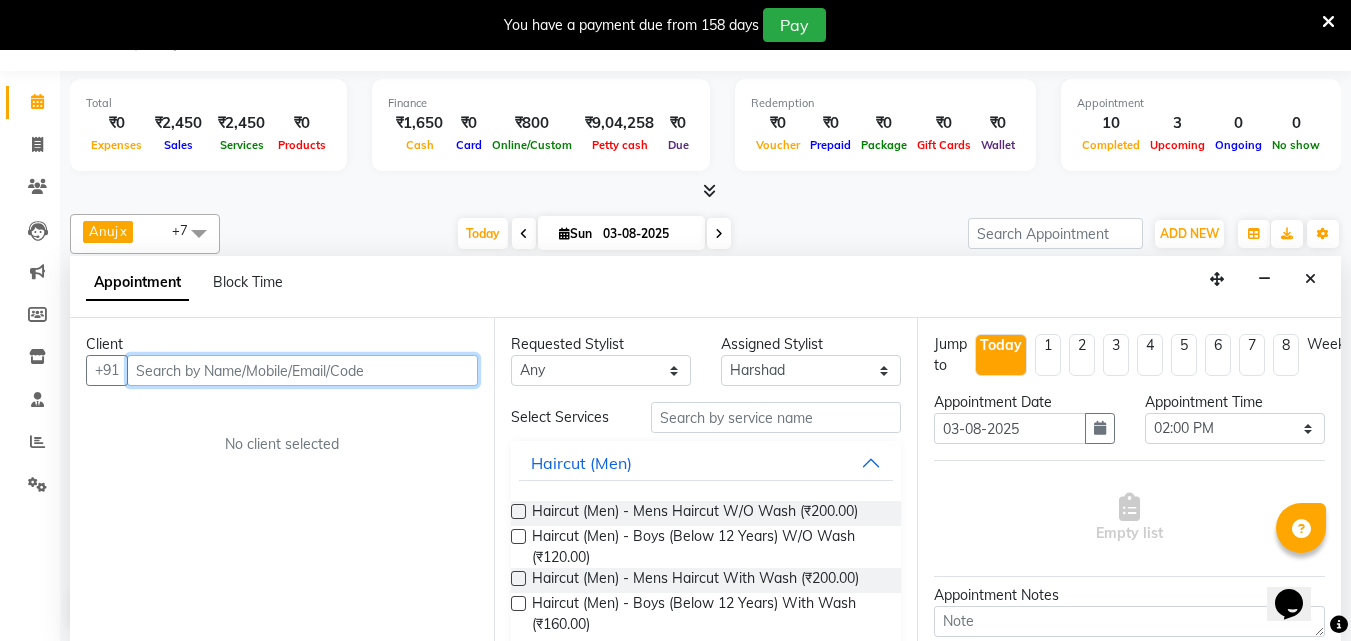 click at bounding box center (302, 370) 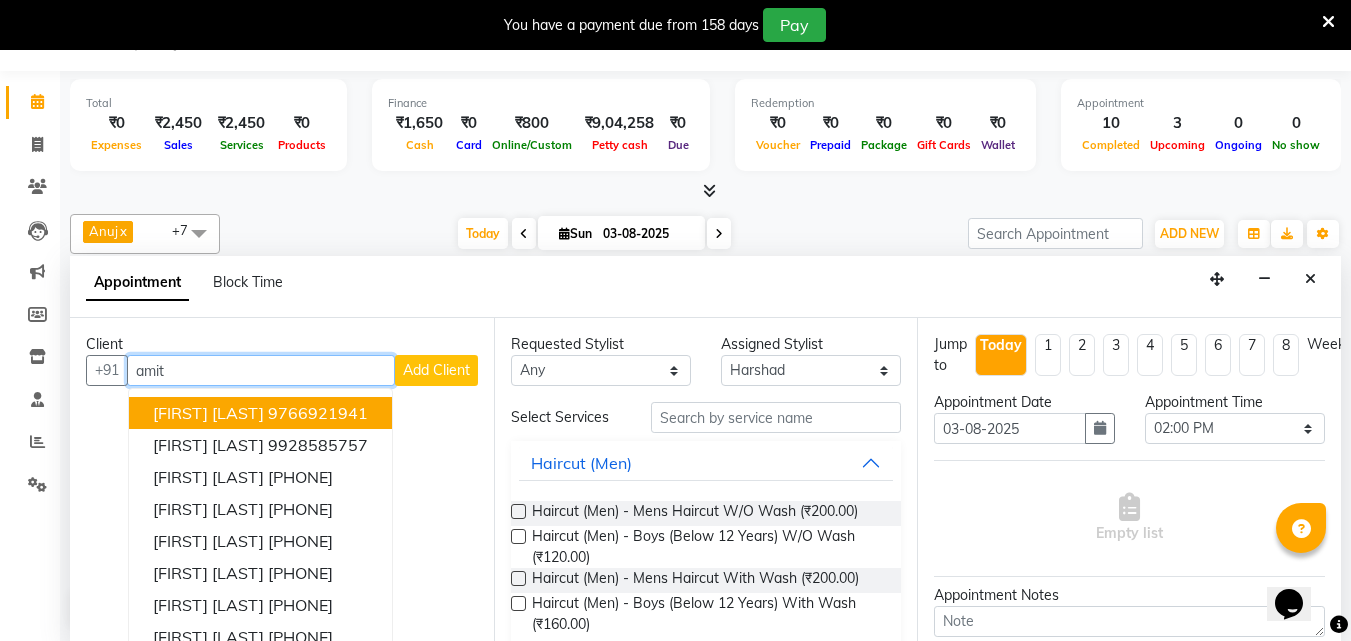 click on "9766921941" at bounding box center [318, 413] 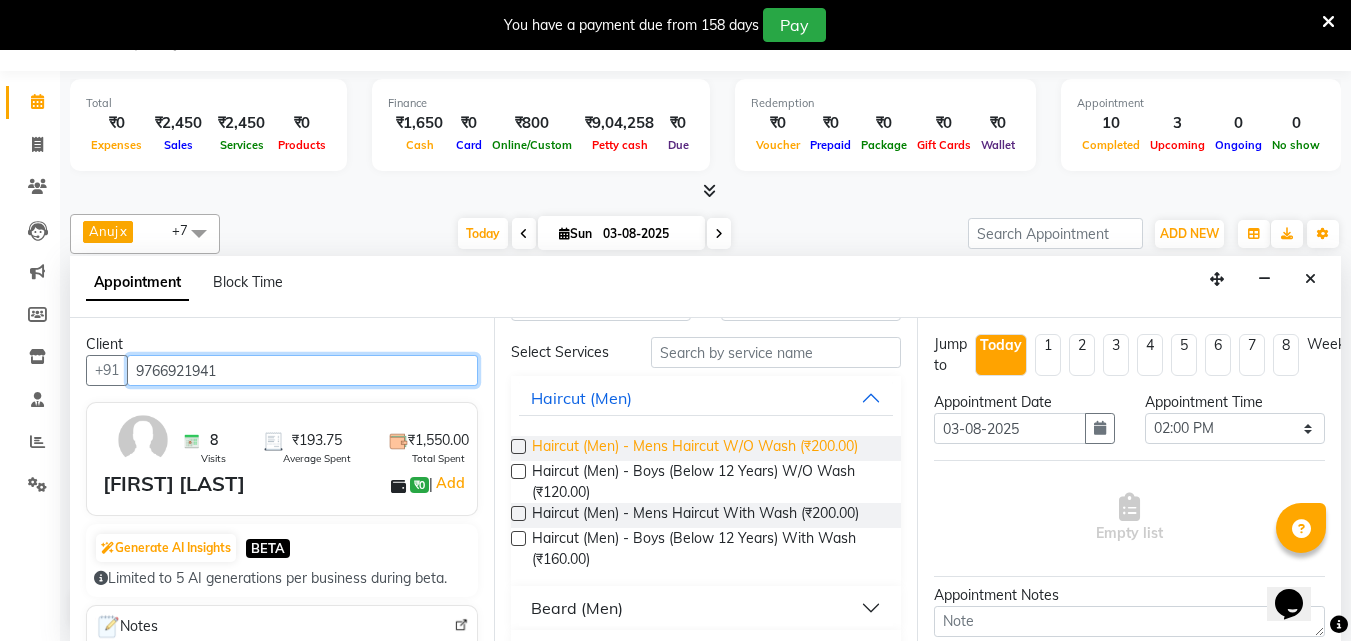 scroll, scrollTop: 68, scrollLeft: 0, axis: vertical 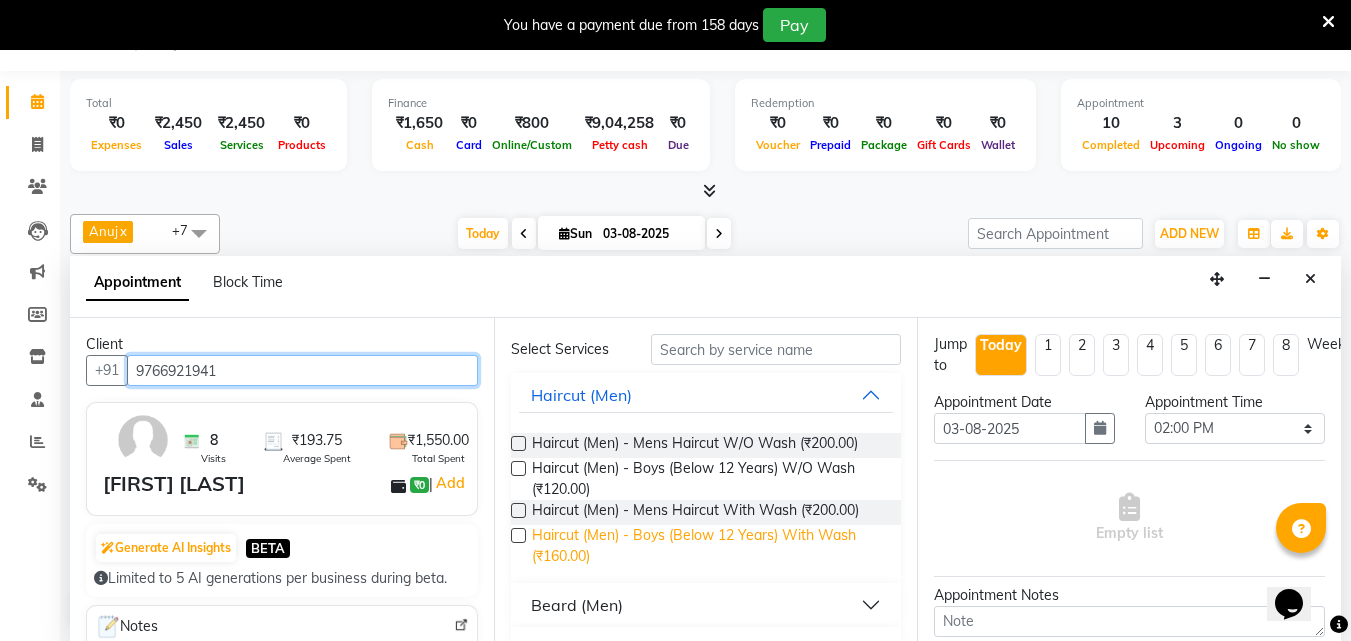 type on "9766921941" 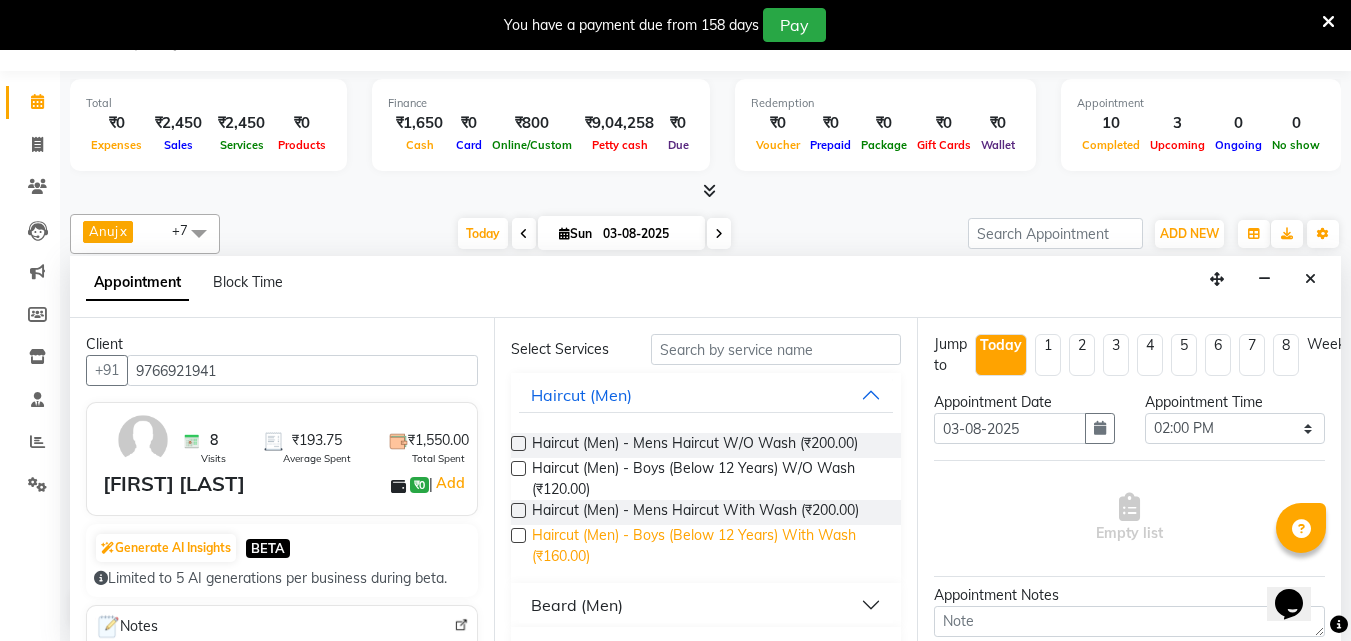 click on "Haircut (Men)  - Boys (Below 12 Years) With Wash (₹160.00)" at bounding box center (709, 546) 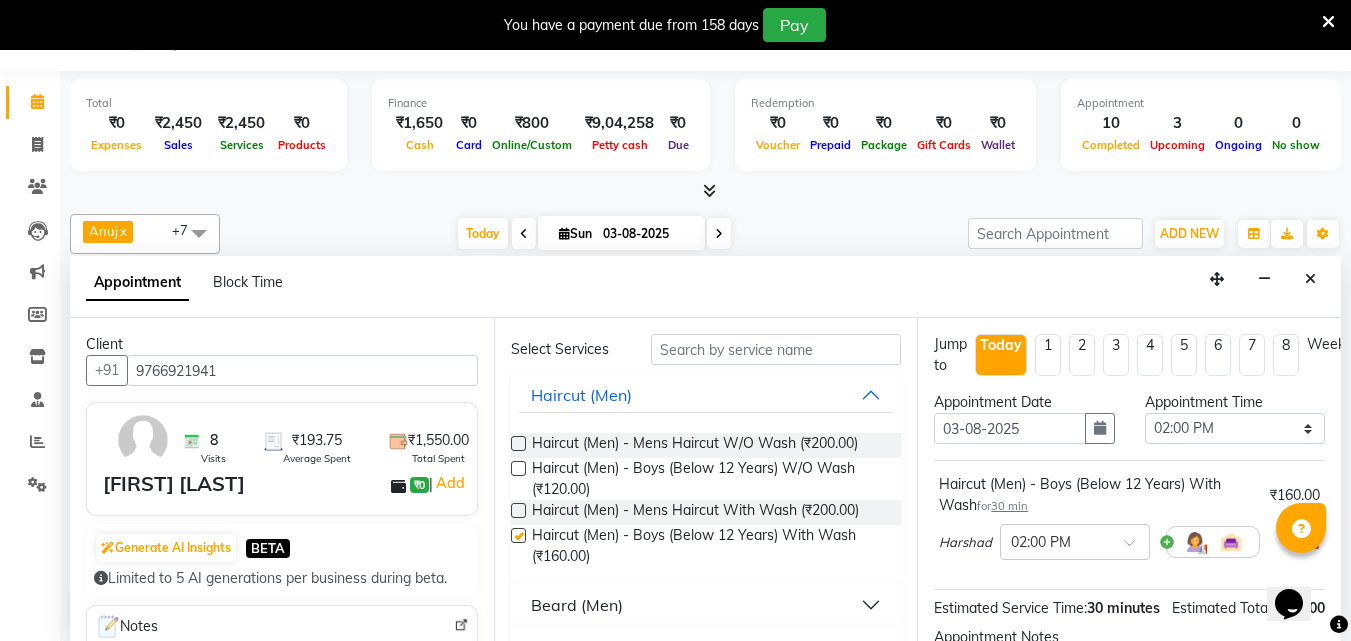 checkbox on "false" 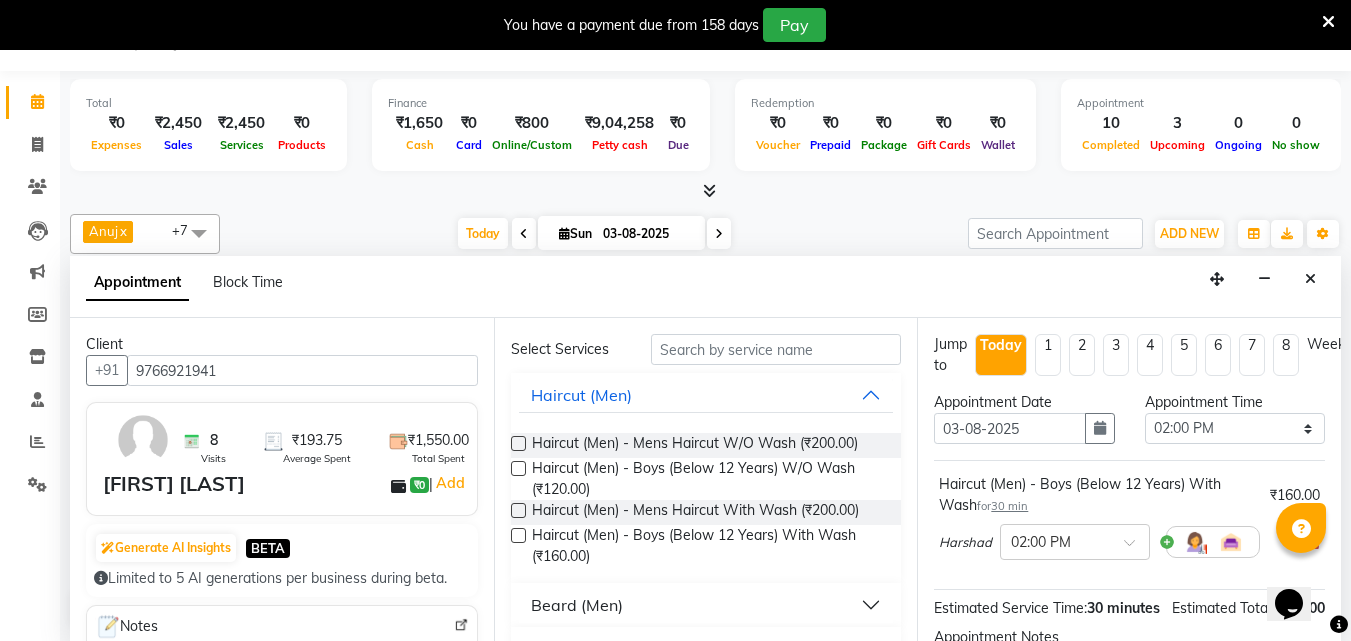 scroll, scrollTop: 260, scrollLeft: 0, axis: vertical 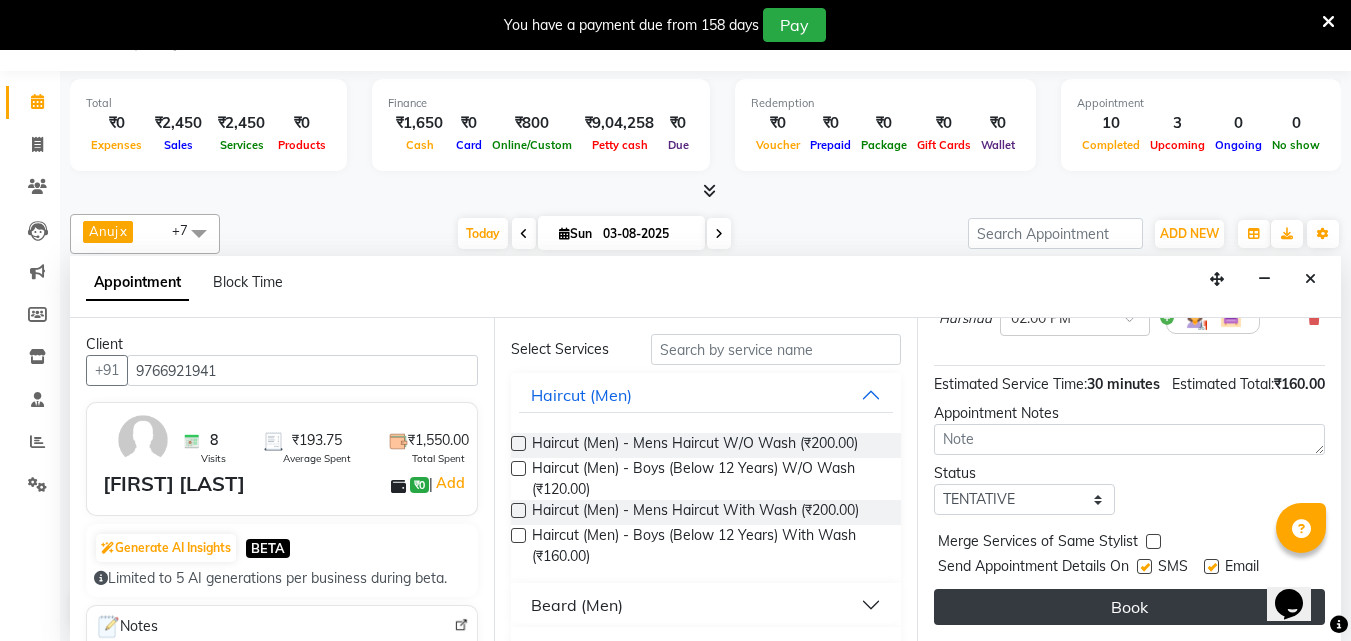 click on "Book" at bounding box center (1129, 607) 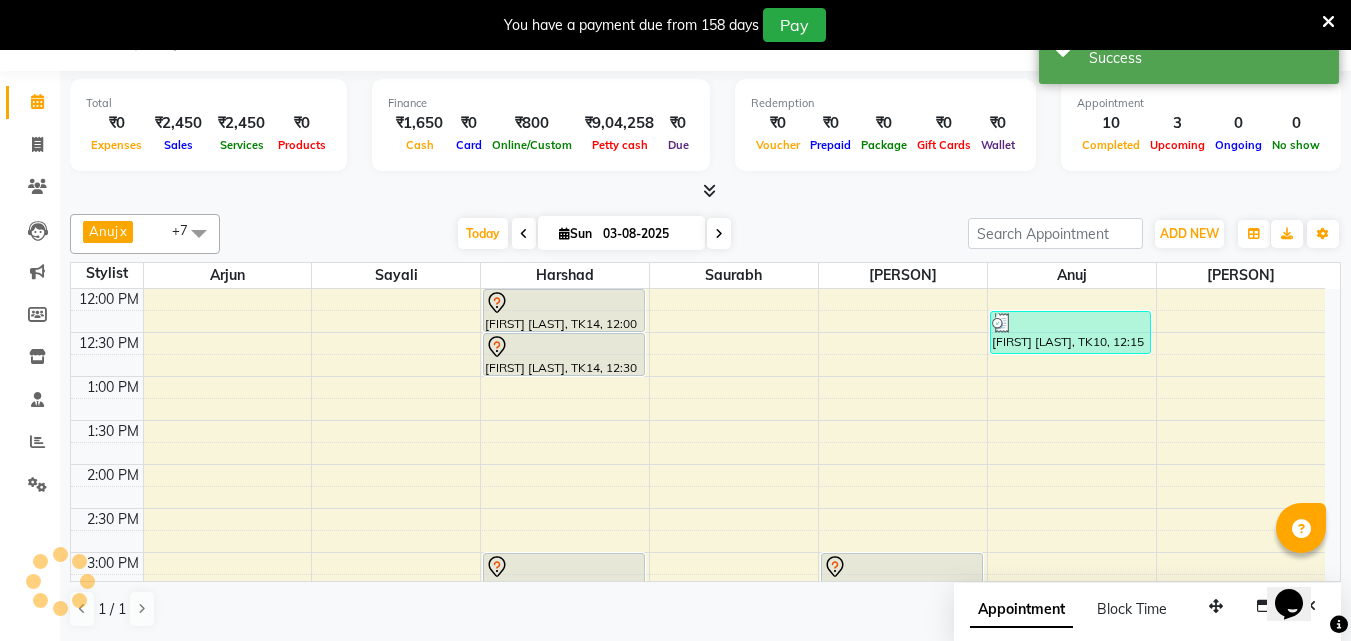 scroll, scrollTop: 0, scrollLeft: 0, axis: both 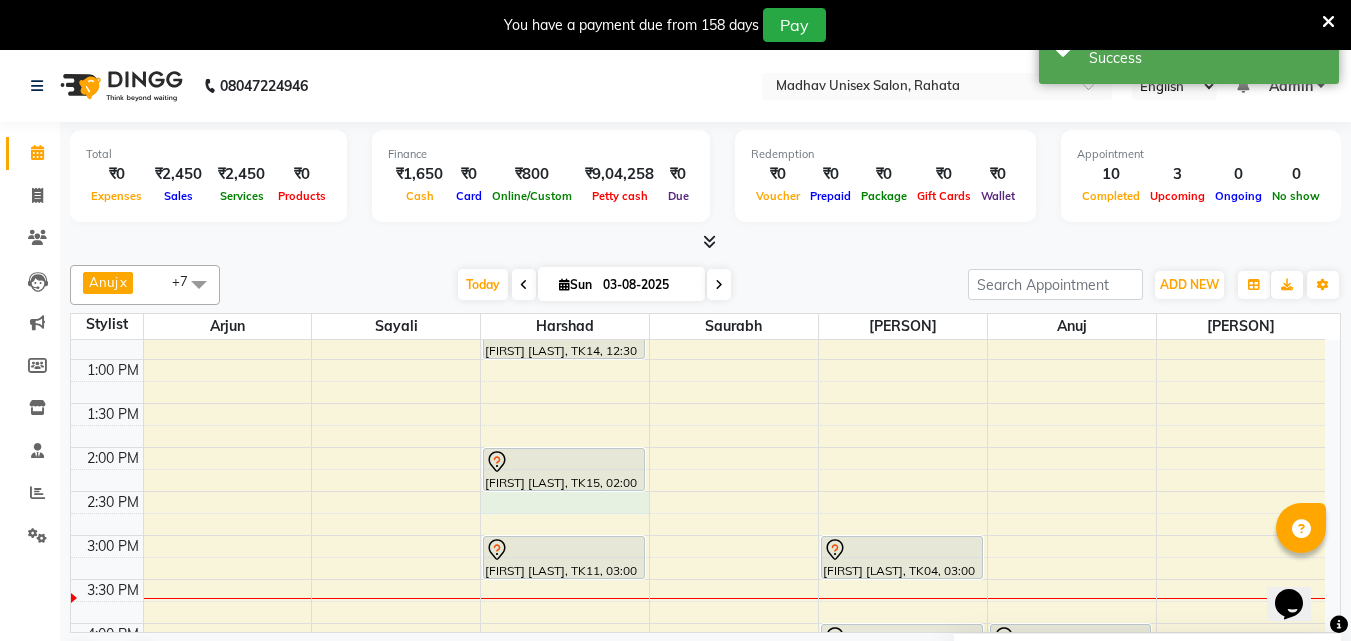 click on "[FIRST] [LAST], TK12, 09:00 AM-09:30 AM, Haircut (Men)  - Mens Haircut W/O Wash             [FIRST] [LAST], TK12, 09:30 AM-10:00 AM, Globle Colour (Men)  - Majirel             [FIRST] [LAST], TK13, 10:30 AM-11:00 AM, Haircut (Men)  - Mens Haircut W/O Wash             [FIRST] [LAST], TK13, 11:00 AM-11:30 AM, Beard (Men)  - Crafting / Shaving             [FIRST] [LAST], TK14, 12:00 PM-12:30 PM, Haircut (Men)  - Mens Haircut W/O Wash             [FIRST] [LAST], TK14, 12:30 PM-01:00 PM, Beard (Men)  - Beard Trim             [FIRST] [LAST], TK15, 02:00 PM-02:30 PM, Haircut (Men)  - Boys (Below 12 Years) With Wash             [FIRST] [LAST], TK11, 03:00 PM-03:30 PM, Haircut (Men)  - Mens Haircut W/O Wash" at bounding box center [698, 491] 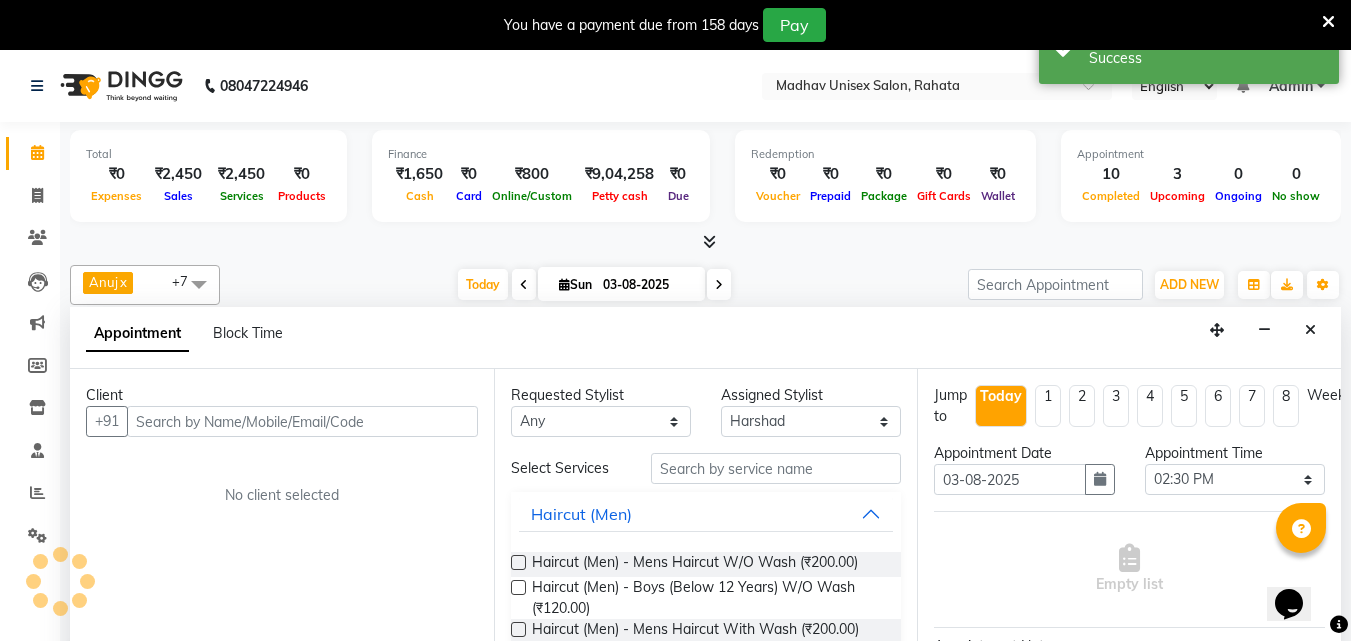 scroll, scrollTop: 51, scrollLeft: 0, axis: vertical 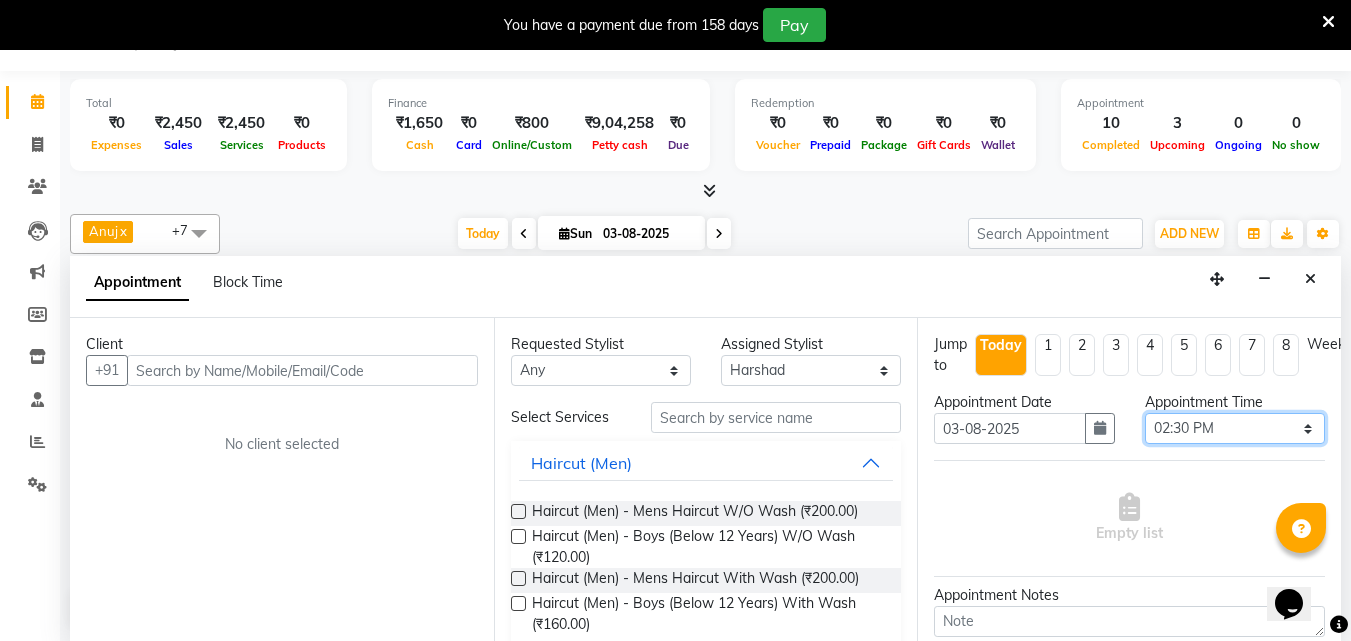 click on "Select 07:00 AM 07:15 AM 07:30 AM 07:45 AM 08:00 AM 08:15 AM 08:30 AM 08:45 AM 09:00 AM 09:15 AM 09:30 AM 09:45 AM 10:00 AM 10:15 AM 10:30 AM 10:45 AM 11:00 AM 11:15 AM 11:30 AM 11:45 AM 12:00 PM 12:15 PM 12:30 PM 12:45 PM 01:00 PM 01:15 PM 01:30 PM 01:45 PM 02:00 PM 02:15 PM 02:30 PM 02:45 PM 03:00 PM 03:15 PM 03:30 PM 03:45 PM 04:00 PM 04:15 PM 04:30 PM 04:45 PM 05:00 PM 05:15 PM 05:30 PM 05:45 PM 06:00 PM 06:15 PM 06:30 PM 06:45 PM 07:00 PM 07:15 PM 07:30 PM 07:45 PM 08:00 PM 08:15 PM 08:30 PM 08:45 PM 09:00 PM 09:15 PM 09:30 PM 09:45 PM 10:00 PM" at bounding box center (1235, 428) 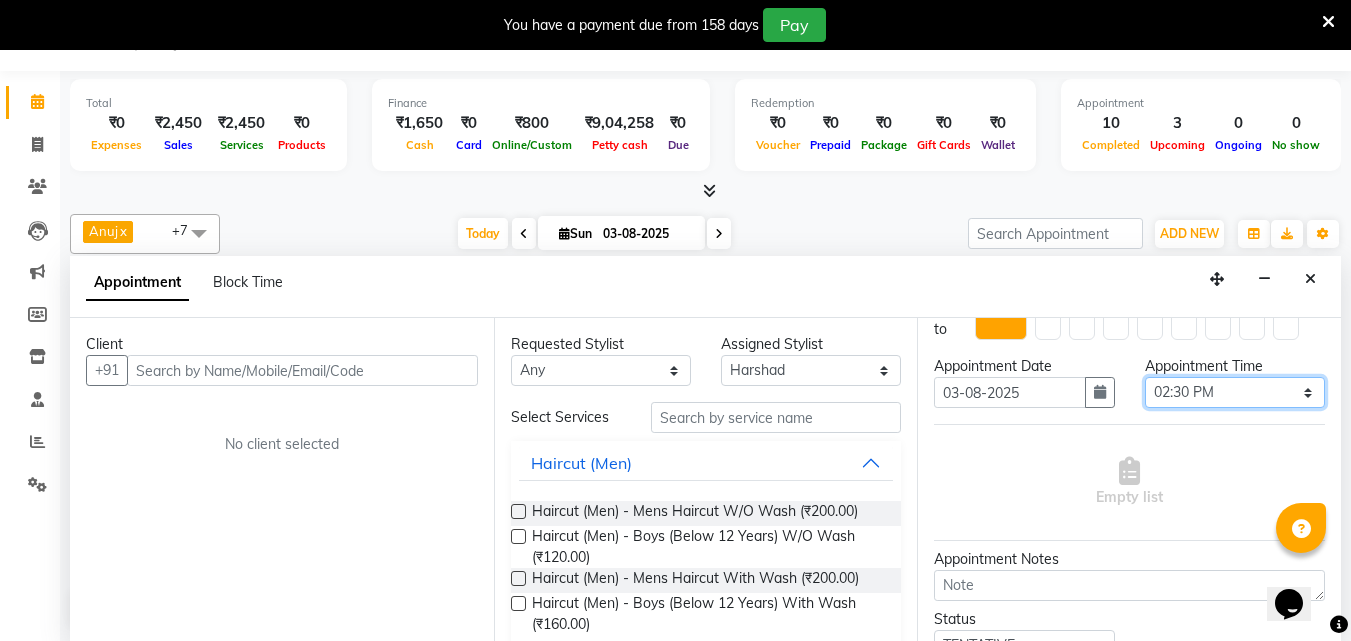 scroll, scrollTop: 37, scrollLeft: 0, axis: vertical 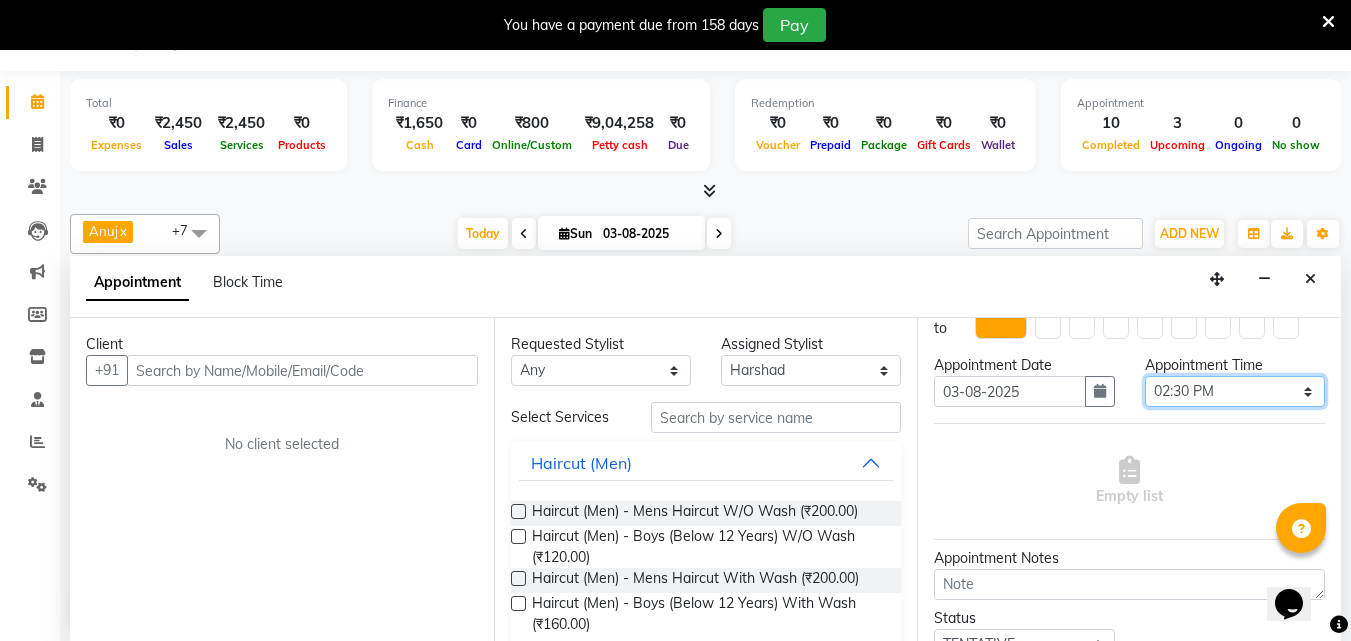 click on "Select 07:00 AM 07:15 AM 07:30 AM 07:45 AM 08:00 AM 08:15 AM 08:30 AM 08:45 AM 09:00 AM 09:15 AM 09:30 AM 09:45 AM 10:00 AM 10:15 AM 10:30 AM 10:45 AM 11:00 AM 11:15 AM 11:30 AM 11:45 AM 12:00 PM 12:15 PM 12:30 PM 12:45 PM 01:00 PM 01:15 PM 01:30 PM 01:45 PM 02:00 PM 02:15 PM 02:30 PM 02:45 PM 03:00 PM 03:15 PM 03:30 PM 03:45 PM 04:00 PM 04:15 PM 04:30 PM 04:45 PM 05:00 PM 05:15 PM 05:30 PM 05:45 PM 06:00 PM 06:15 PM 06:30 PM 06:45 PM 07:00 PM 07:15 PM 07:30 PM 07:45 PM 08:00 PM 08:15 PM 08:30 PM 08:45 PM 09:00 PM 09:15 PM 09:30 PM 09:45 PM 10:00 PM" at bounding box center (1235, 391) 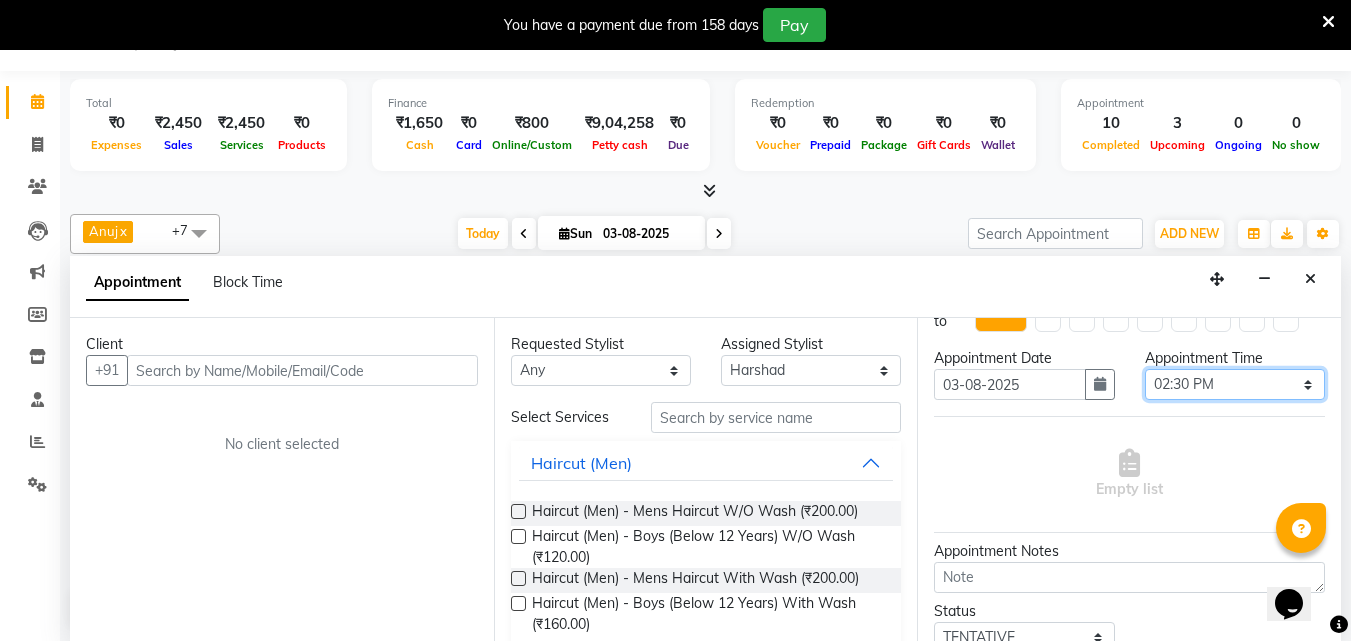 scroll, scrollTop: 45, scrollLeft: 0, axis: vertical 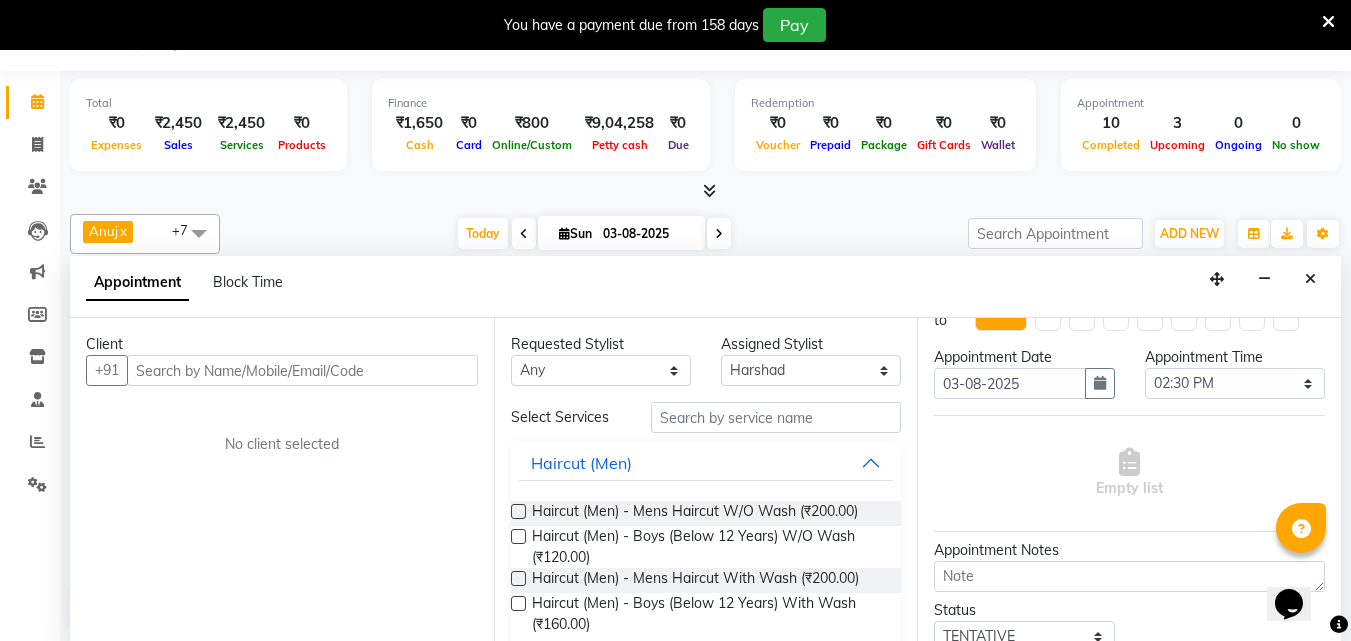 click on "Appointment Time Select 07:00 AM 07:15 AM 07:30 AM 07:45 AM 08:00 AM 08:15 AM 08:30 AM 08:45 AM 09:00 AM 09:15 AM 09:30 AM 09:45 AM 10:00 AM 10:15 AM 10:30 AM 10:45 AM 11:00 AM 11:15 AM 11:30 AM 11:45 AM 12:00 PM 12:15 PM 12:30 PM 12:45 PM 01:00 PM 01:15 PM 01:30 PM 01:45 PM 02:00 PM 02:15 PM 02:30 PM 02:45 PM 03:00 PM 03:15 PM 03:30 PM 03:45 PM 04:00 PM 04:15 PM 04:30 PM 04:45 PM 05:00 PM 05:15 PM 05:30 PM 05:45 PM 06:00 PM 06:15 PM 06:30 PM 06:45 PM 07:00 PM 07:15 PM 07:30 PM 07:45 PM 08:00 PM 08:15 PM 08:30 PM 08:45 PM 09:00 PM 09:15 PM 09:30 PM 09:45 PM 10:00 PM" at bounding box center [1235, 381] 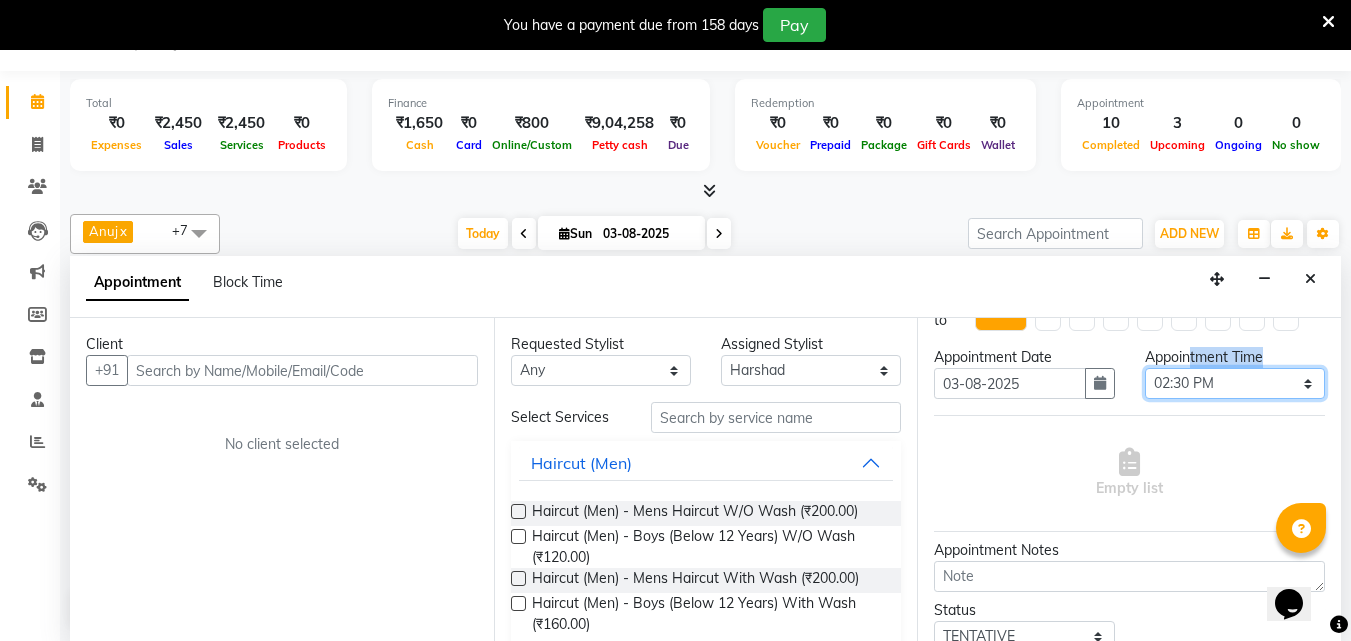 click on "Select 07:00 AM 07:15 AM 07:30 AM 07:45 AM 08:00 AM 08:15 AM 08:30 AM 08:45 AM 09:00 AM 09:15 AM 09:30 AM 09:45 AM 10:00 AM 10:15 AM 10:30 AM 10:45 AM 11:00 AM 11:15 AM 11:30 AM 11:45 AM 12:00 PM 12:15 PM 12:30 PM 12:45 PM 01:00 PM 01:15 PM 01:30 PM 01:45 PM 02:00 PM 02:15 PM 02:30 PM 02:45 PM 03:00 PM 03:15 PM 03:30 PM 03:45 PM 04:00 PM 04:15 PM 04:30 PM 04:45 PM 05:00 PM 05:15 PM 05:30 PM 05:45 PM 06:00 PM 06:15 PM 06:30 PM 06:45 PM 07:00 PM 07:15 PM 07:30 PM 07:45 PM 08:00 PM 08:15 PM 08:30 PM 08:45 PM 09:00 PM 09:15 PM 09:30 PM 09:45 PM 10:00 PM" at bounding box center [1235, 383] 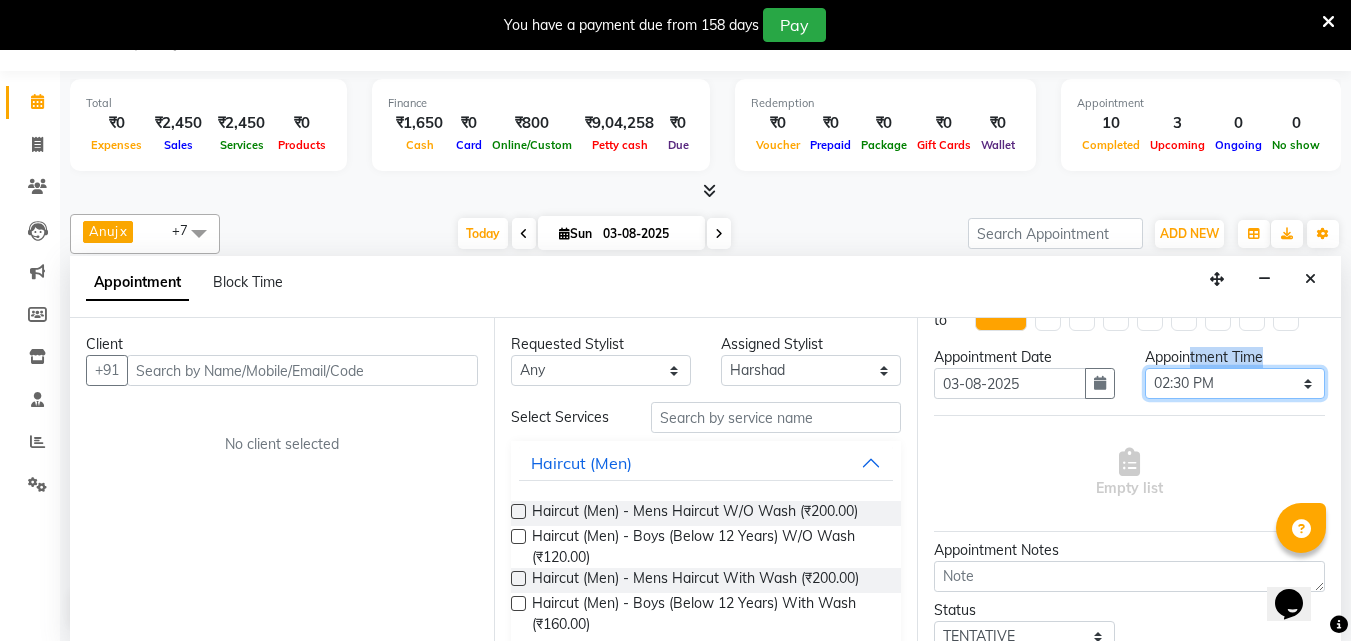 select on "885" 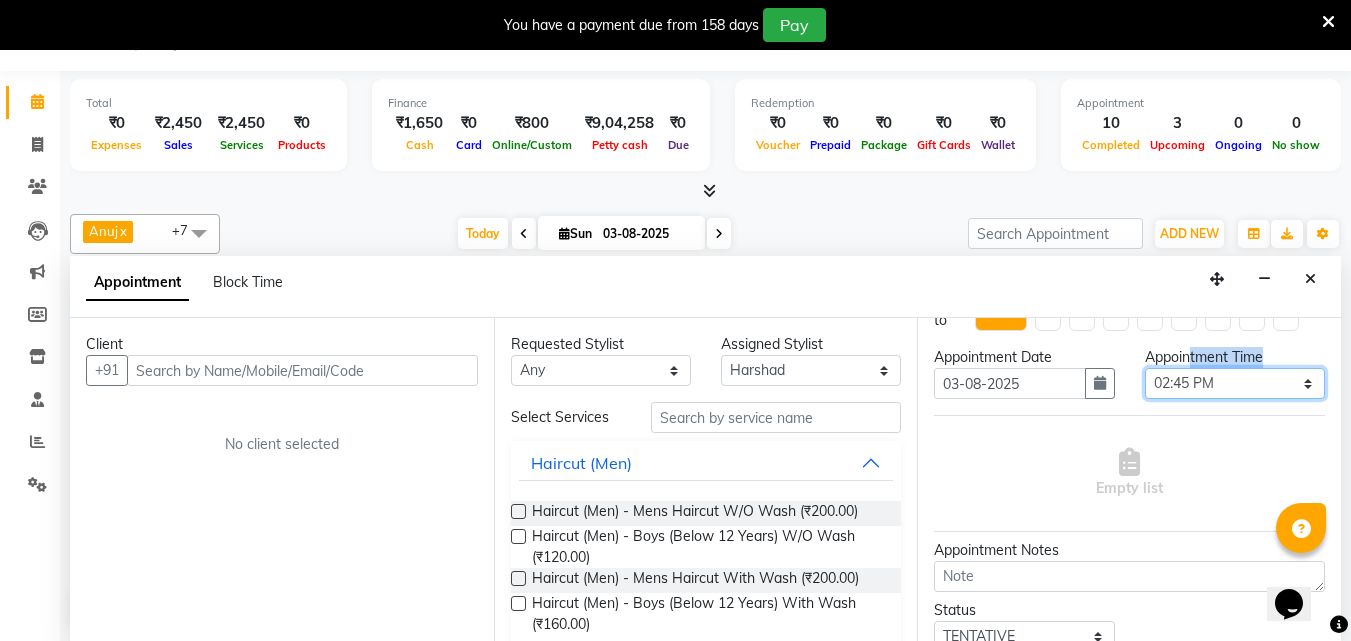 click on "Select 07:00 AM 07:15 AM 07:30 AM 07:45 AM 08:00 AM 08:15 AM 08:30 AM 08:45 AM 09:00 AM 09:15 AM 09:30 AM 09:45 AM 10:00 AM 10:15 AM 10:30 AM 10:45 AM 11:00 AM 11:15 AM 11:30 AM 11:45 AM 12:00 PM 12:15 PM 12:30 PM 12:45 PM 01:00 PM 01:15 PM 01:30 PM 01:45 PM 02:00 PM 02:15 PM 02:30 PM 02:45 PM 03:00 PM 03:15 PM 03:30 PM 03:45 PM 04:00 PM 04:15 PM 04:30 PM 04:45 PM 05:00 PM 05:15 PM 05:30 PM 05:45 PM 06:00 PM 06:15 PM 06:30 PM 06:45 PM 07:00 PM 07:15 PM 07:30 PM 07:45 PM 08:00 PM 08:15 PM 08:30 PM 08:45 PM 09:00 PM 09:15 PM 09:30 PM 09:45 PM 10:00 PM" at bounding box center (1235, 383) 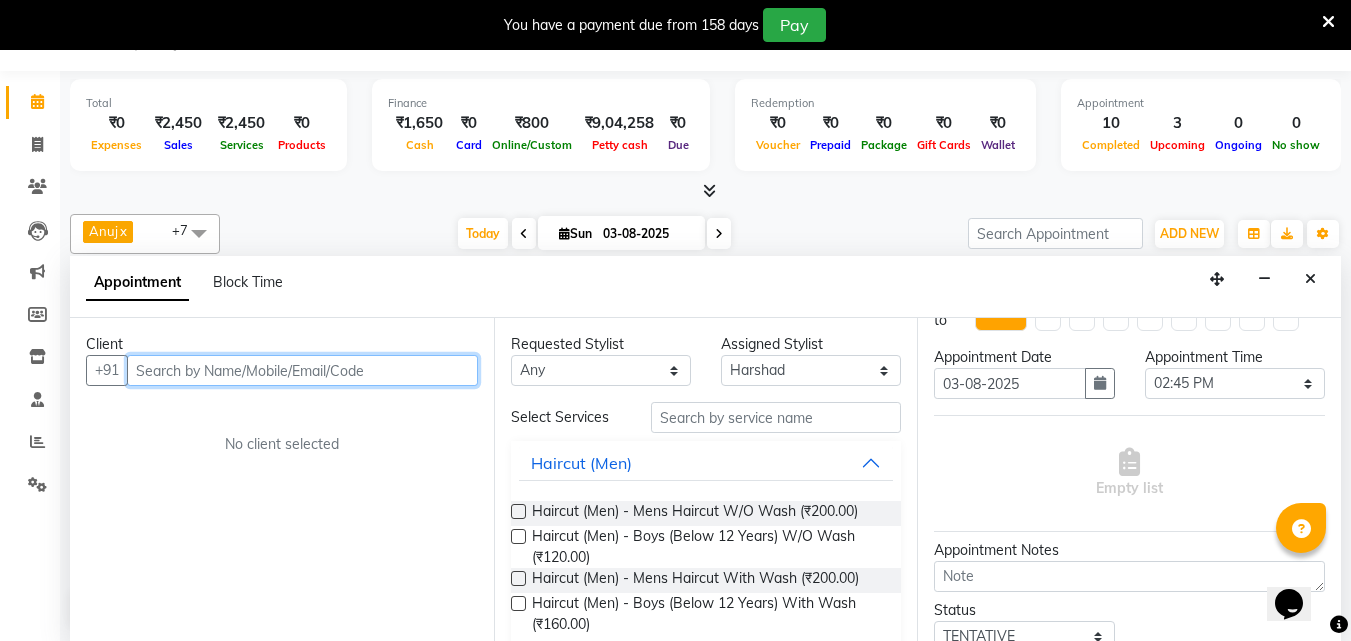 click at bounding box center [302, 370] 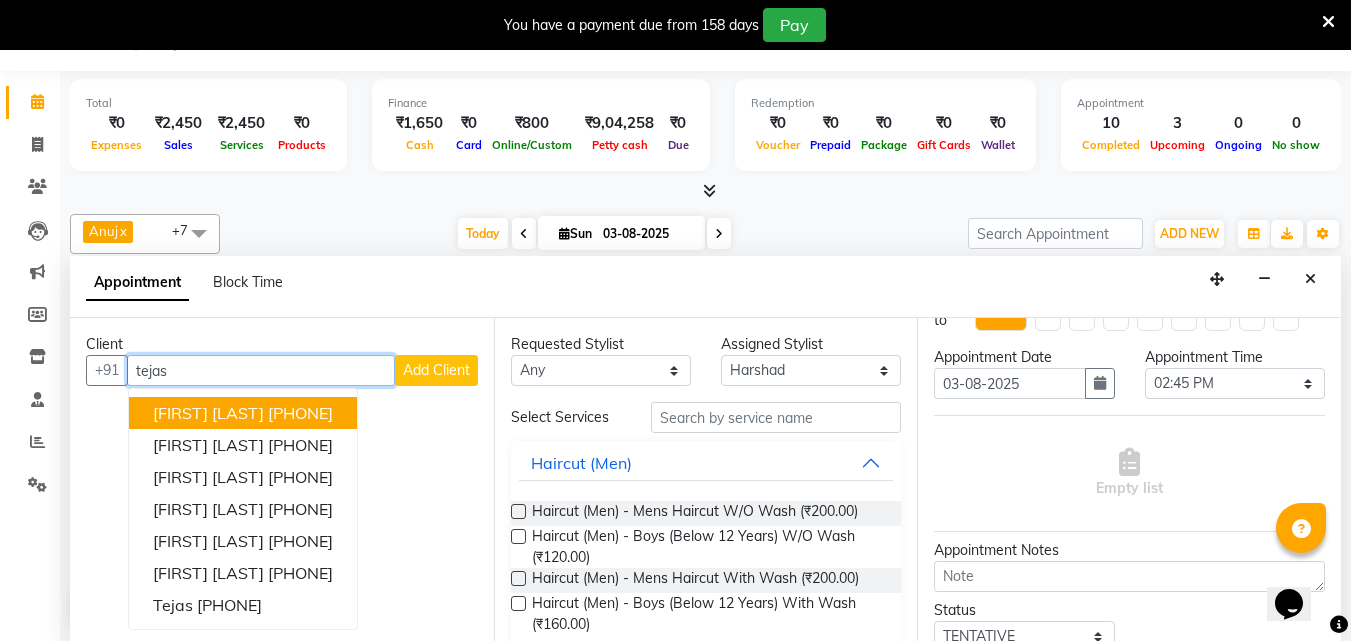 click on "[PHONE]" at bounding box center [300, 413] 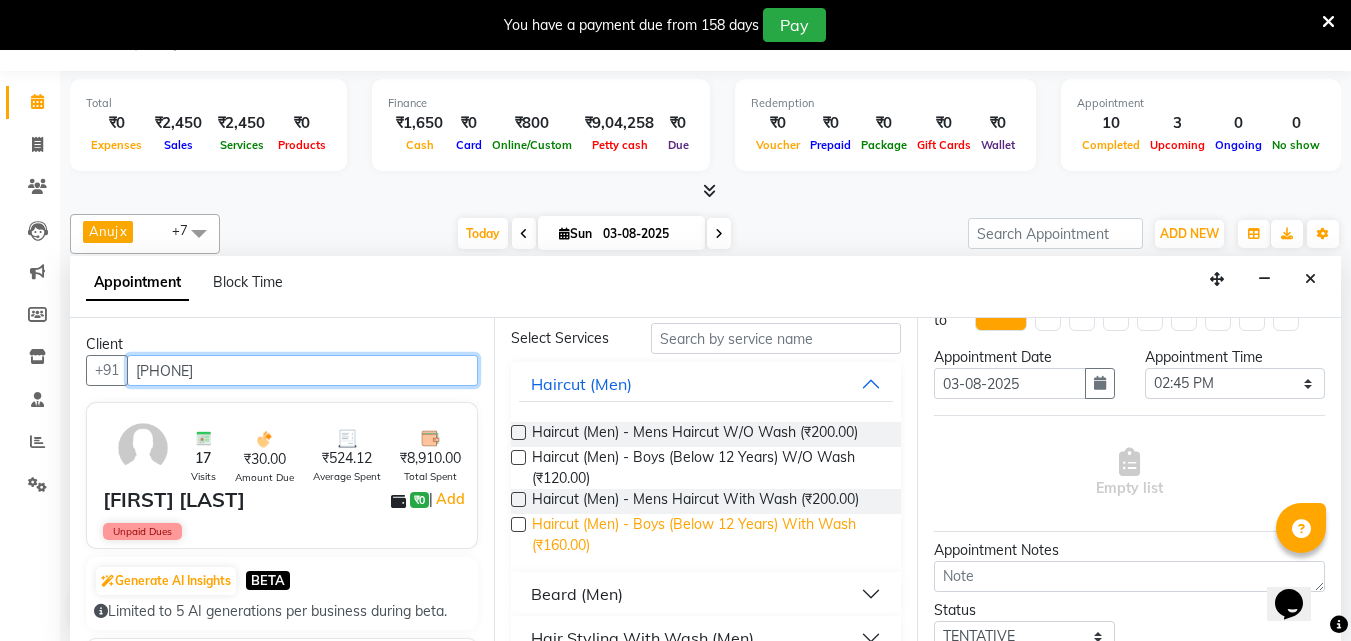 scroll, scrollTop: 80, scrollLeft: 0, axis: vertical 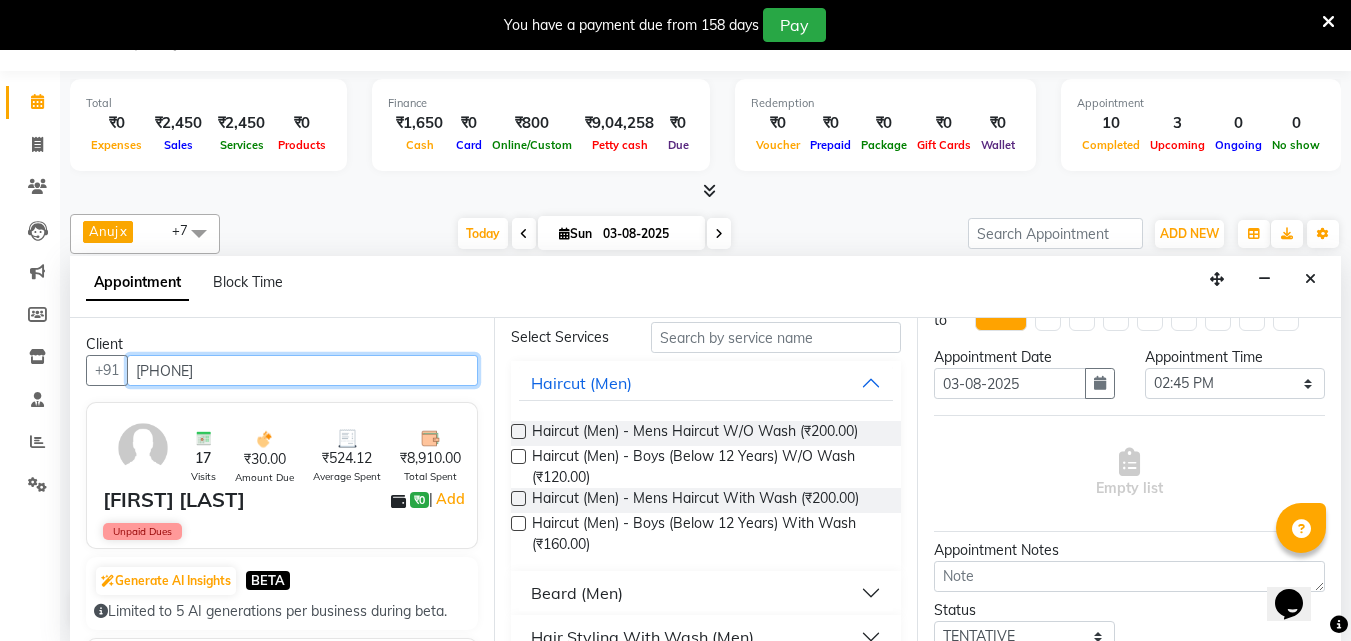 type on "[PHONE]" 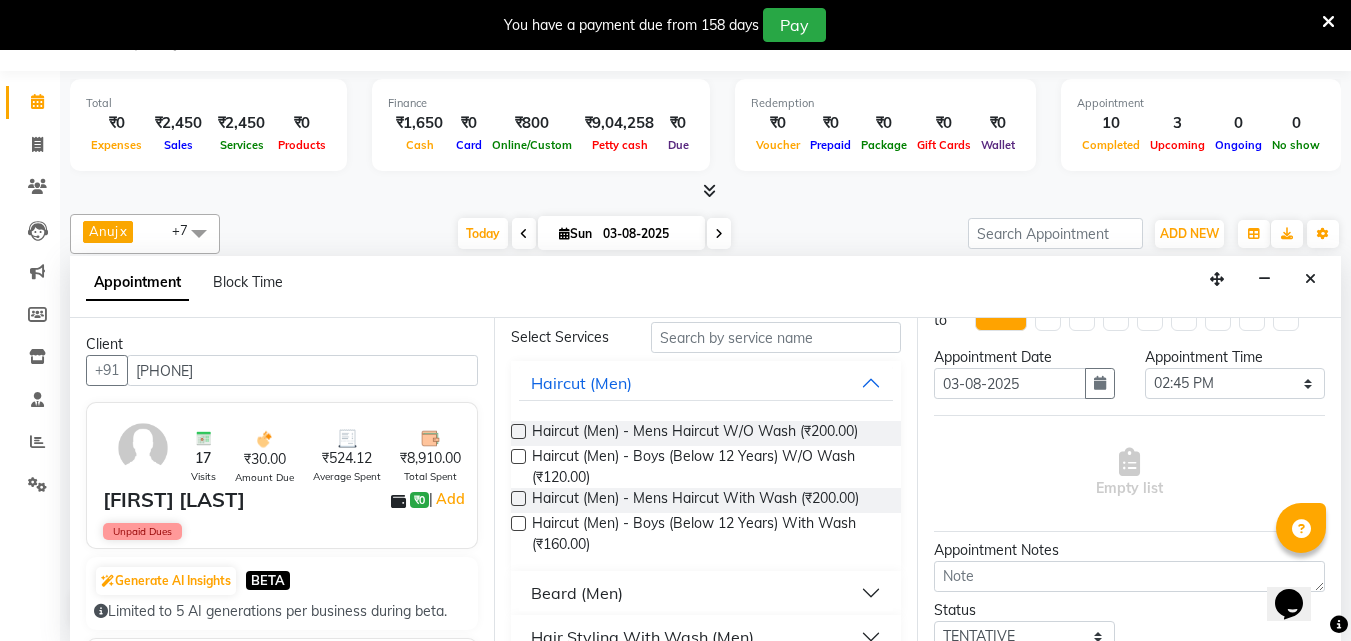 click on "Beard (Men)" at bounding box center [577, 593] 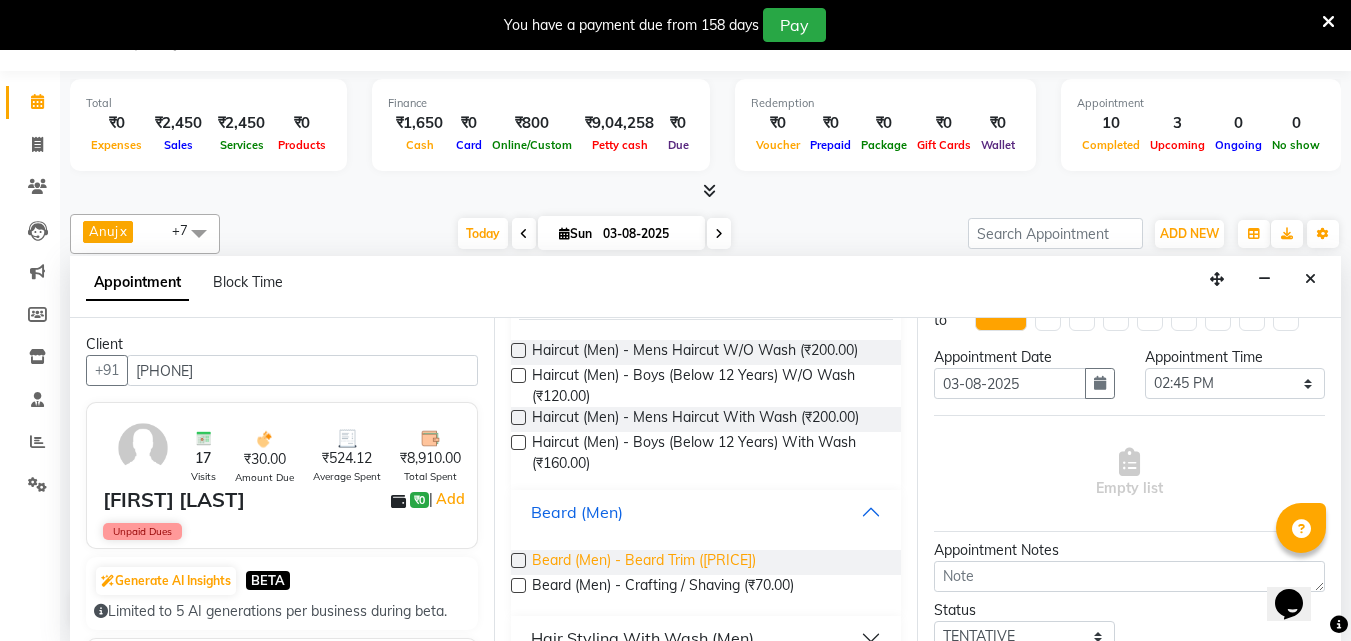 scroll, scrollTop: 162, scrollLeft: 0, axis: vertical 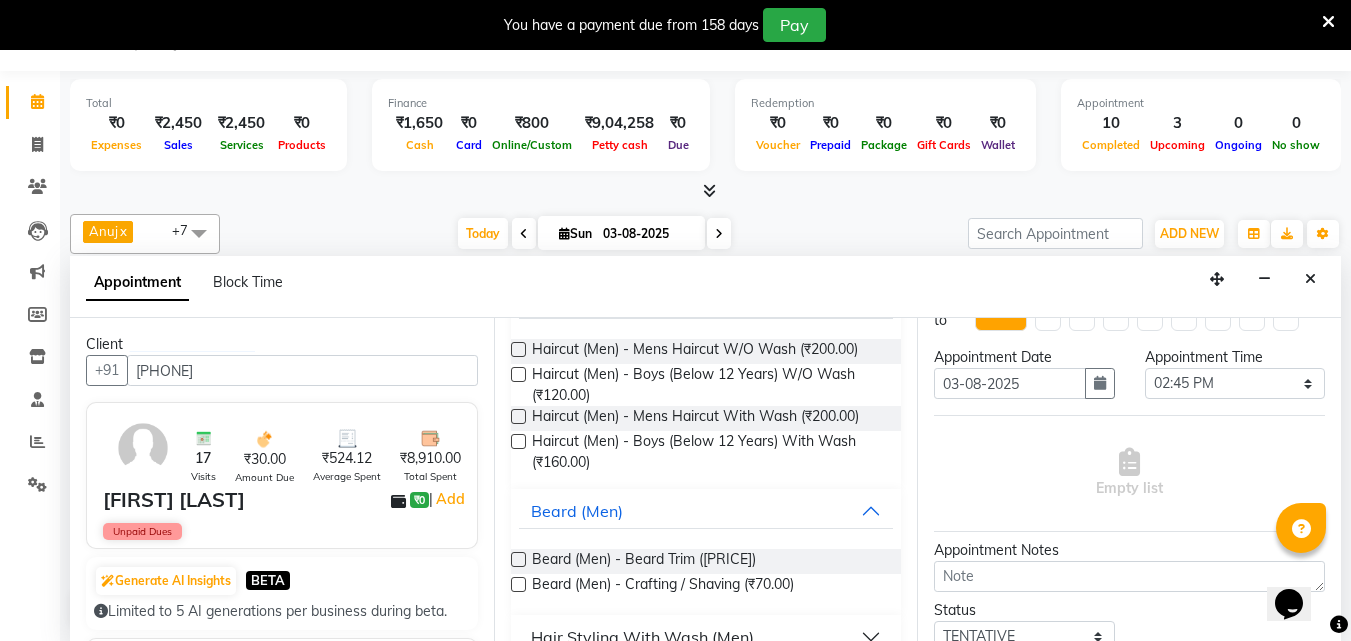 click on "Beard (Men)  - Beard Trim (₹80.00) Beard (Men)  - Crafting / Shaving (₹70.00)" at bounding box center [706, 574] 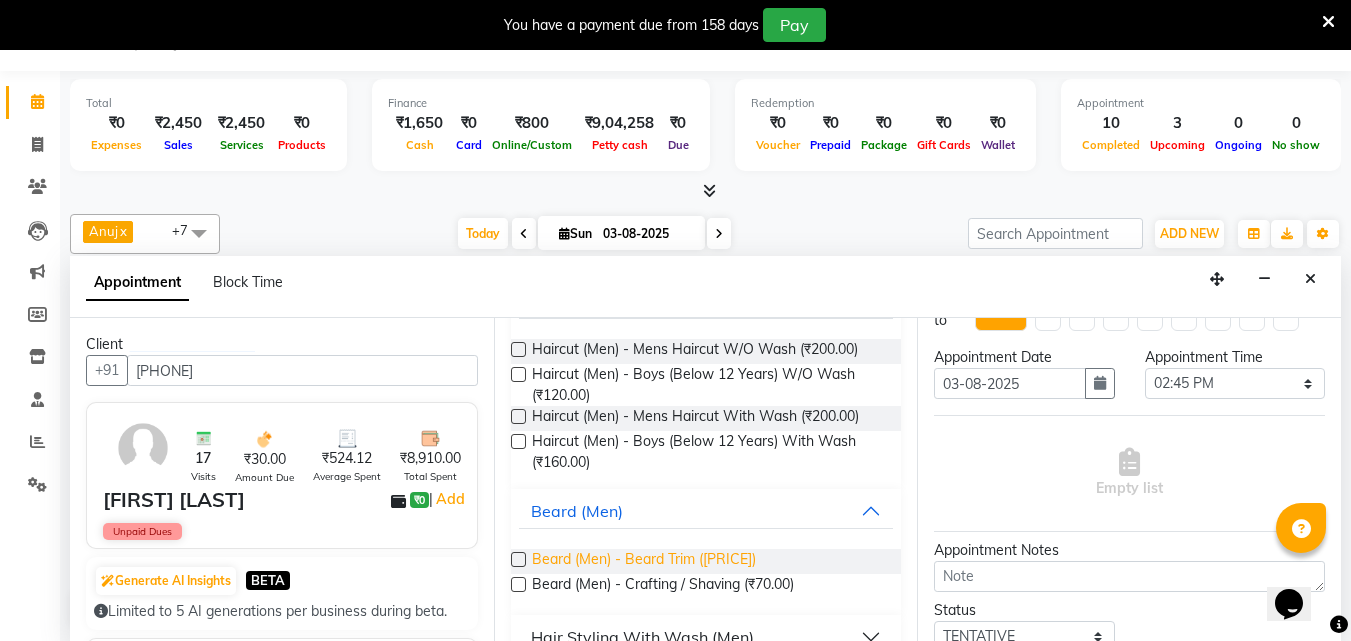 click on "Beard (Men)  - Beard Trim ([PRICE])" at bounding box center [644, 561] 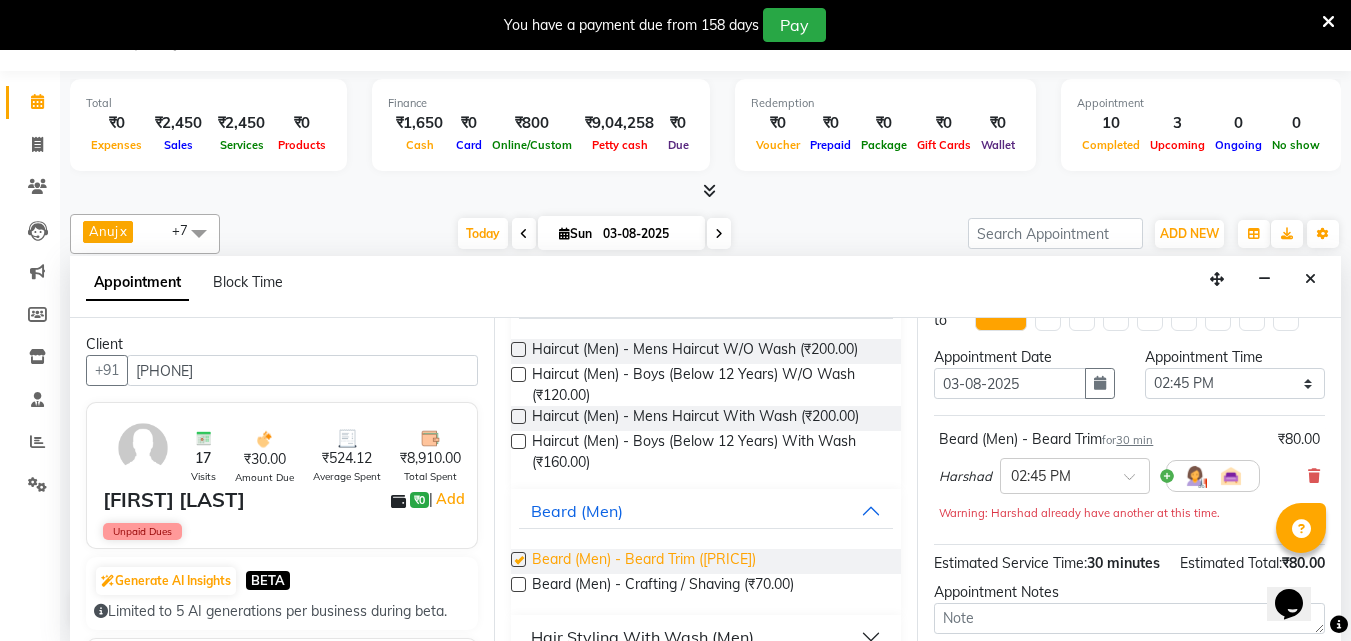 checkbox on "false" 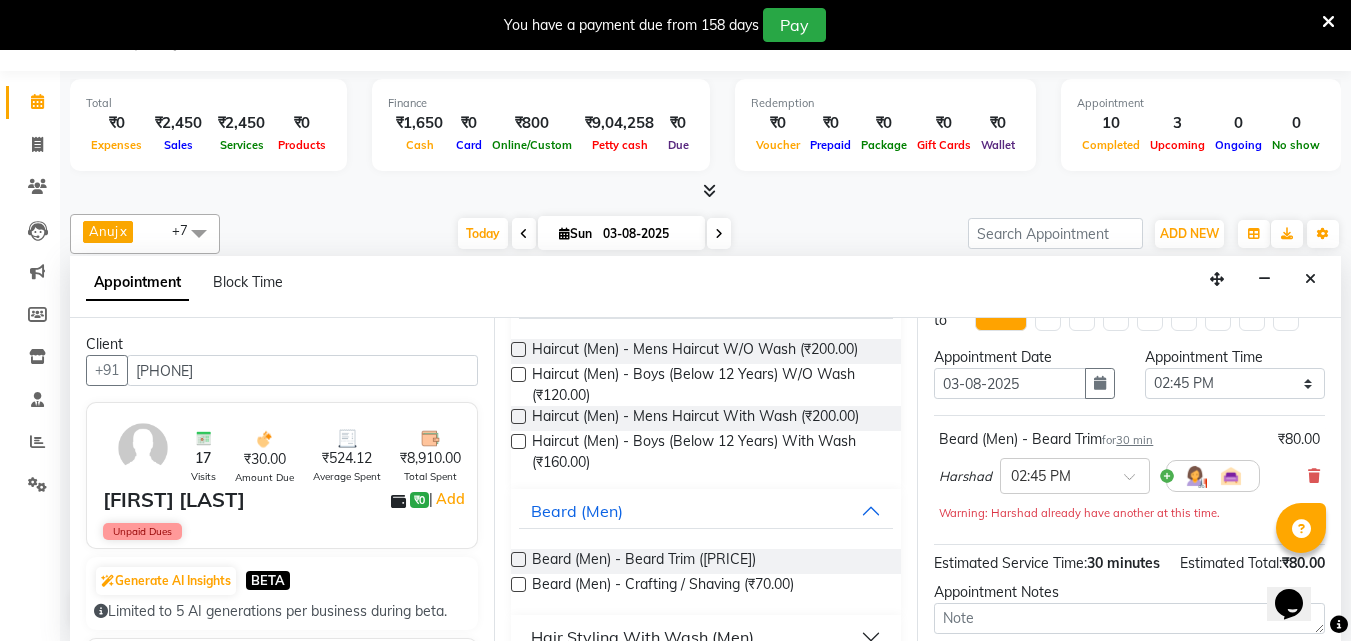 scroll, scrollTop: 260, scrollLeft: 0, axis: vertical 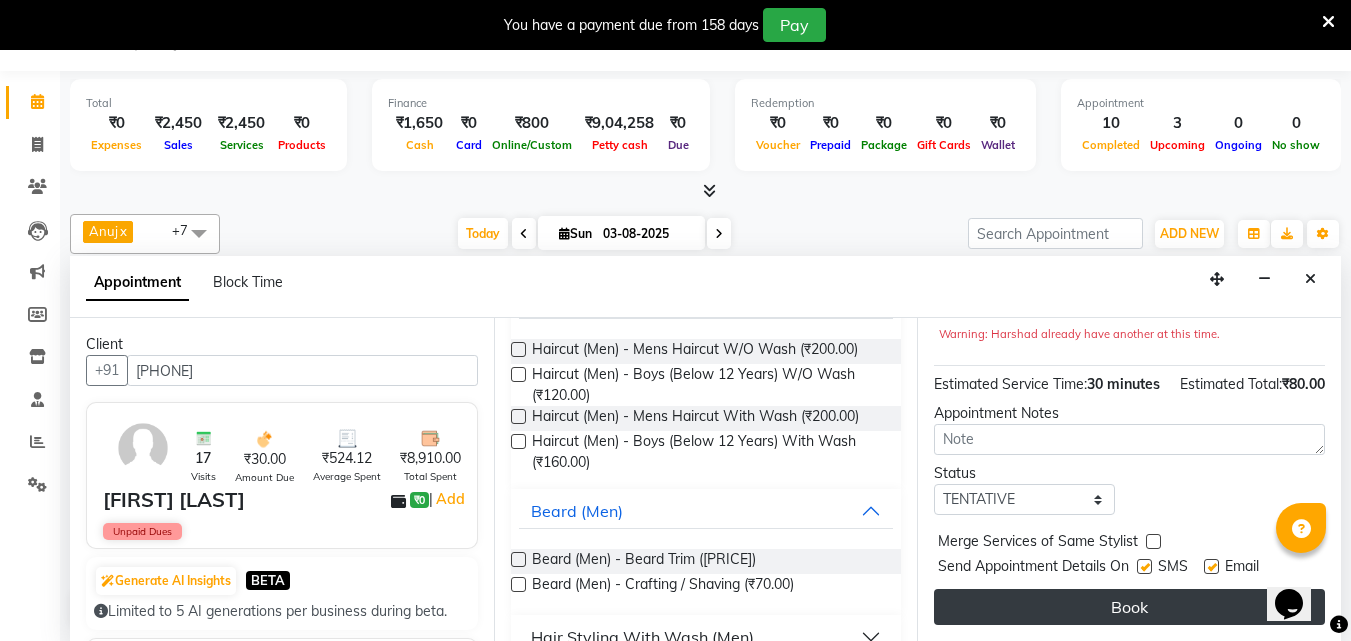 click on "Book" at bounding box center [1129, 607] 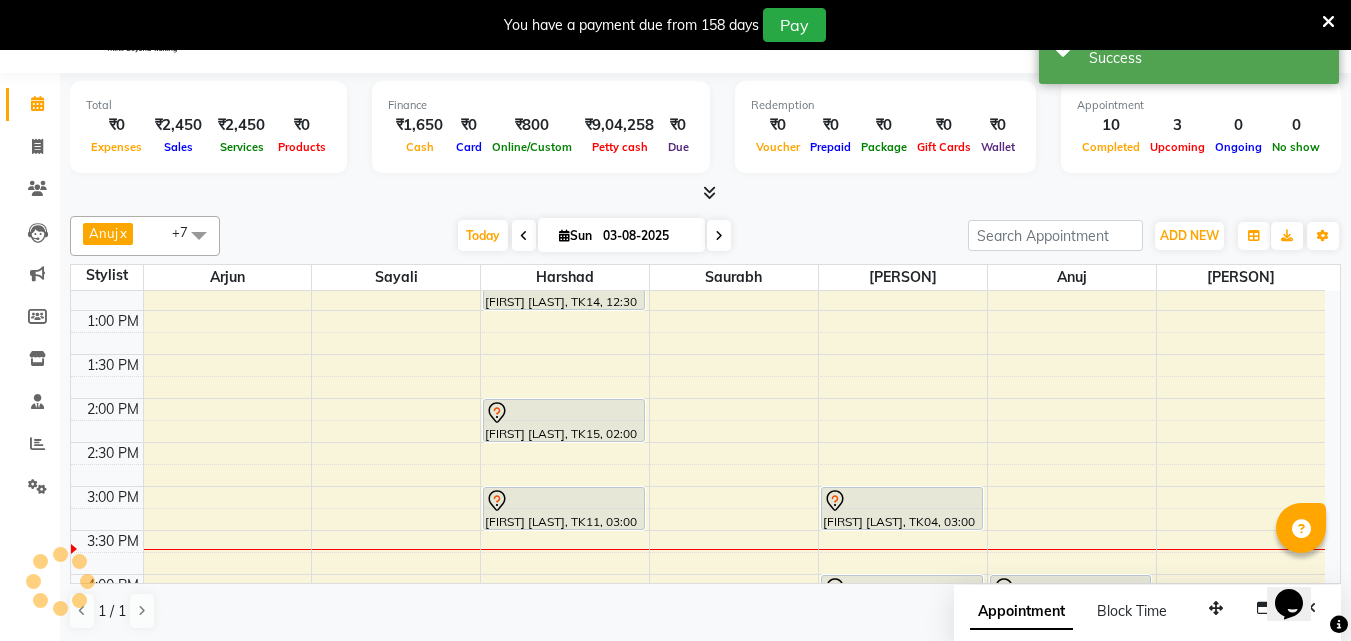 scroll, scrollTop: 0, scrollLeft: 0, axis: both 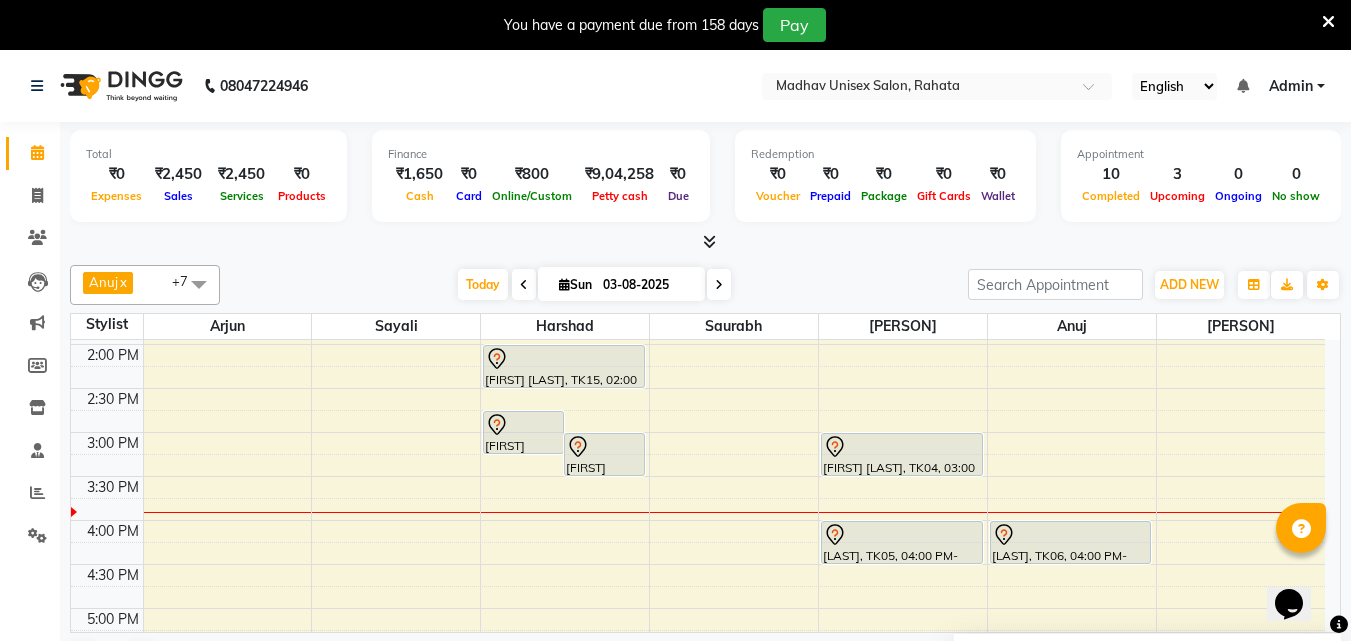 click at bounding box center (1328, 22) 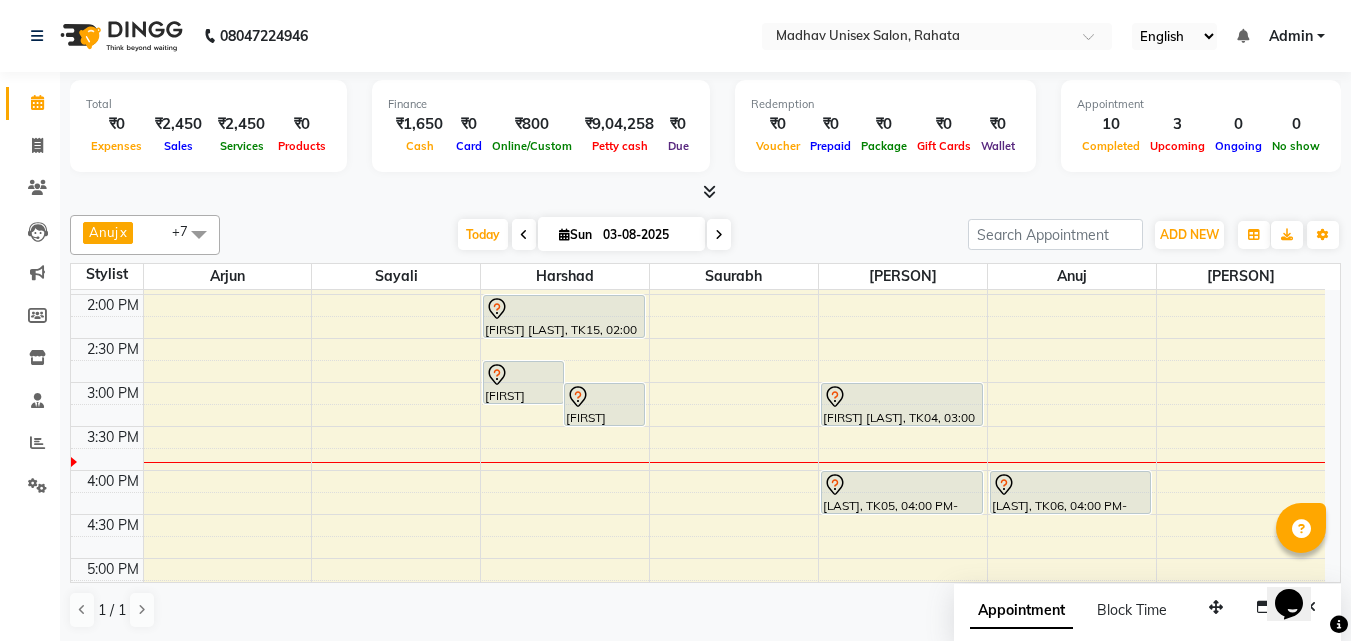scroll, scrollTop: 444, scrollLeft: 0, axis: vertical 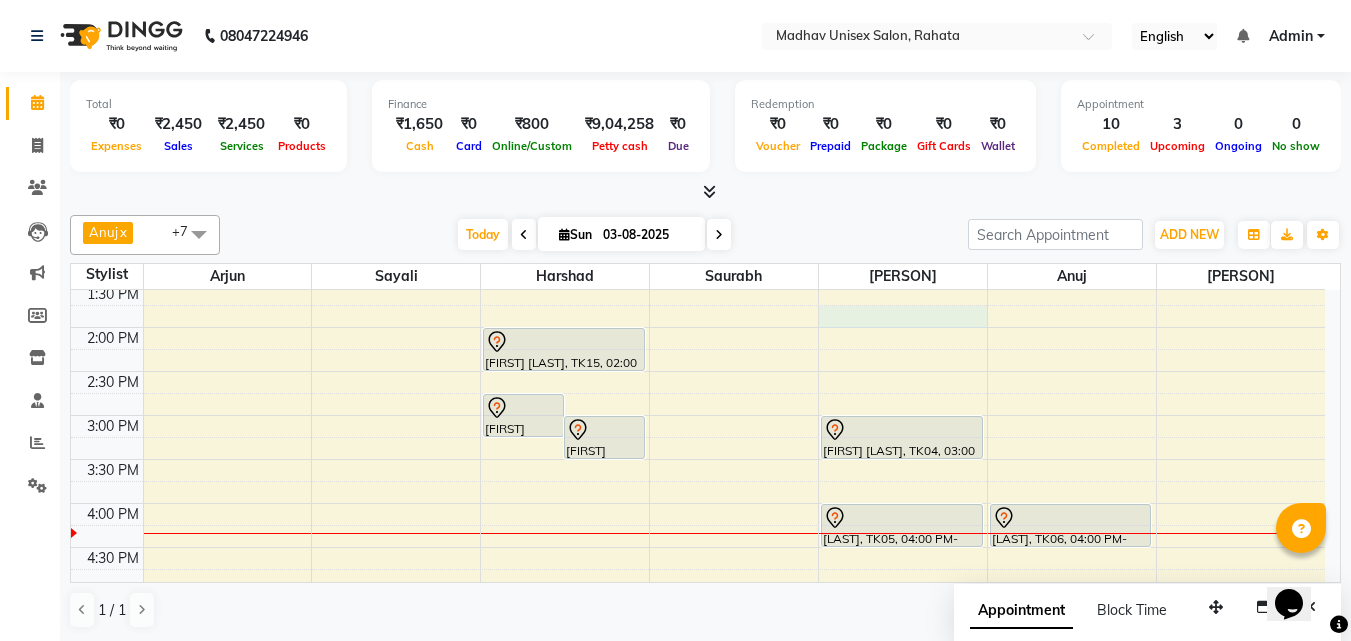 click on "6:00 AM 6:30 AM 7:00 AM 7:30 AM 8:00 AM 8:30 AM 9:00 AM 9:30 AM 10:00 AM 10:30 AM 11:00 AM 11:30 AM 12:00 PM 12:30 PM 1:00 PM 1:30 PM 2:00 PM 2:30 PM 3:00 PM 3:30 PM 4:00 PM 4:30 PM 5:00 PM 5:30 PM 6:00 PM 6:30 PM 7:00 PM 7:30 PM 8:00 PM 8:30 PM 9:00 PM 9:30 PM 10:00 PM 10:30 PM             [FIRST] [LAST], TK16, 02:45 PM-03:15 PM, Beard (Men)  - Beard Trim             [FIRST] [LAST], TK11, 03:00 PM-03:30 PM, Haircut (Men)  - Mens Haircut W/O Wash             [FIRST], TK12, 09:00 AM-09:30 AM, Haircut (Men)  - Mens Haircut W/O Wash             [FIRST], TK12, 09:30 AM-10:00 AM, Globle Colour (Men)  - Majirel             [FIRST], TK13, 10:30 AM-11:00 AM, Haircut (Men)  - Mens Haircut W/O Wash             [FIRST], TK13, 11:00 AM-11:30 AM, Beard (Men)  - Crafting / Shaving             [FIRST] [LAST], TK14, 12:00 PM-12:30 PM, Haircut (Men)  - Mens Haircut W/O Wash             [FIRST] [LAST], TK14, 12:30 PM-01:00 PM, Beard (Men)  - Beard Trim                 [FIRST] [LAST], TK02, 08:30 AM-09:15 AM, Mens - Bleach" at bounding box center [698, 371] 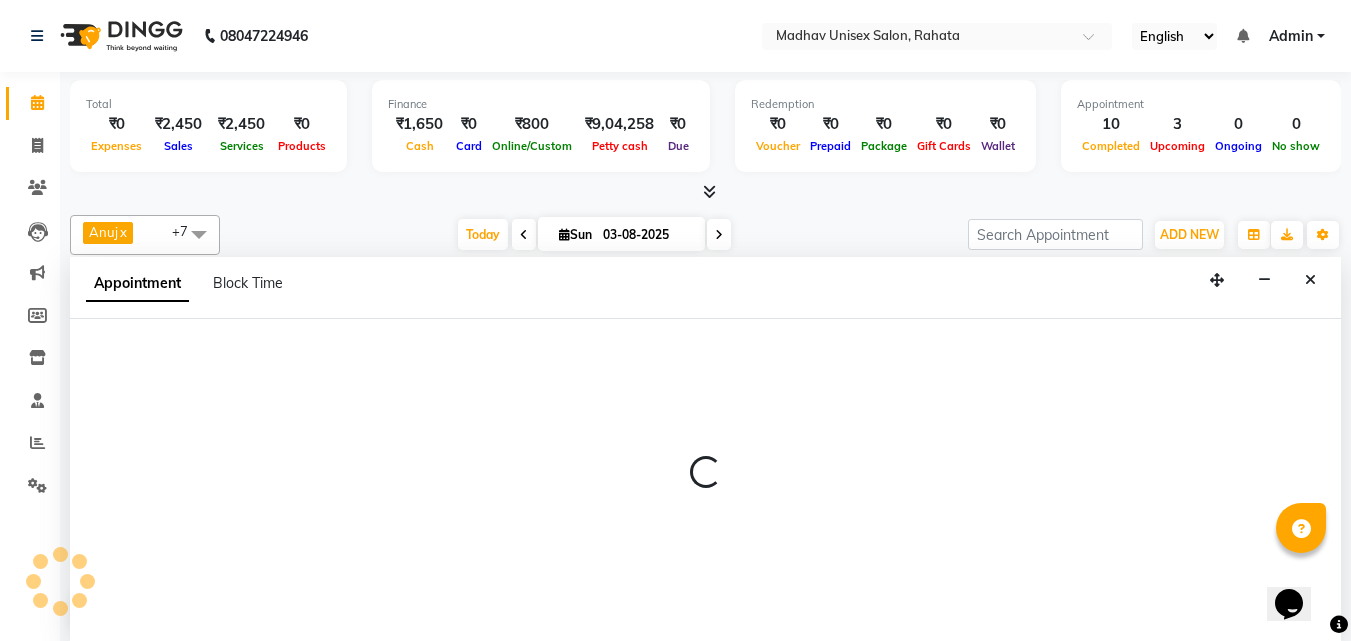 scroll, scrollTop: 1, scrollLeft: 0, axis: vertical 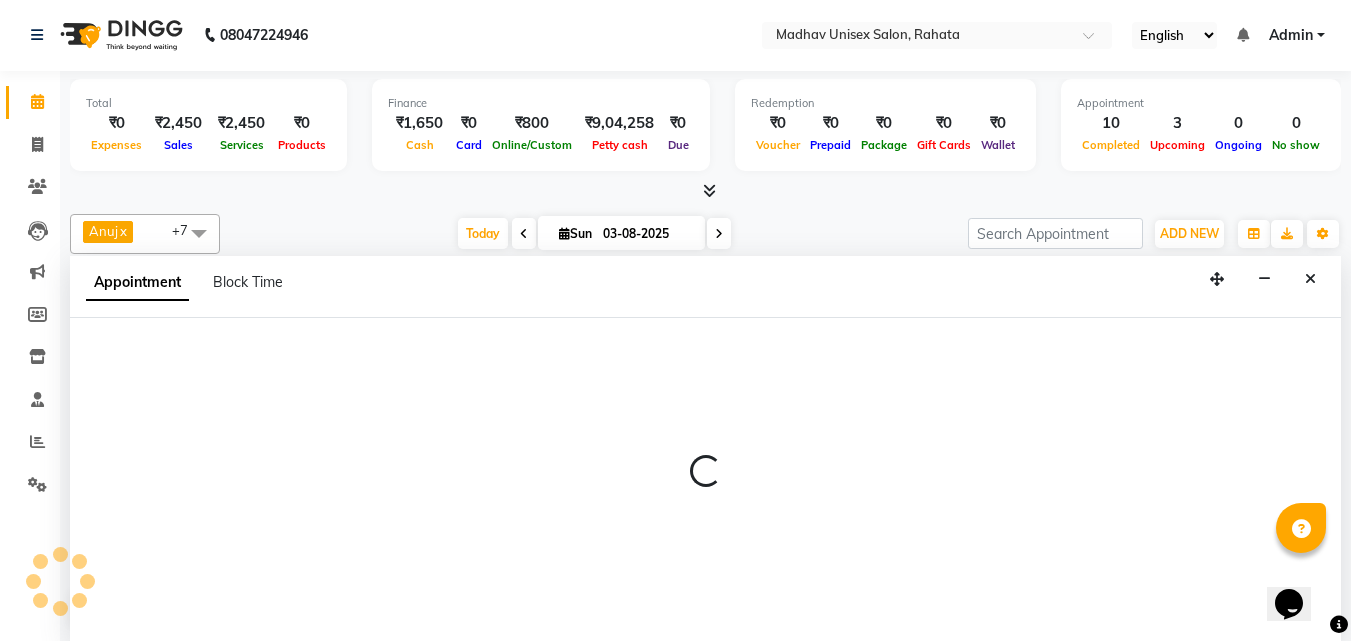 select on "36945" 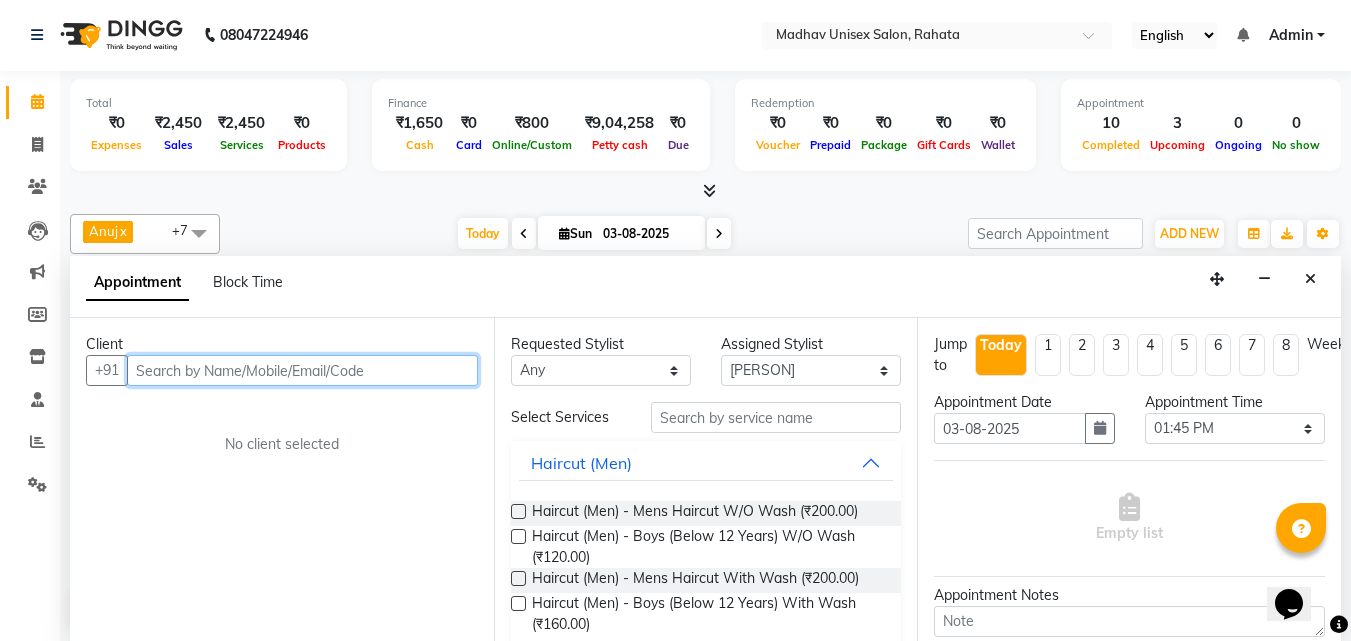 click at bounding box center [302, 370] 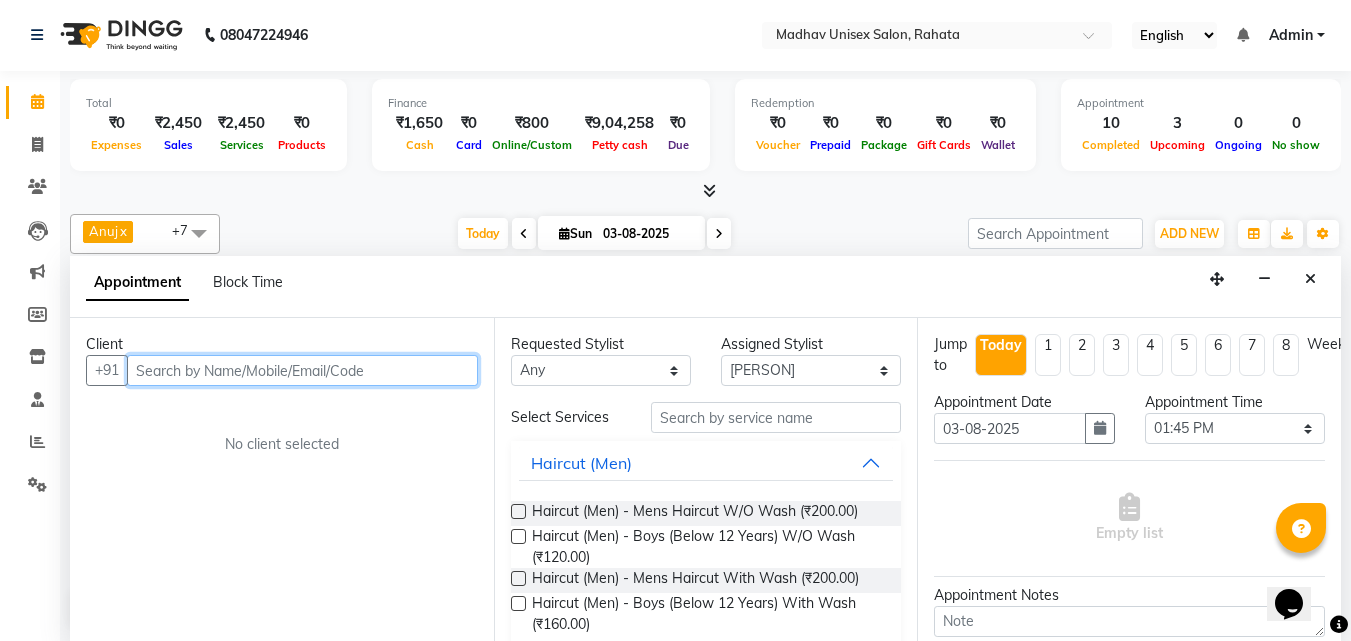 click at bounding box center (302, 370) 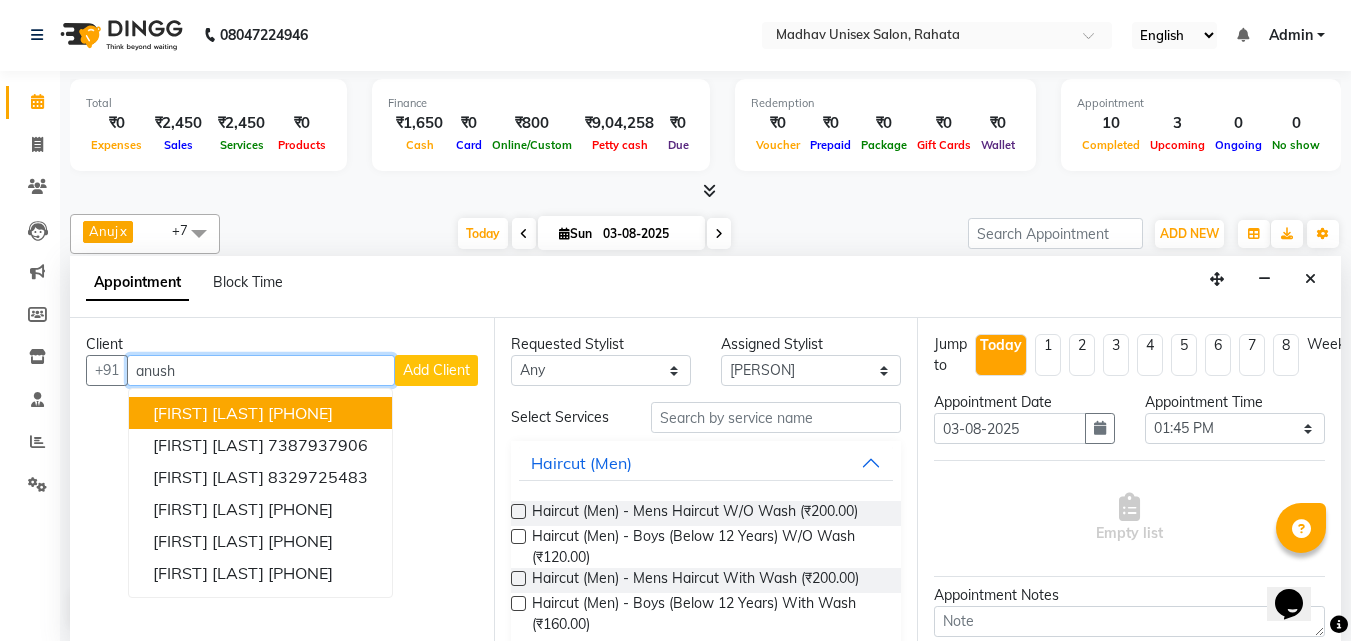 click on "[FIRST] [LAST]" at bounding box center (208, 413) 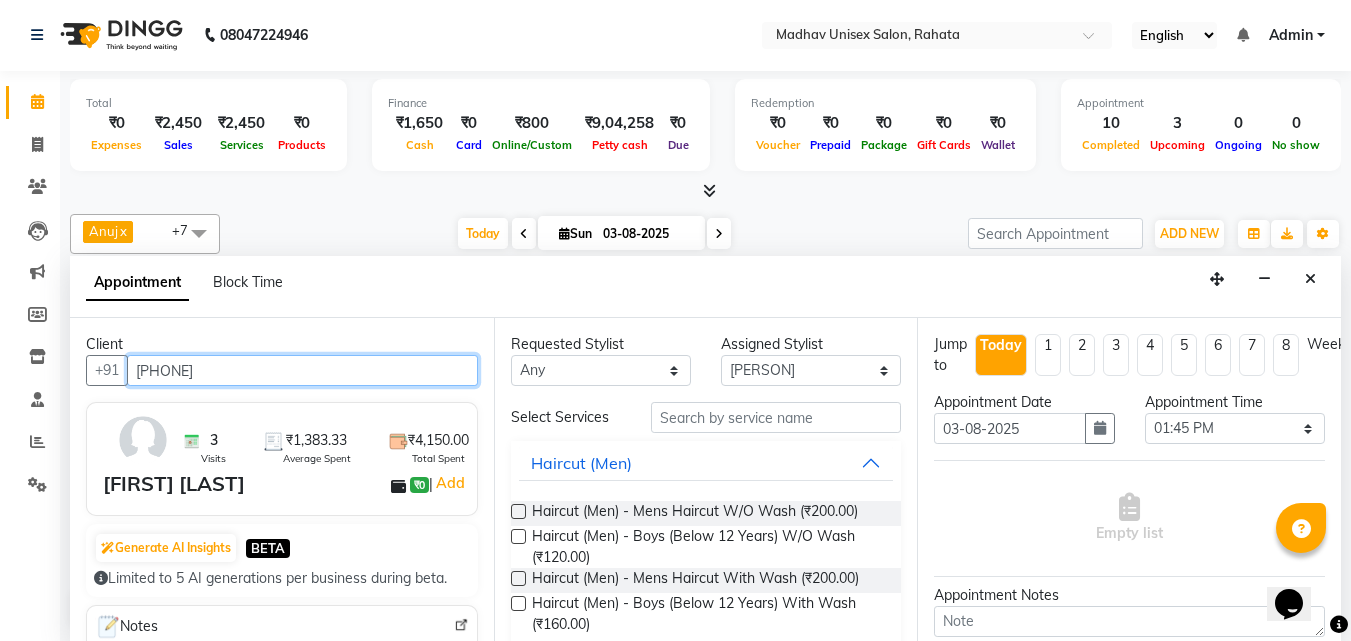 type on "[PHONE]" 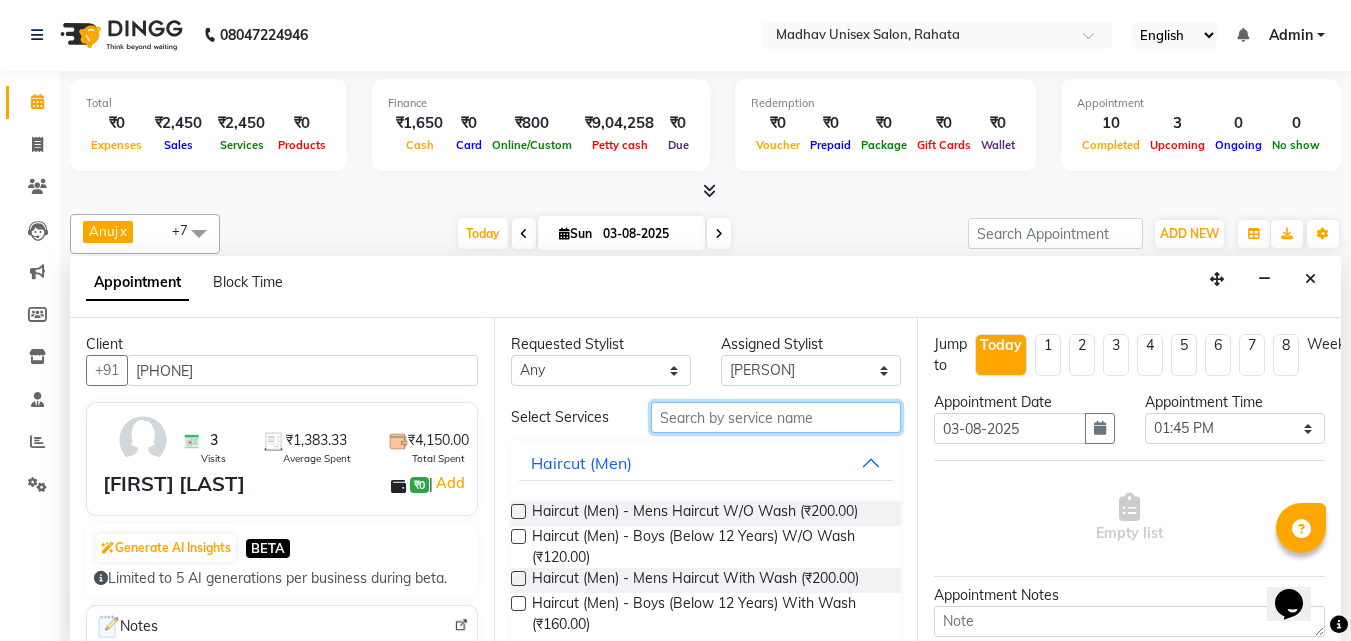 click at bounding box center (776, 417) 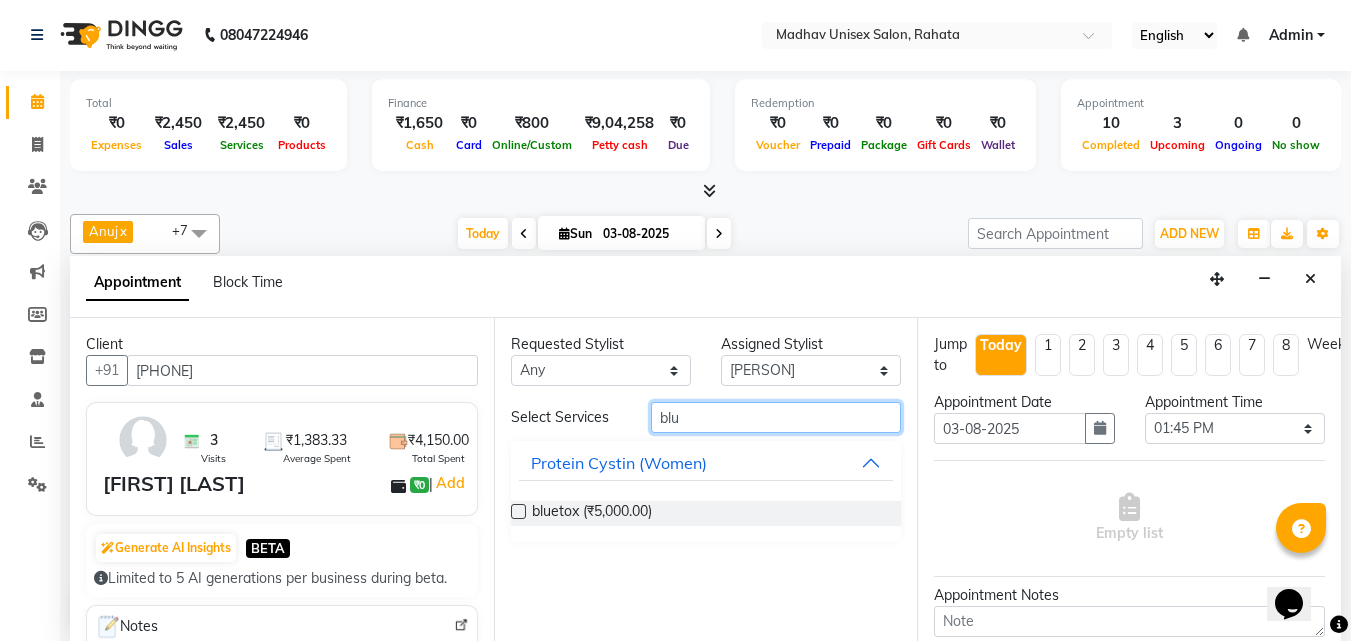type on "blu" 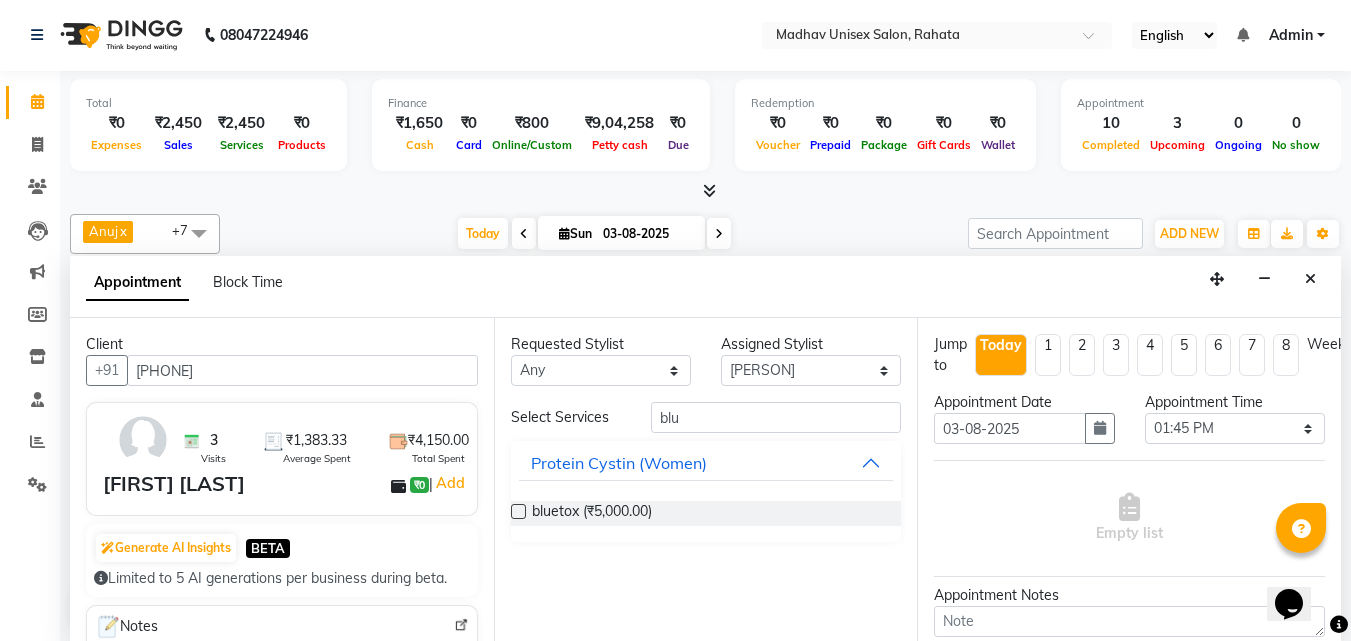 click on "bluetox (₹5,000.00)" at bounding box center (706, 513) 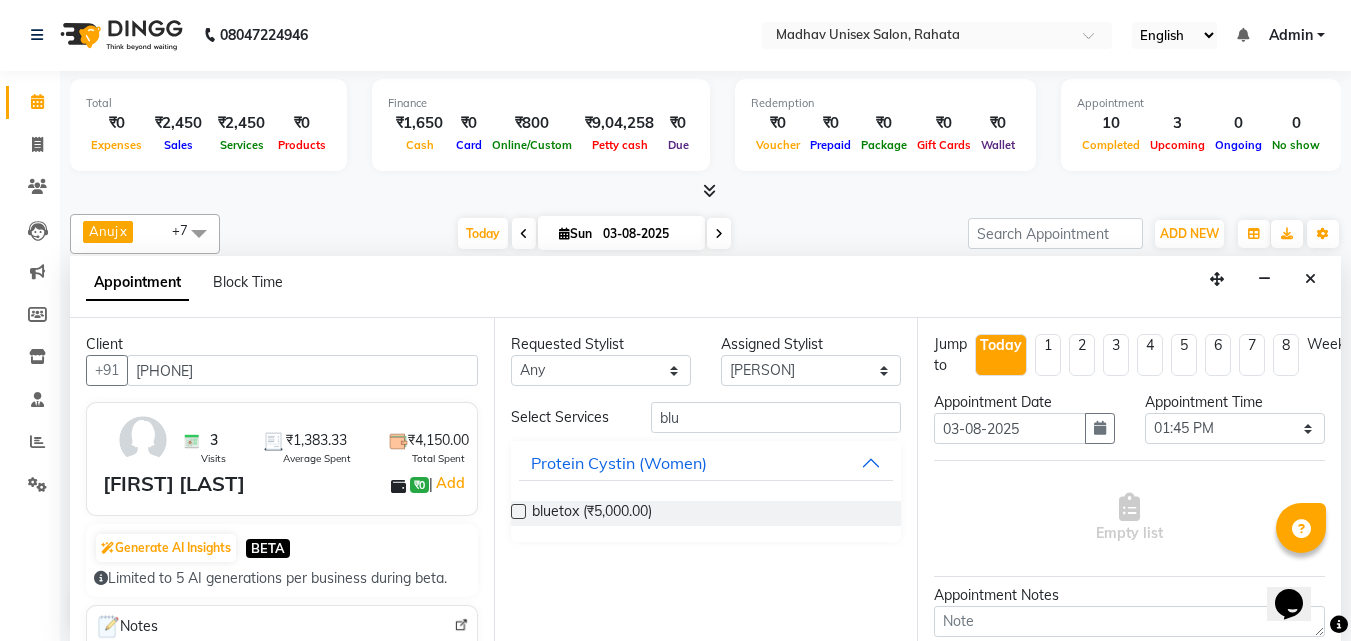 click at bounding box center (518, 511) 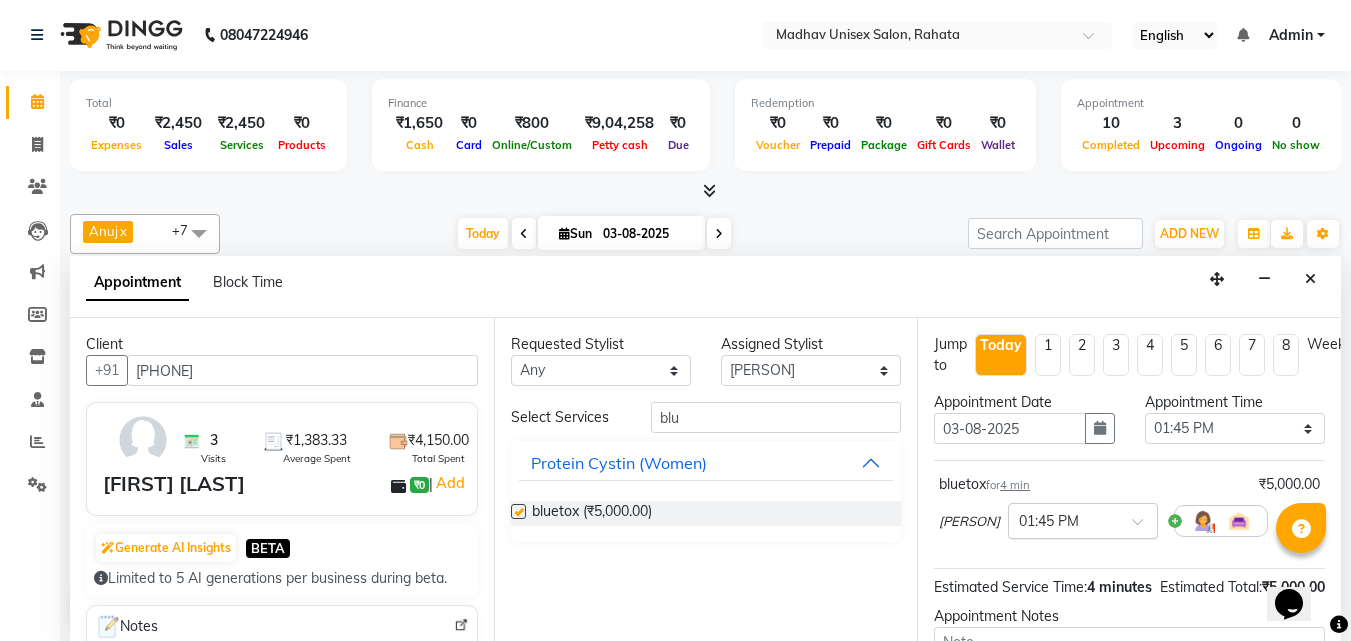 checkbox on "false" 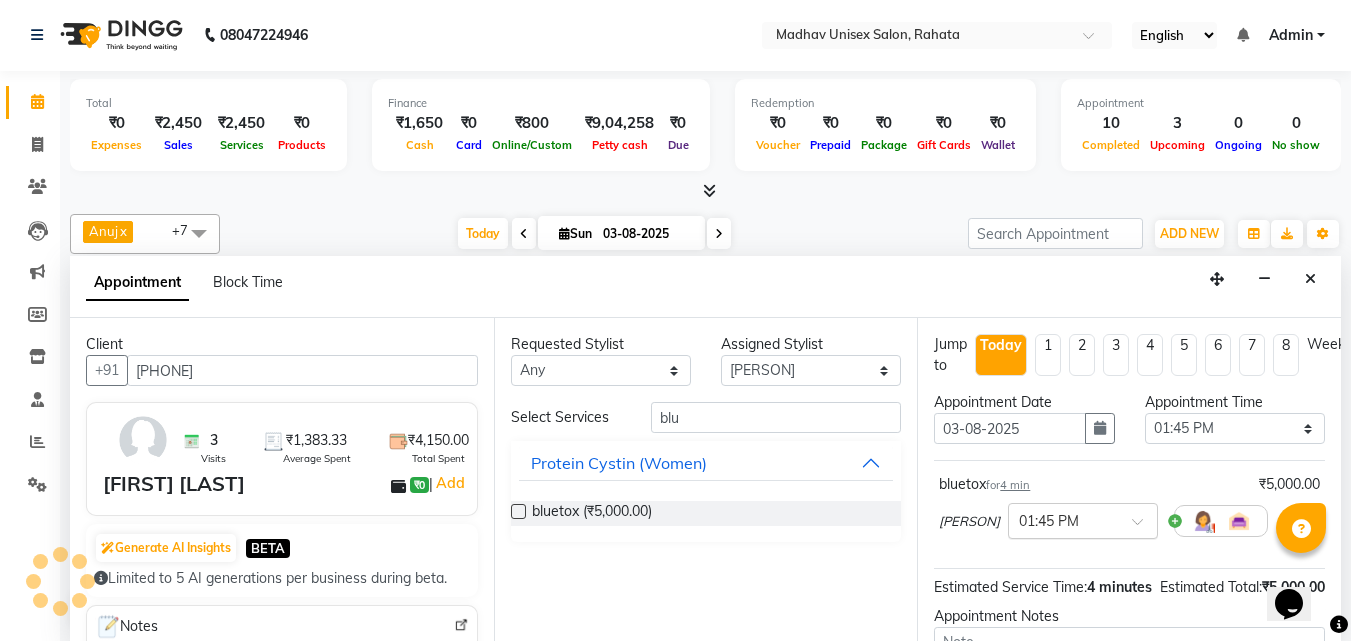 scroll, scrollTop: 239, scrollLeft: 0, axis: vertical 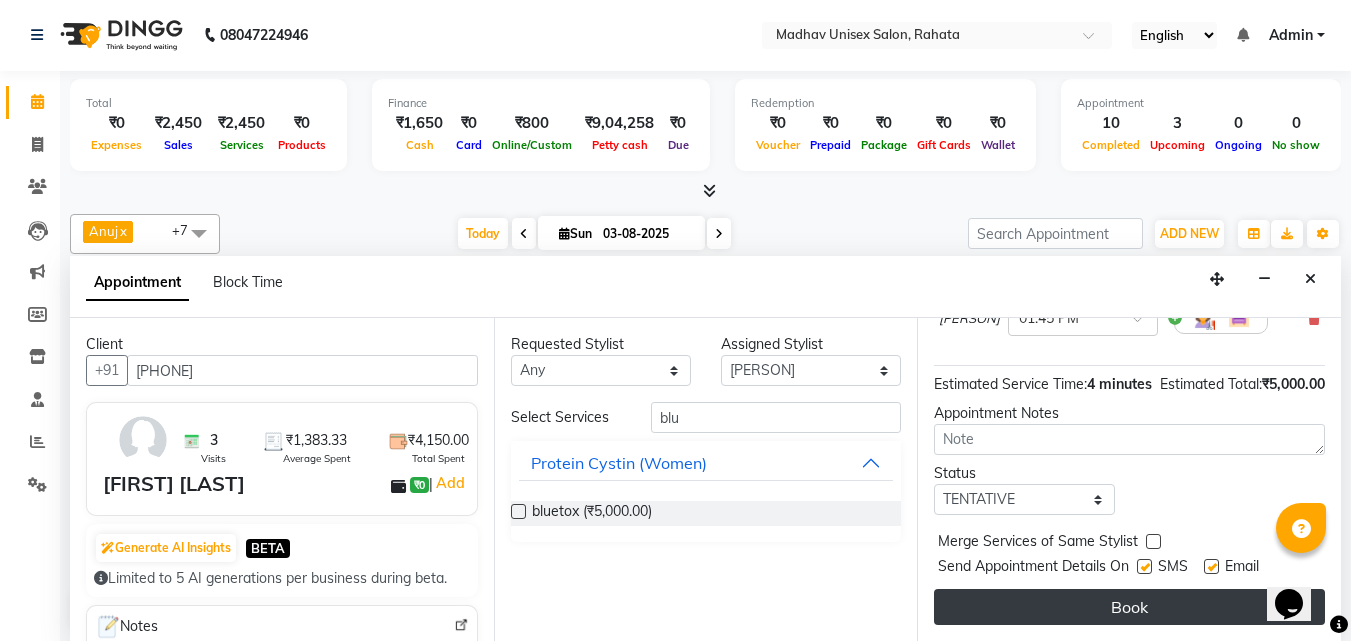 click on "Book" at bounding box center (1129, 607) 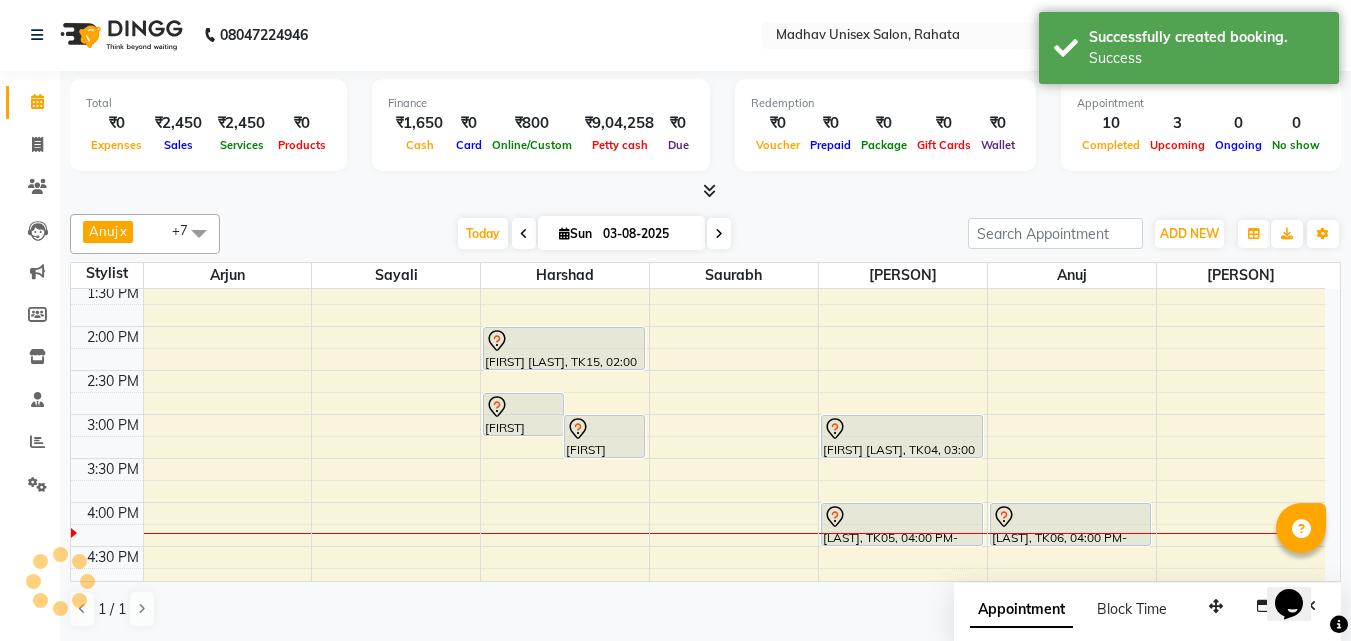 scroll, scrollTop: 0, scrollLeft: 0, axis: both 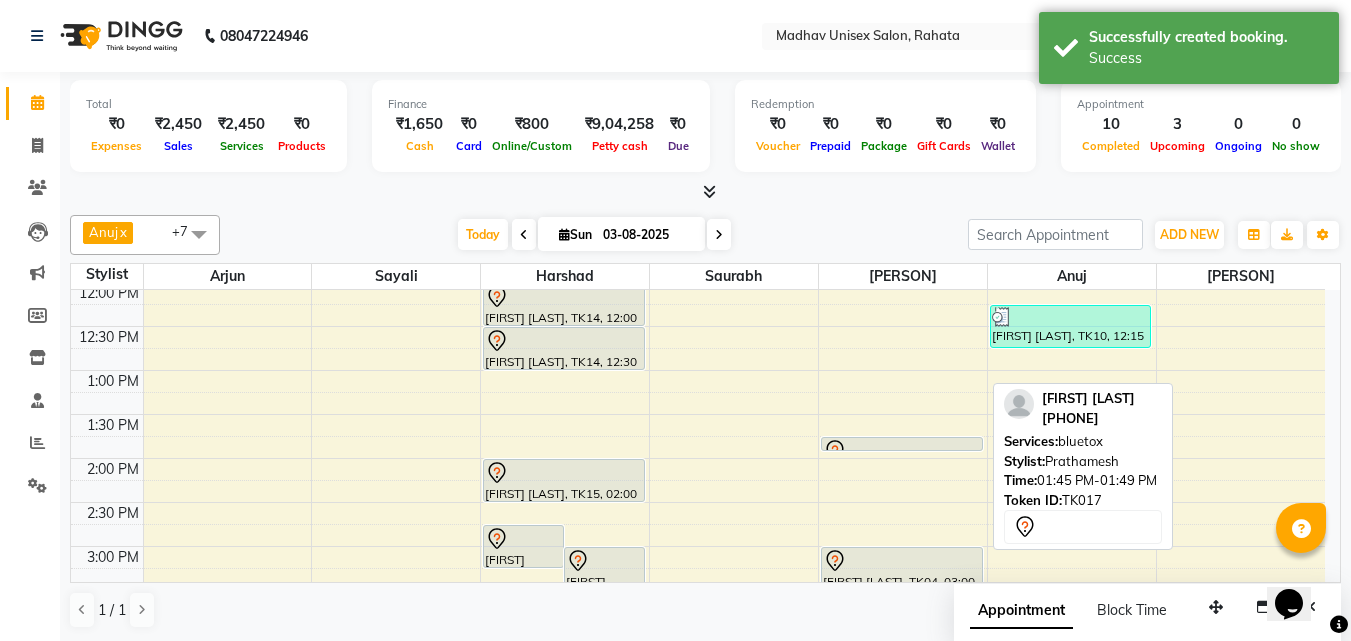 click at bounding box center [902, 450] 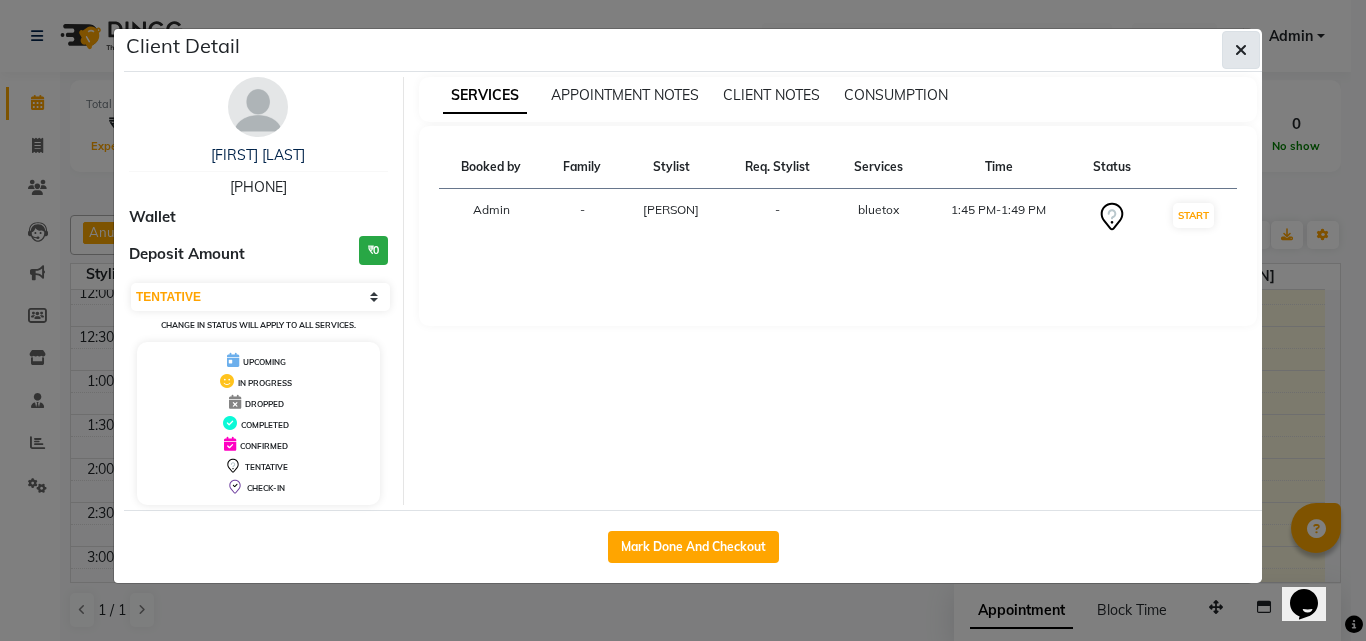 click 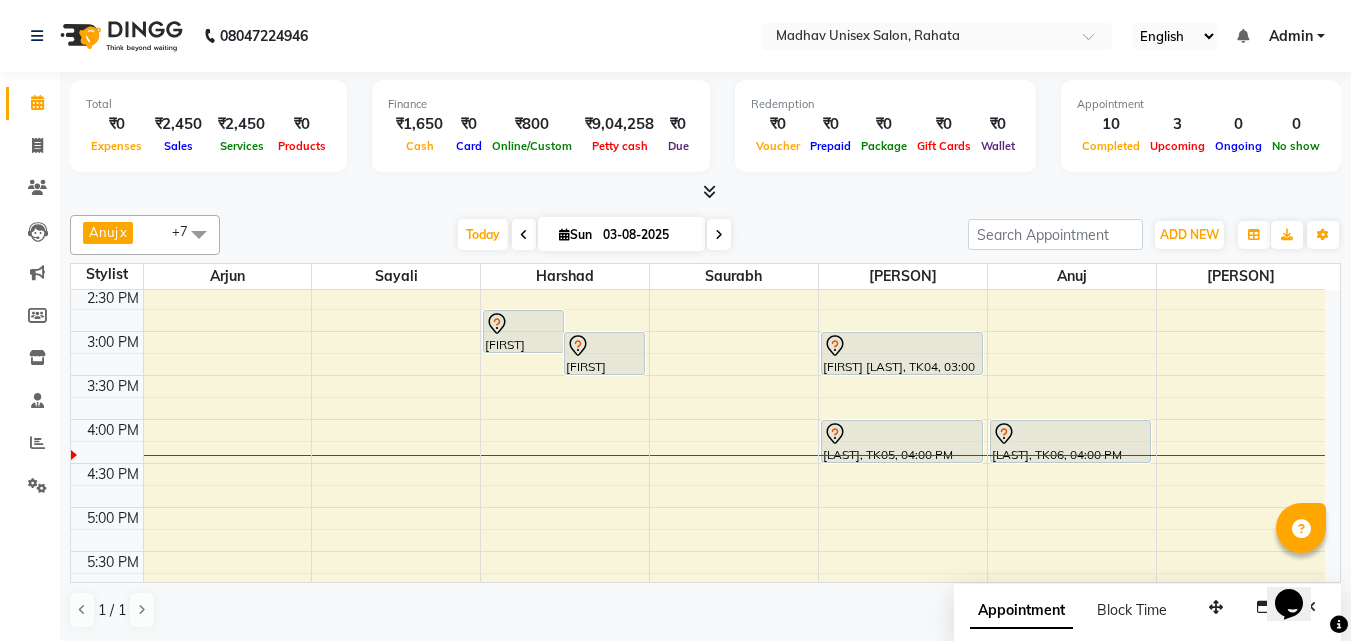 scroll, scrollTop: 751, scrollLeft: 0, axis: vertical 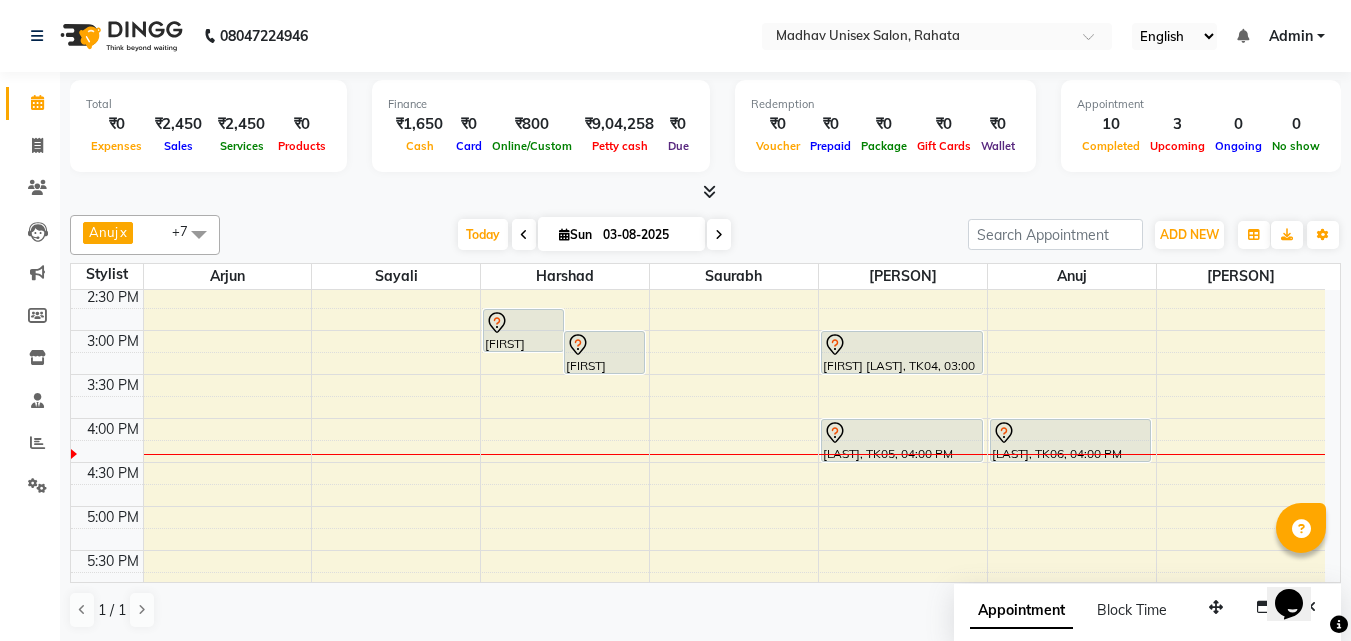 click on "6:00 AM 6:30 AM 7:00 AM 7:30 AM 8:00 AM 8:30 AM 9:00 AM 9:30 AM 10:00 AM 10:30 AM 11:00 AM 11:30 AM 12:00 PM 12:30 PM 1:00 PM 1:30 PM 2:00 PM 2:30 PM 3:00 PM 3:30 PM 4:00 PM 4:30 PM 5:00 PM 5:30 PM 6:00 PM 6:30 PM 7:00 PM 7:30 PM 8:00 PM 8:30 PM 9:00 PM 9:30 PM 10:00 PM 10:30 PM             [FIRST] [LAST], TK16, 02:45 PM-03:15 PM, Beard (Men)  - Beard Trim             [FIRST] [LAST], TK11, 03:00 PM-03:30 PM, Haircut (Men)  - Mens Haircut W/O Wash             [FIRST], TK12, 09:00 AM-09:30 AM, Haircut (Men)  - Mens Haircut W/O Wash             [FIRST], TK12, 09:30 AM-10:00 AM, Globle Colour (Men)  - Majirel             [FIRST], TK13, 10:30 AM-11:00 AM, Haircut (Men)  - Mens Haircut W/O Wash             [FIRST], TK13, 11:00 AM-11:30 AM, Beard (Men)  - Crafting / Shaving             [FIRST] [LAST], TK14, 12:00 PM-12:30 PM, Haircut (Men)  - Mens Haircut W/O Wash             [FIRST] [LAST], TK14, 12:30 PM-01:00 PM, Beard (Men)  - Beard Trim                 [FIRST] [LAST], TK02, 08:30 AM-09:15 AM, Mens - Bleach" at bounding box center (698, 286) 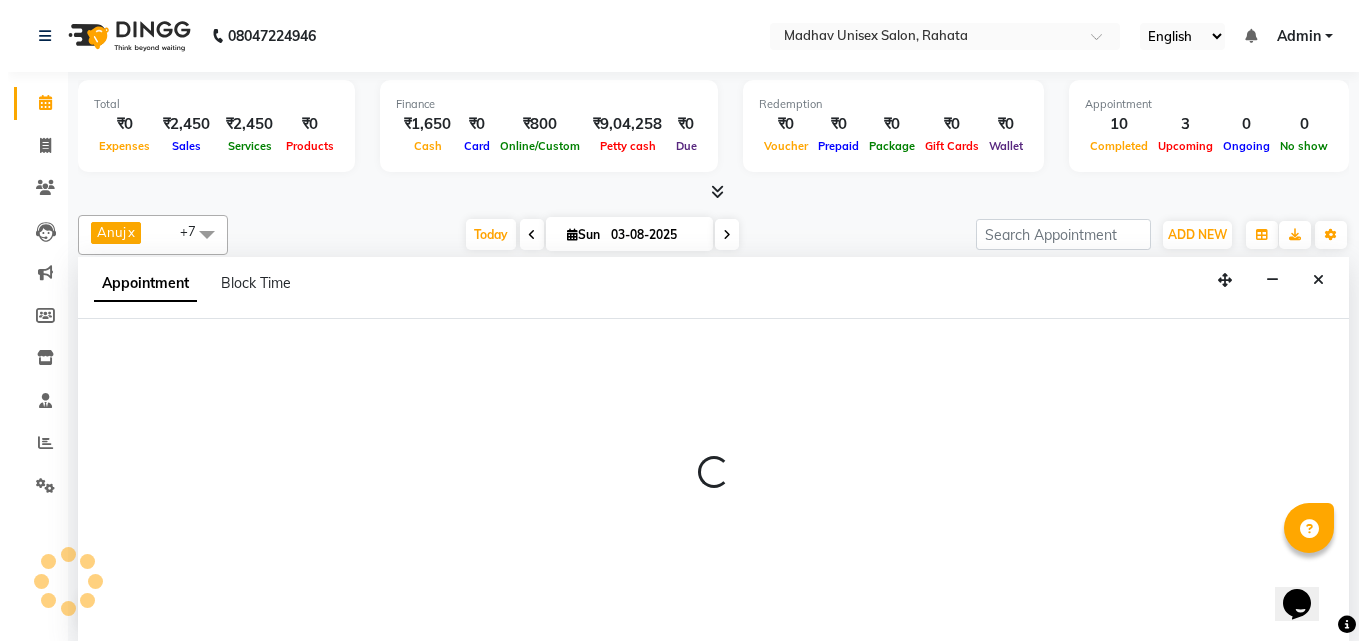 scroll, scrollTop: 1, scrollLeft: 0, axis: vertical 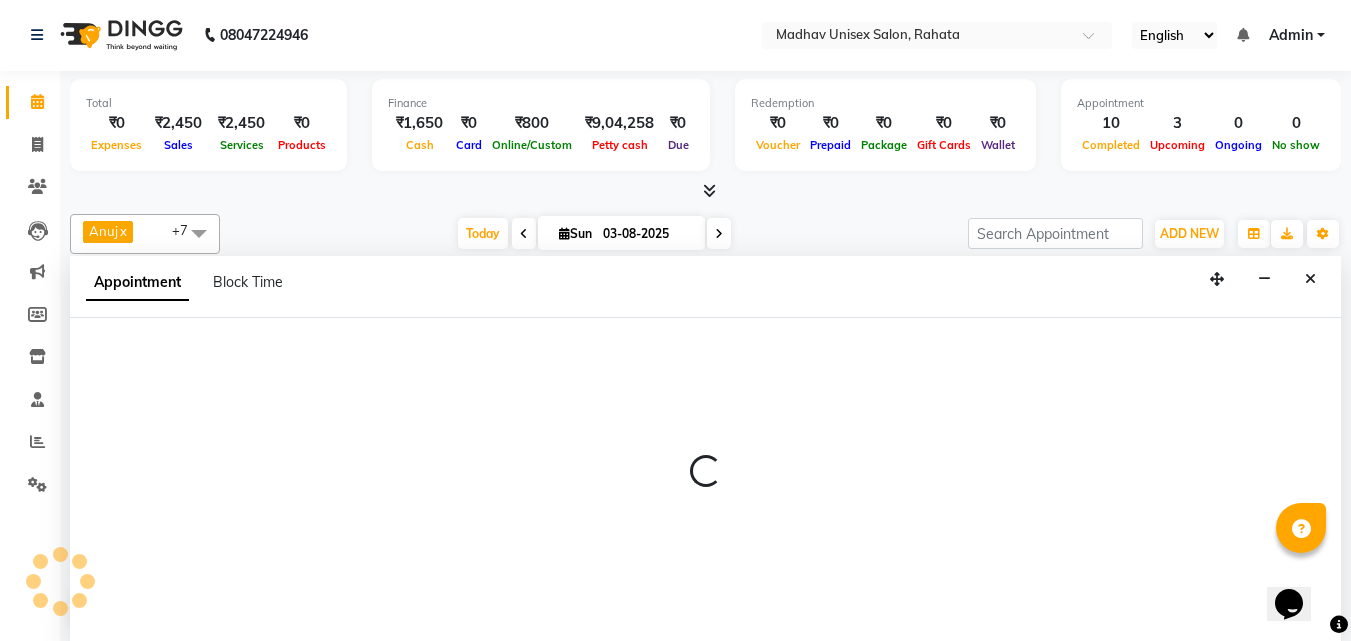 select on "60298" 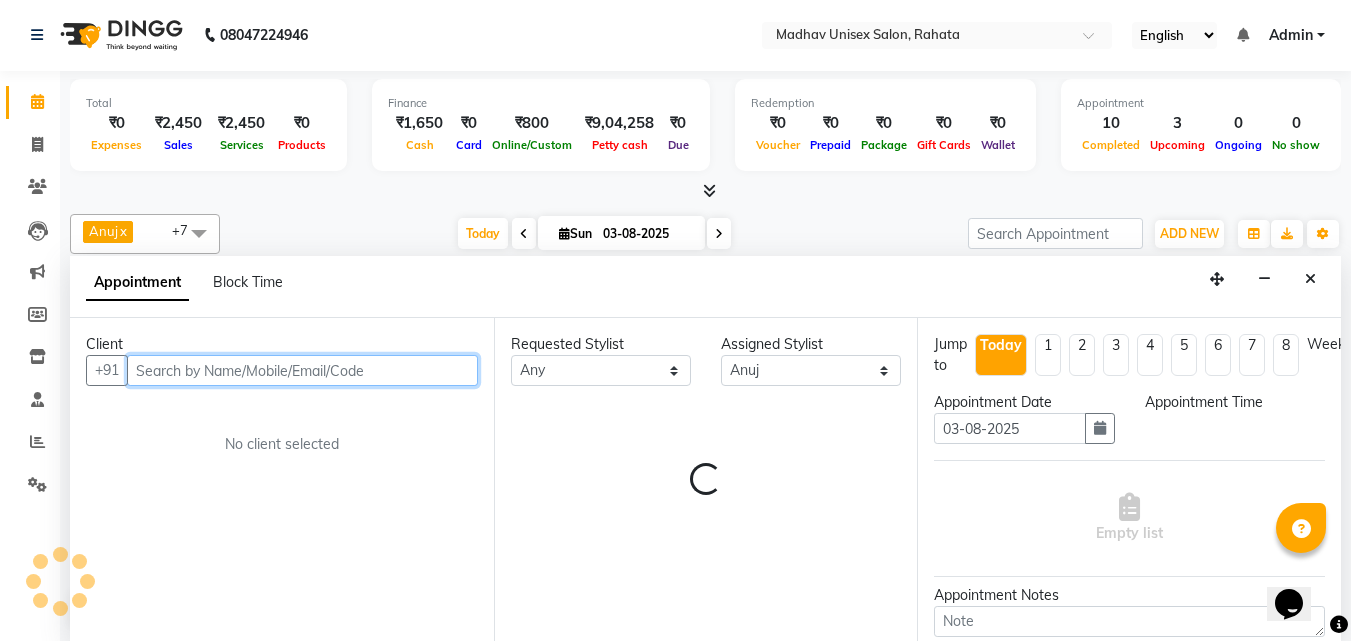 select on "930" 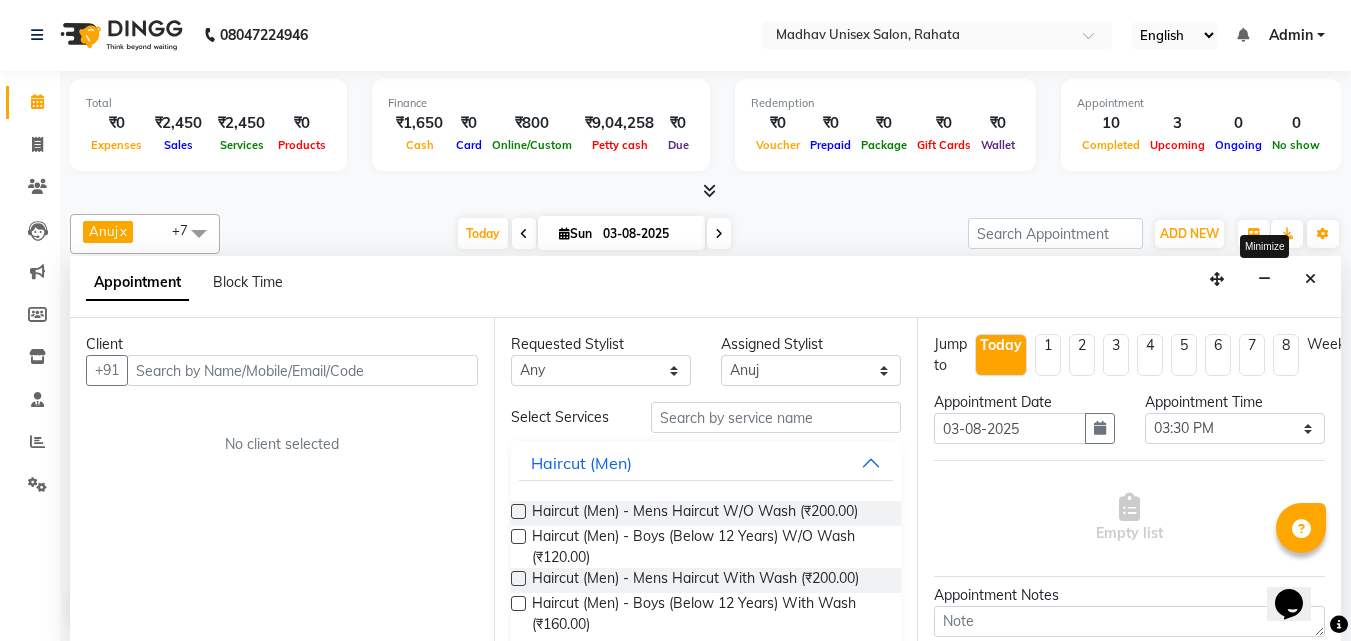click at bounding box center (1264, 279) 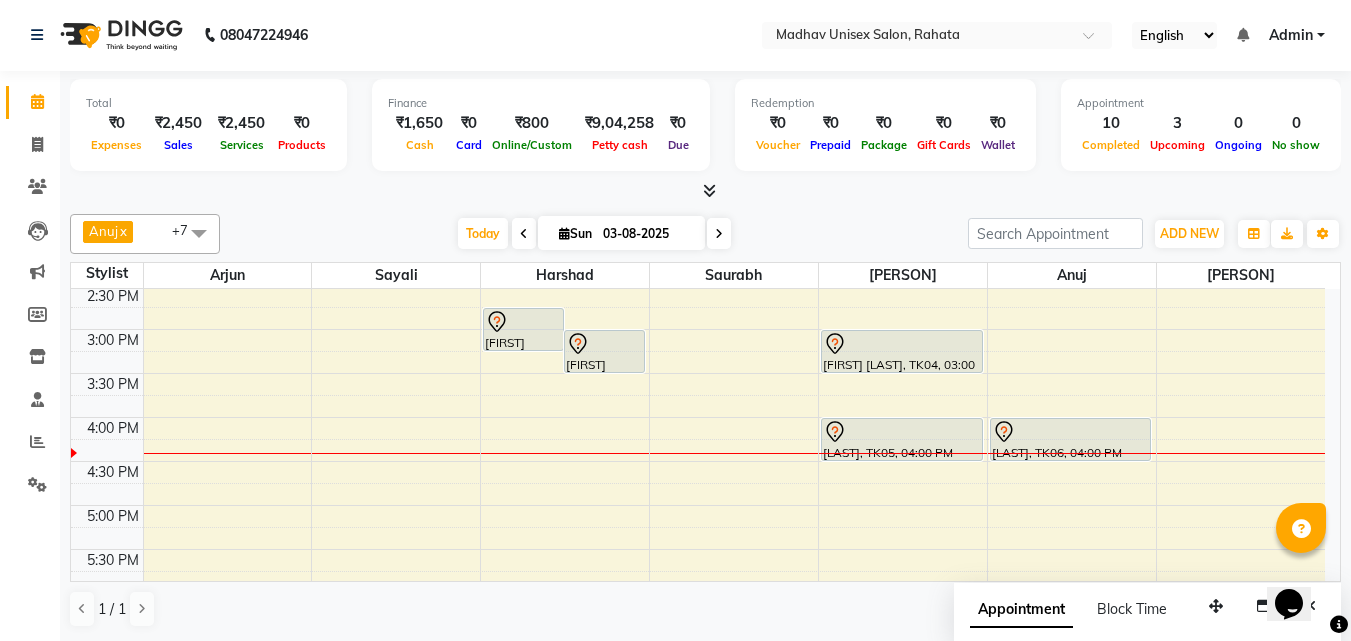 click on "6:00 AM 6:30 AM 7:00 AM 7:30 AM 8:00 AM 8:30 AM 9:00 AM 9:30 AM 10:00 AM 10:30 AM 11:00 AM 11:30 AM 12:00 PM 12:30 PM 1:00 PM 1:30 PM 2:00 PM 2:30 PM 3:00 PM 3:30 PM 4:00 PM 4:30 PM 5:00 PM 5:30 PM 6:00 PM 6:30 PM 7:00 PM 7:30 PM 8:00 PM 8:30 PM 9:00 PM 9:30 PM 10:00 PM 10:30 PM             [FIRST] [LAST], TK16, 02:45 PM-03:15 PM, Beard (Men)  - Beard Trim             [FIRST] [LAST], TK11, 03:00 PM-03:30 PM, Haircut (Men)  - Mens Haircut W/O Wash             [FIRST], TK12, 09:00 AM-09:30 AM, Haircut (Men)  - Mens Haircut W/O Wash             [FIRST], TK12, 09:30 AM-10:00 AM, Globle Colour (Men)  - Majirel             [FIRST], TK13, 10:30 AM-11:00 AM, Haircut (Men)  - Mens Haircut W/O Wash             [FIRST], TK13, 11:00 AM-11:30 AM, Beard (Men)  - Crafting / Shaving             [FIRST] [LAST], TK14, 12:00 PM-12:30 PM, Haircut (Men)  - Mens Haircut W/O Wash             [FIRST] [LAST], TK14, 12:30 PM-01:00 PM, Beard (Men)  - Beard Trim                 [FIRST] [LAST], TK02, 08:30 AM-09:15 AM, Mens - Bleach" at bounding box center (698, 285) 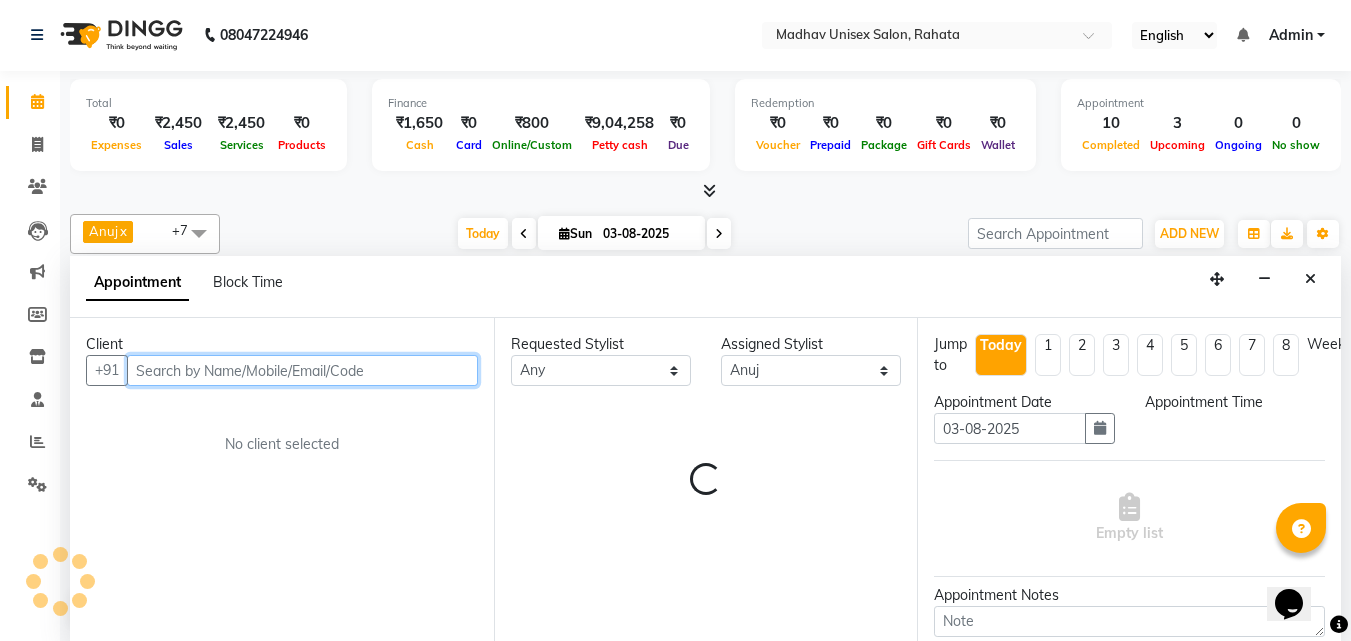 select on "930" 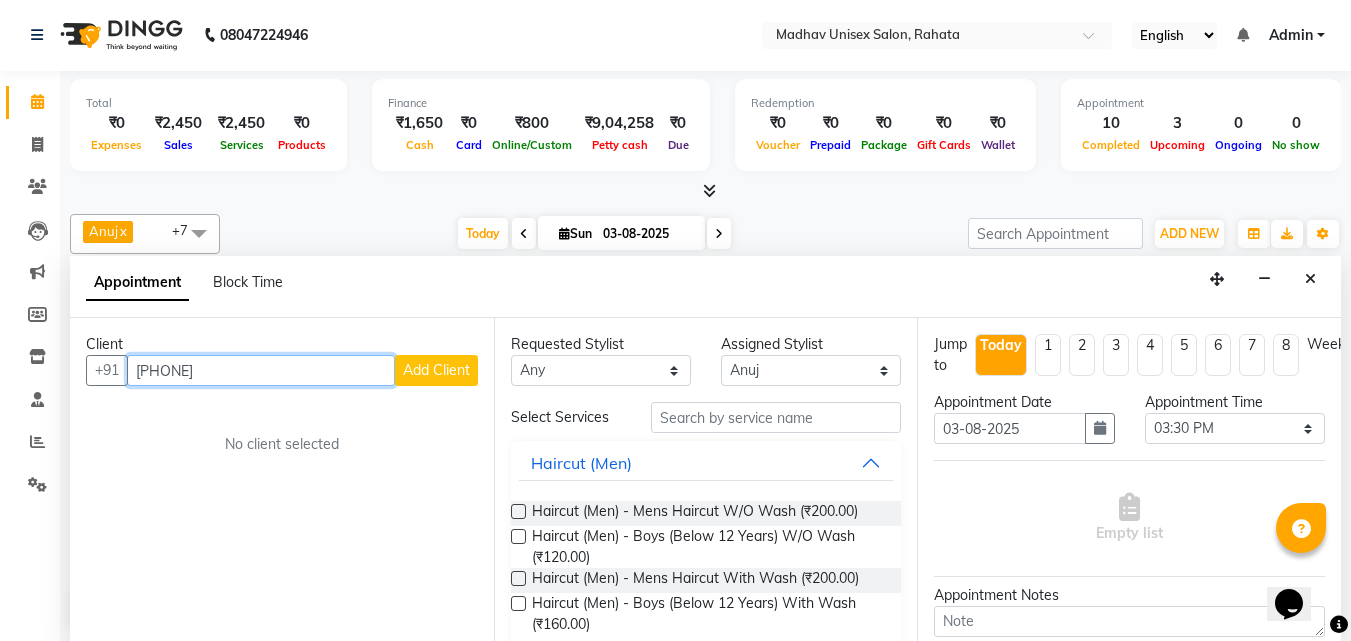 type on "[PHONE]" 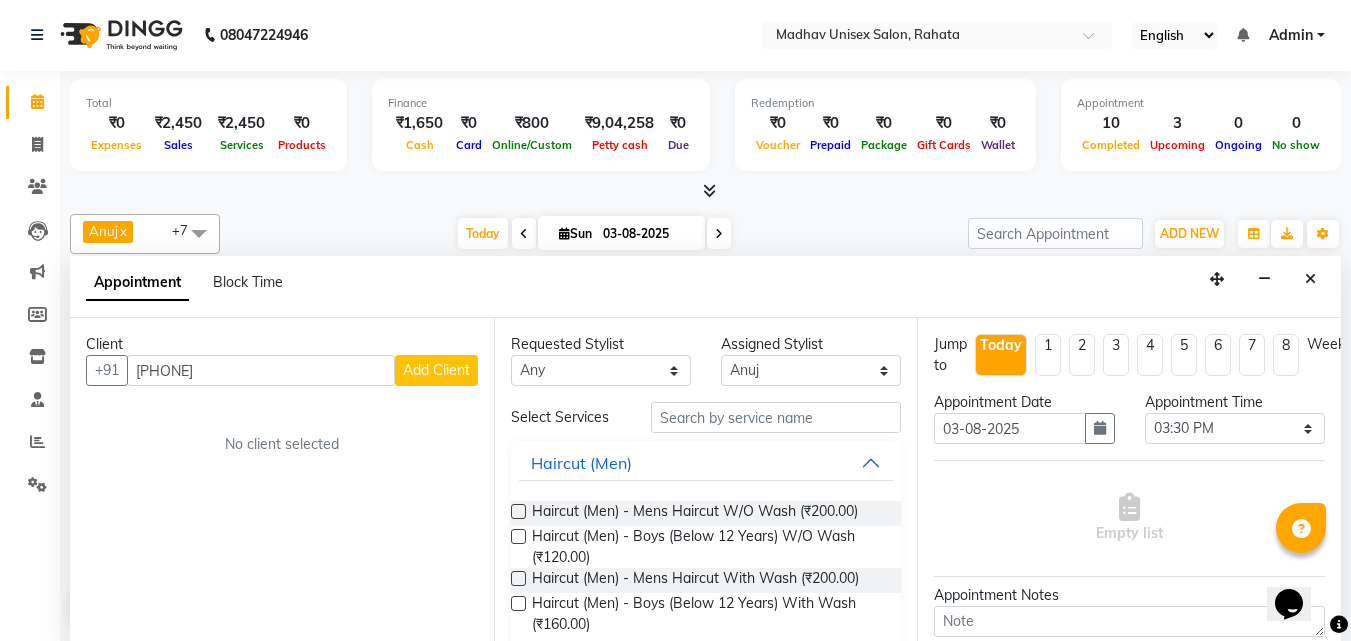 click on "Add Client" at bounding box center [436, 370] 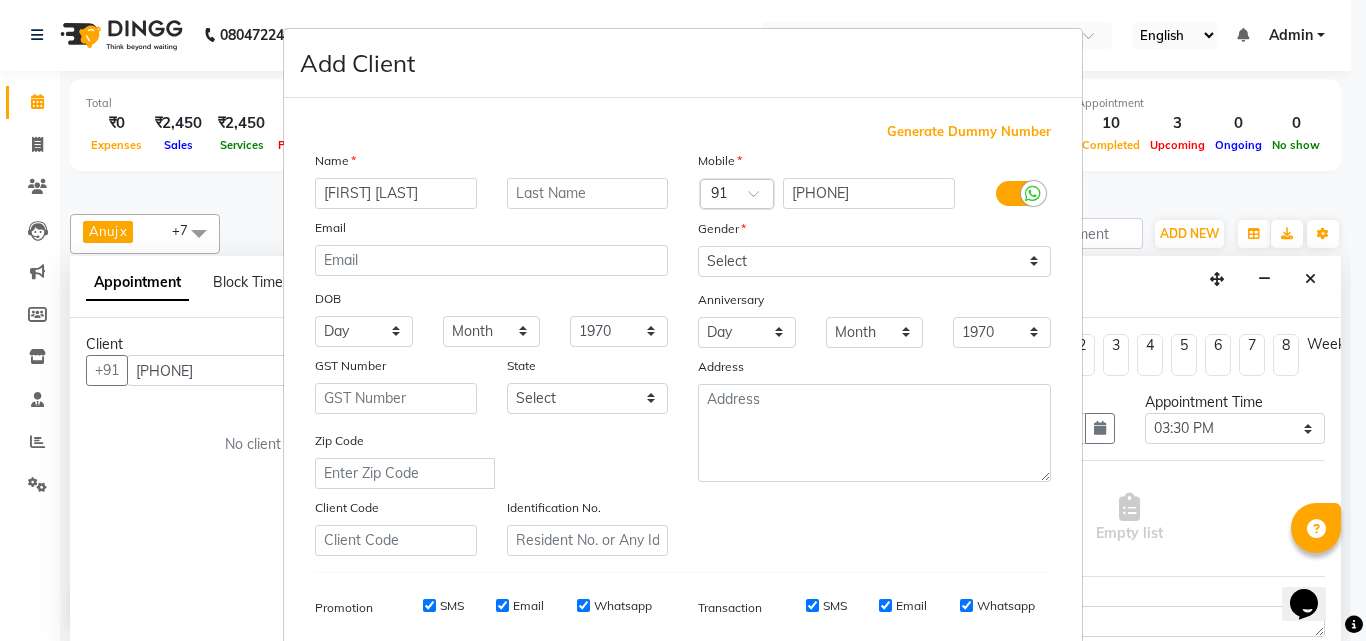 type on "[FIRST] [LAST]" 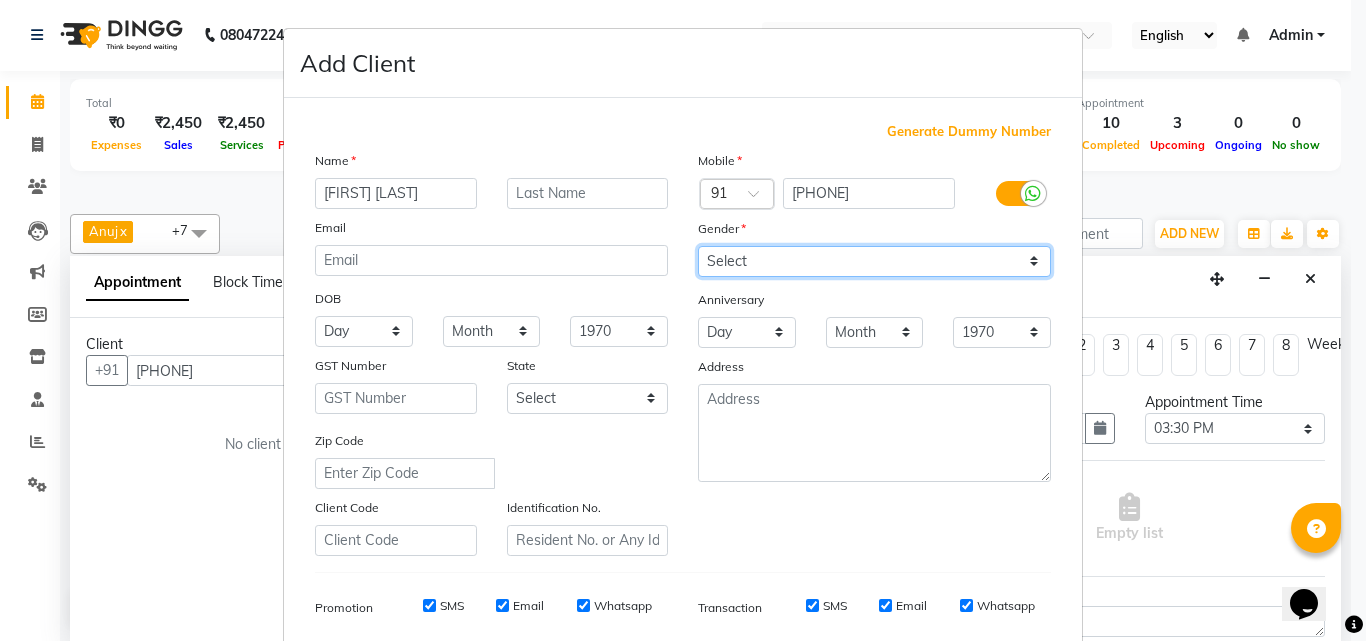 click on "Select Male Female Other Prefer Not To Say" at bounding box center (874, 261) 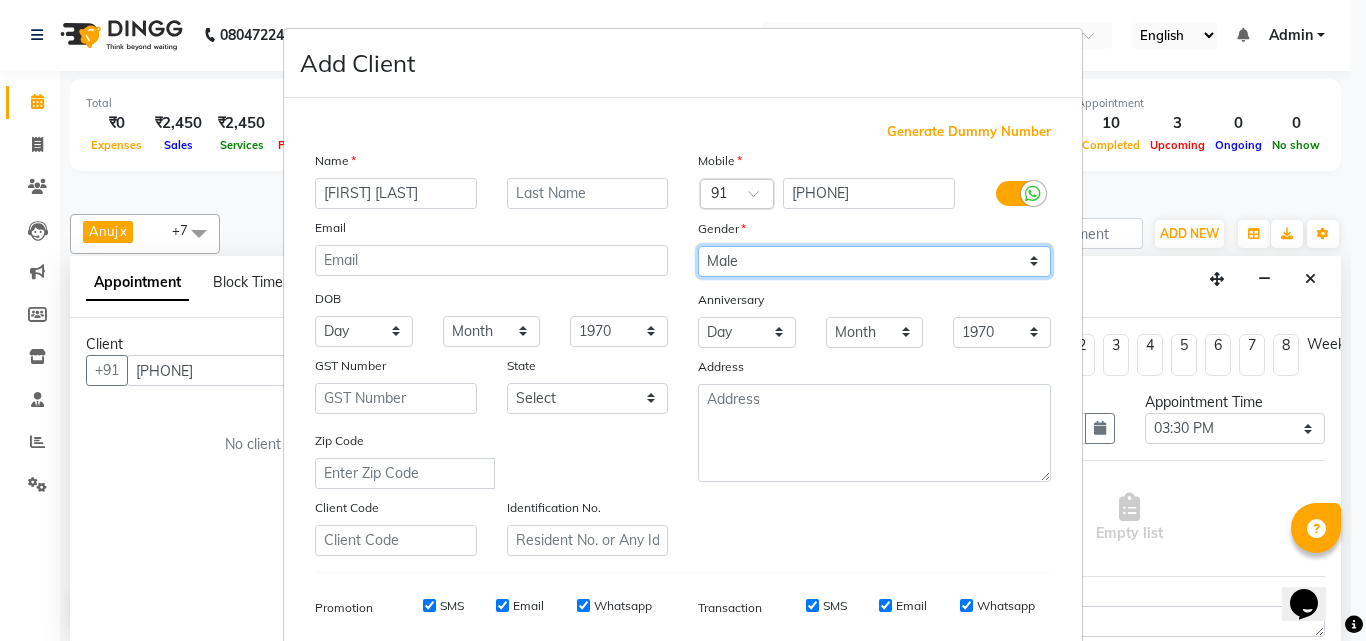 click on "Select Male Female Other Prefer Not To Say" at bounding box center [874, 261] 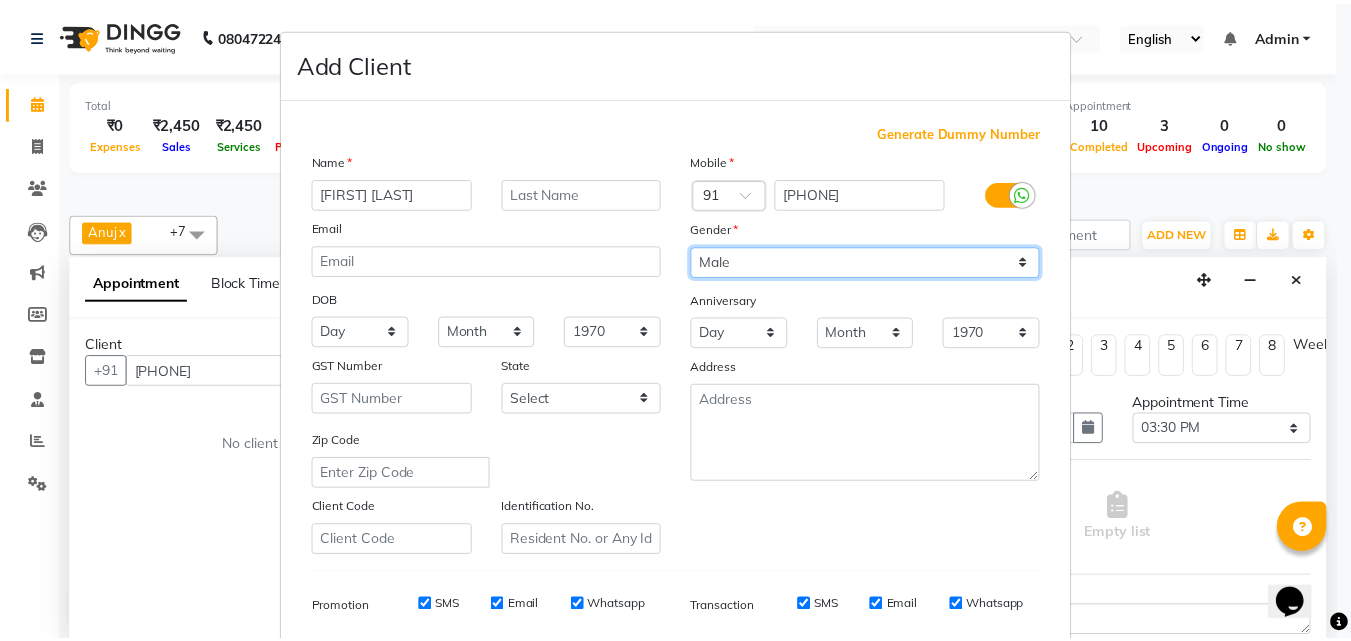 scroll, scrollTop: 282, scrollLeft: 0, axis: vertical 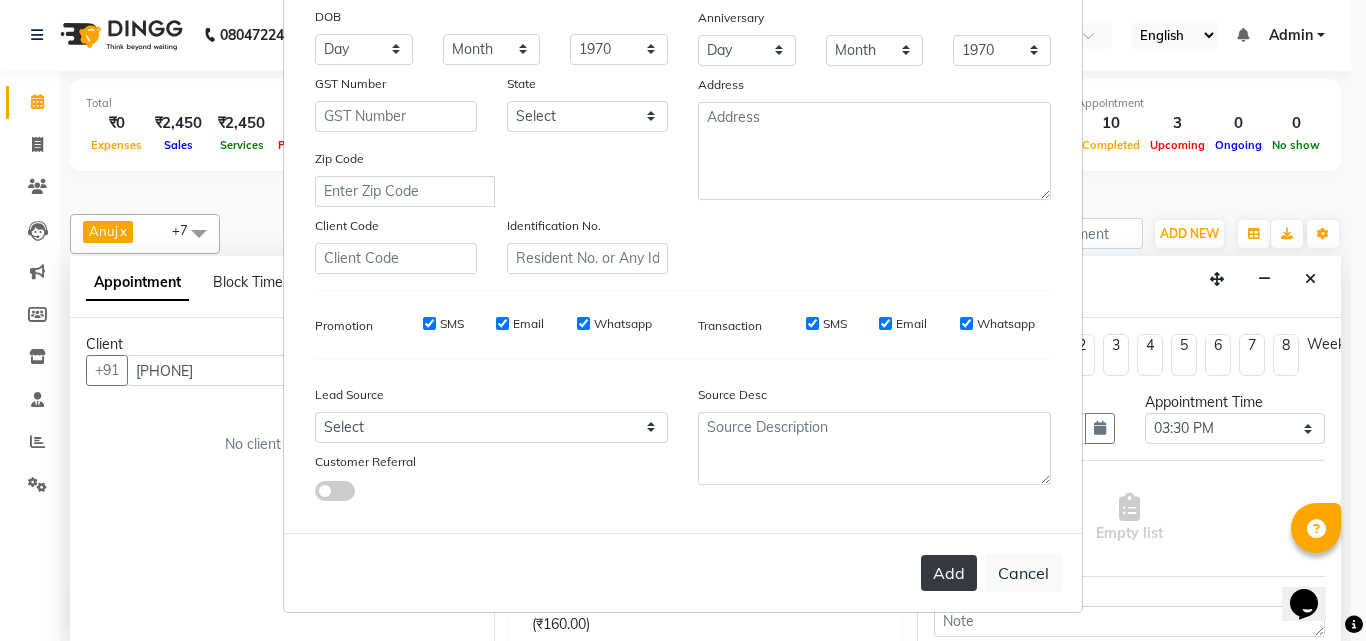 click on "Add" at bounding box center [949, 573] 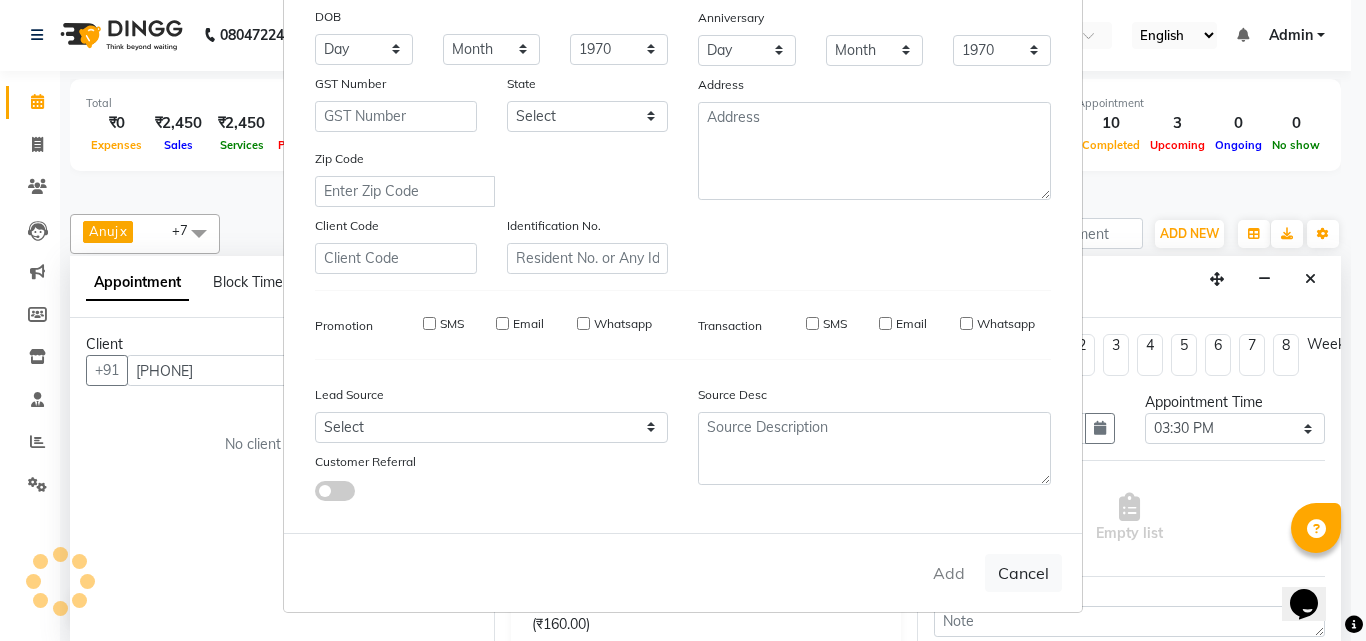 type 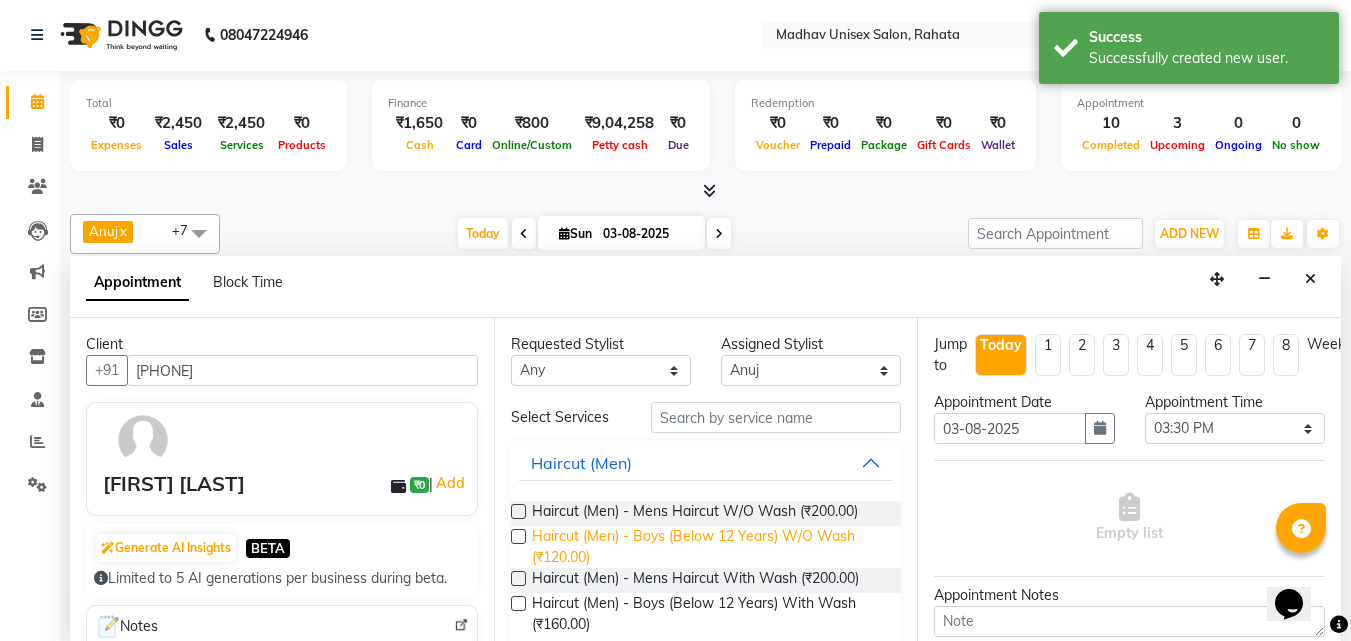 click on "Haircut (Men)  - Boys (Below 12 Years) W/O Wash (₹120.00)" at bounding box center (709, 547) 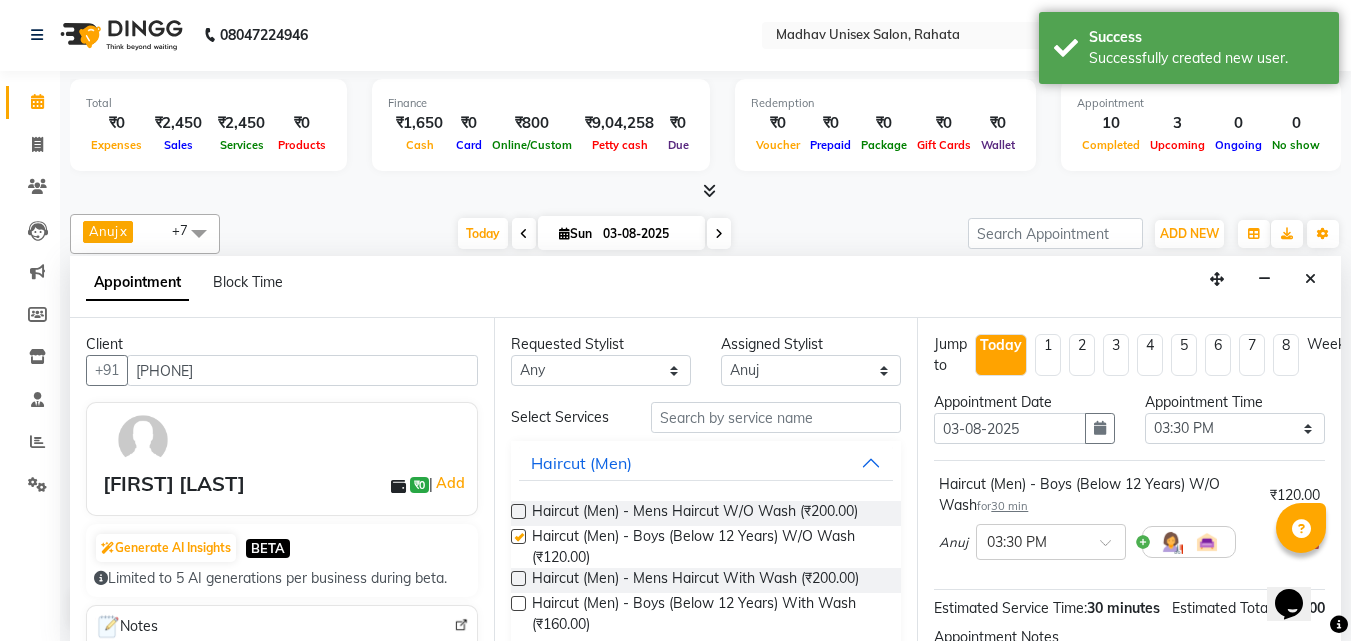 checkbox on "false" 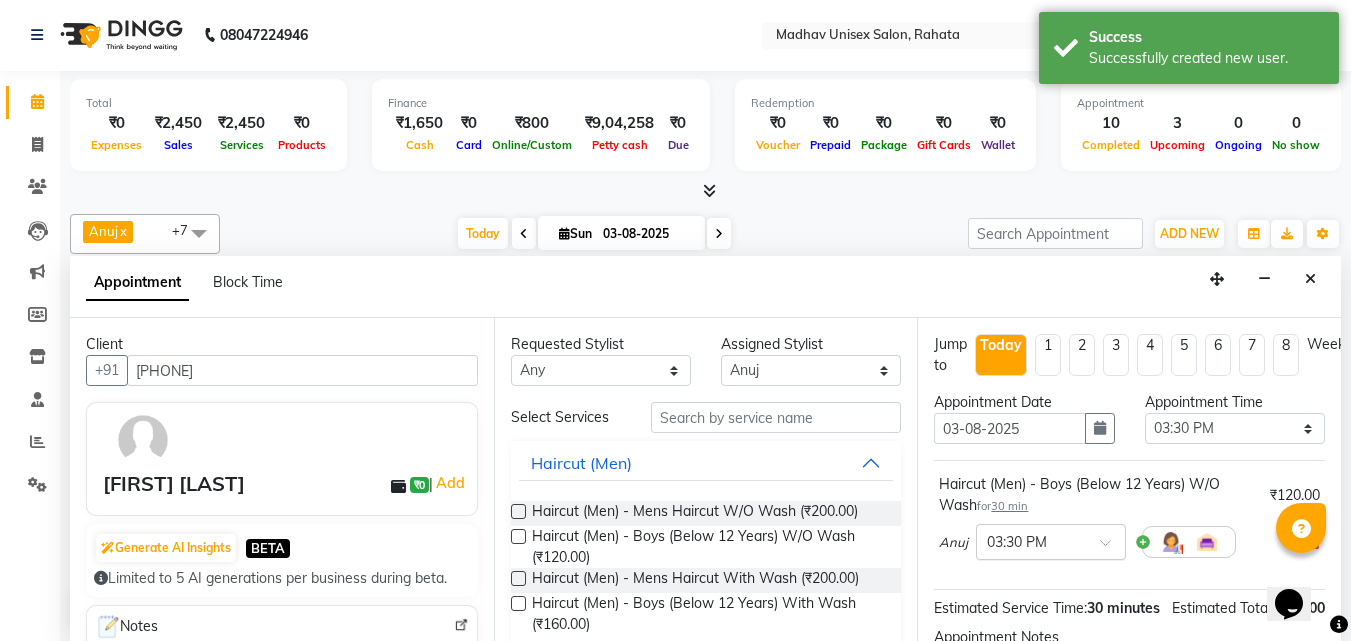 scroll, scrollTop: 260, scrollLeft: 0, axis: vertical 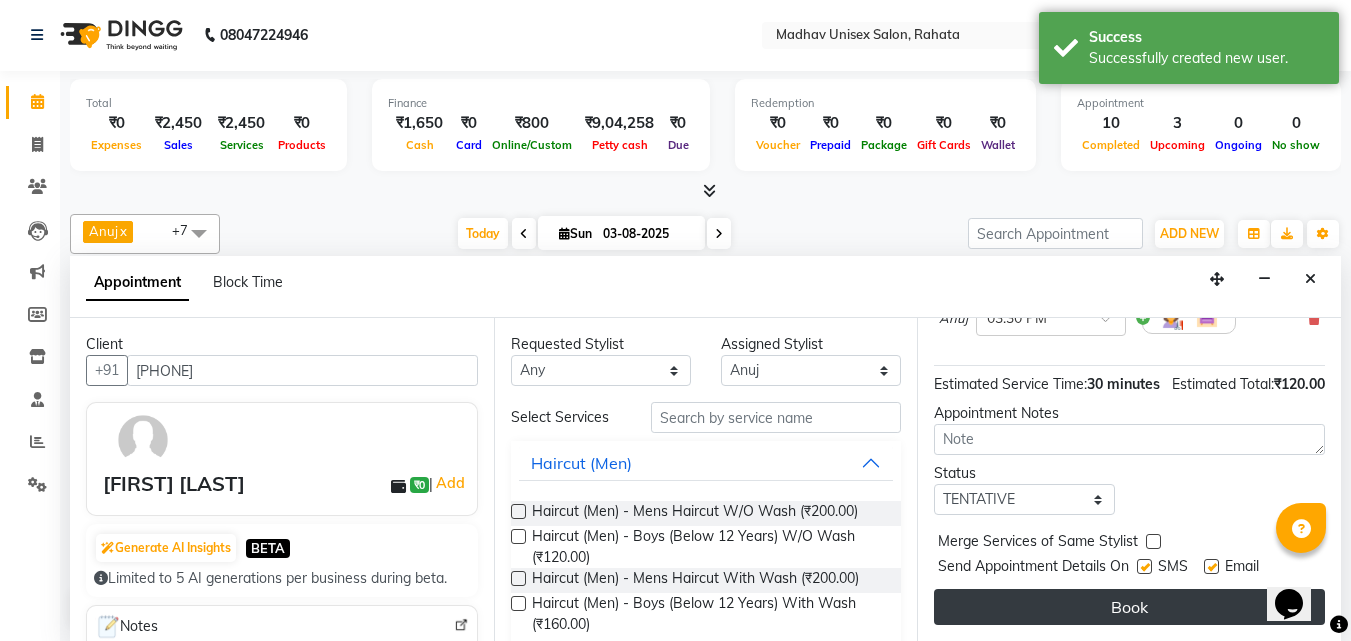 click on "Book" at bounding box center (1129, 607) 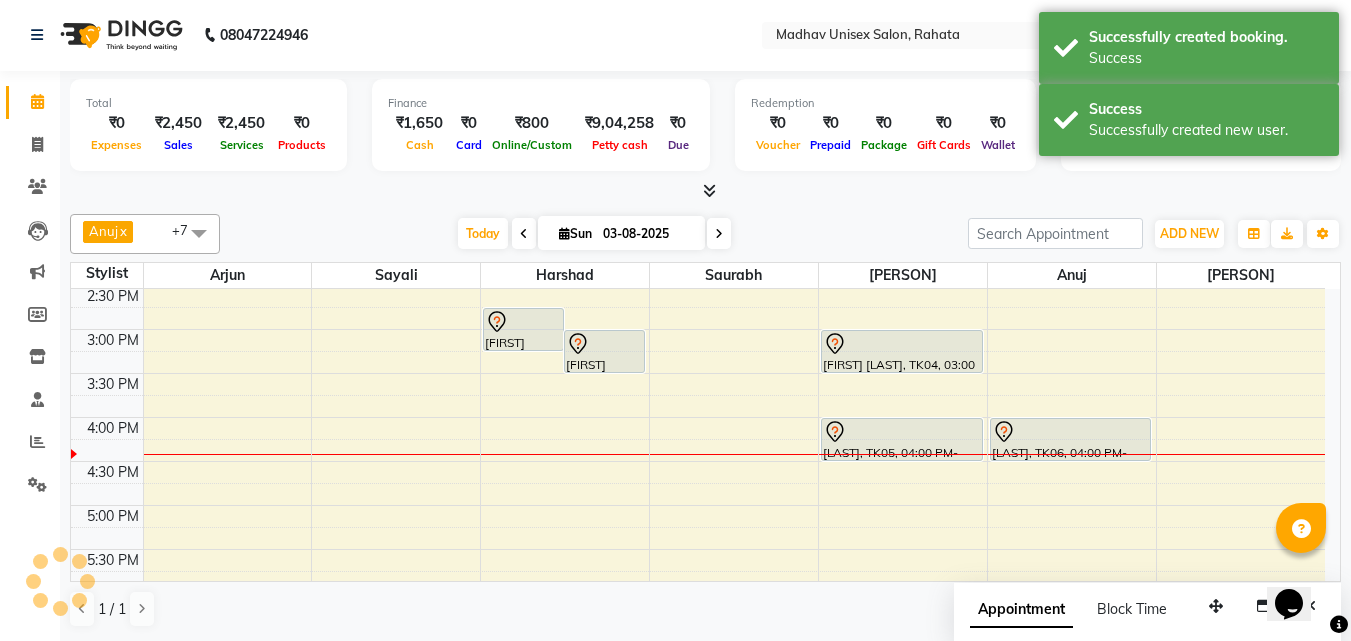 scroll, scrollTop: 0, scrollLeft: 0, axis: both 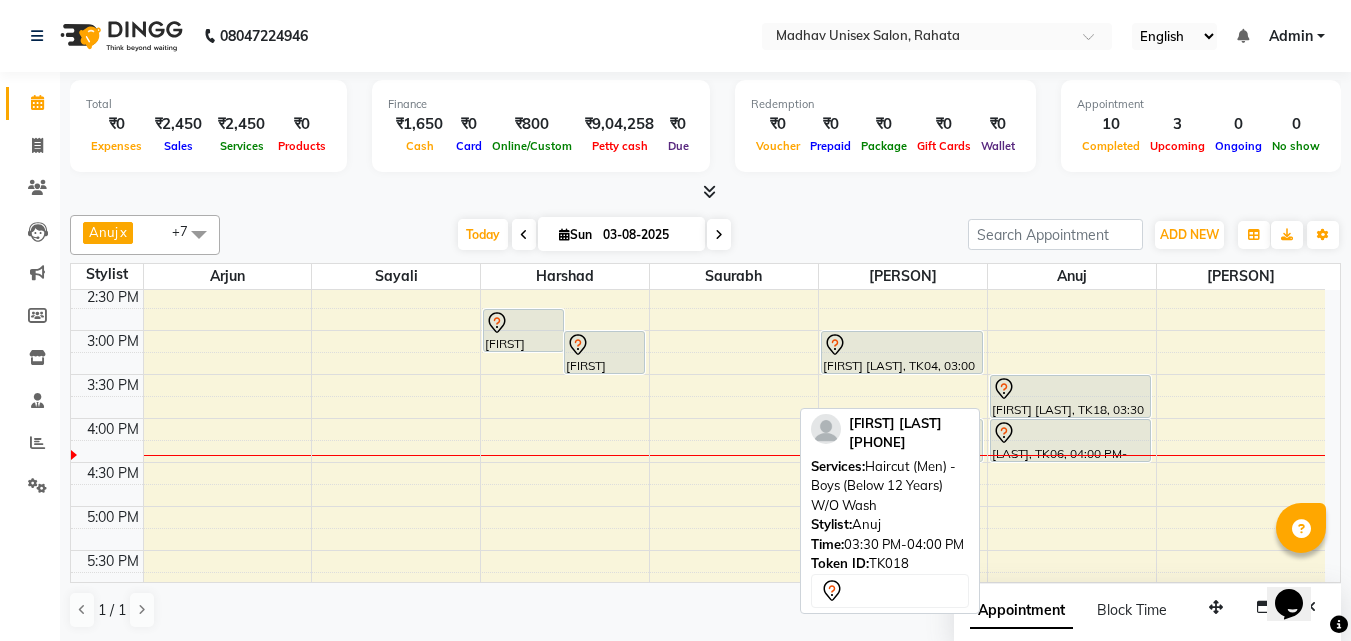 click at bounding box center (1071, 389) 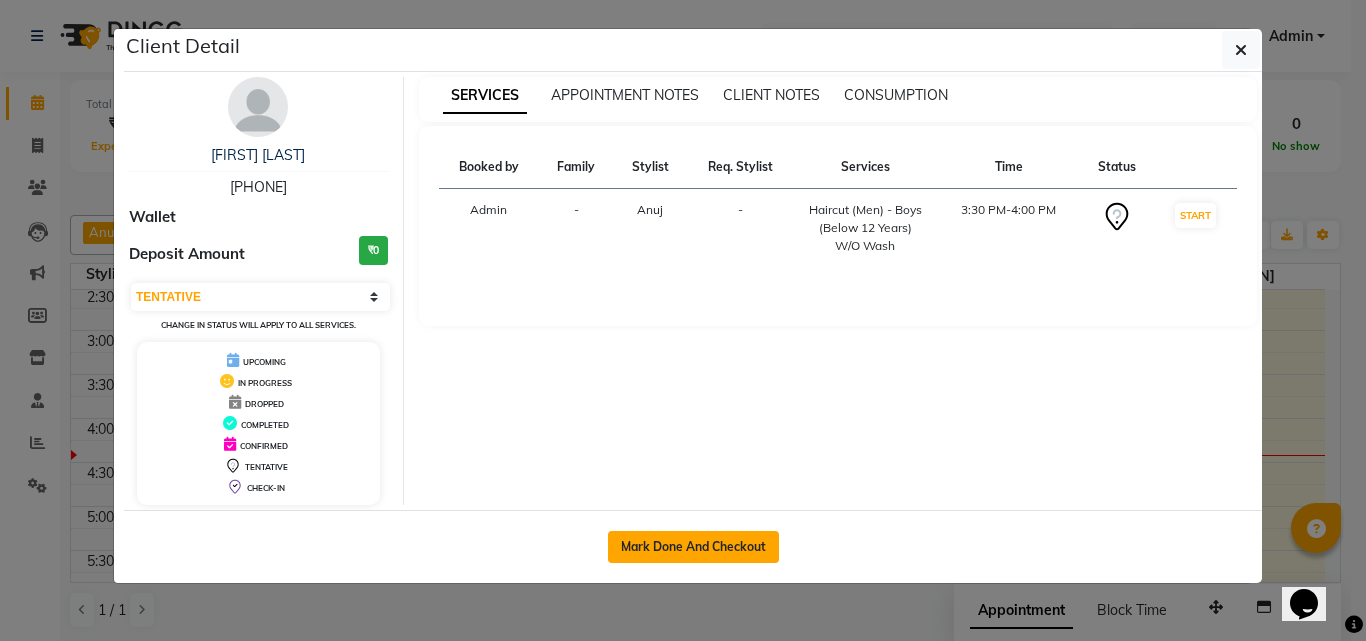 click on "Mark Done And Checkout" 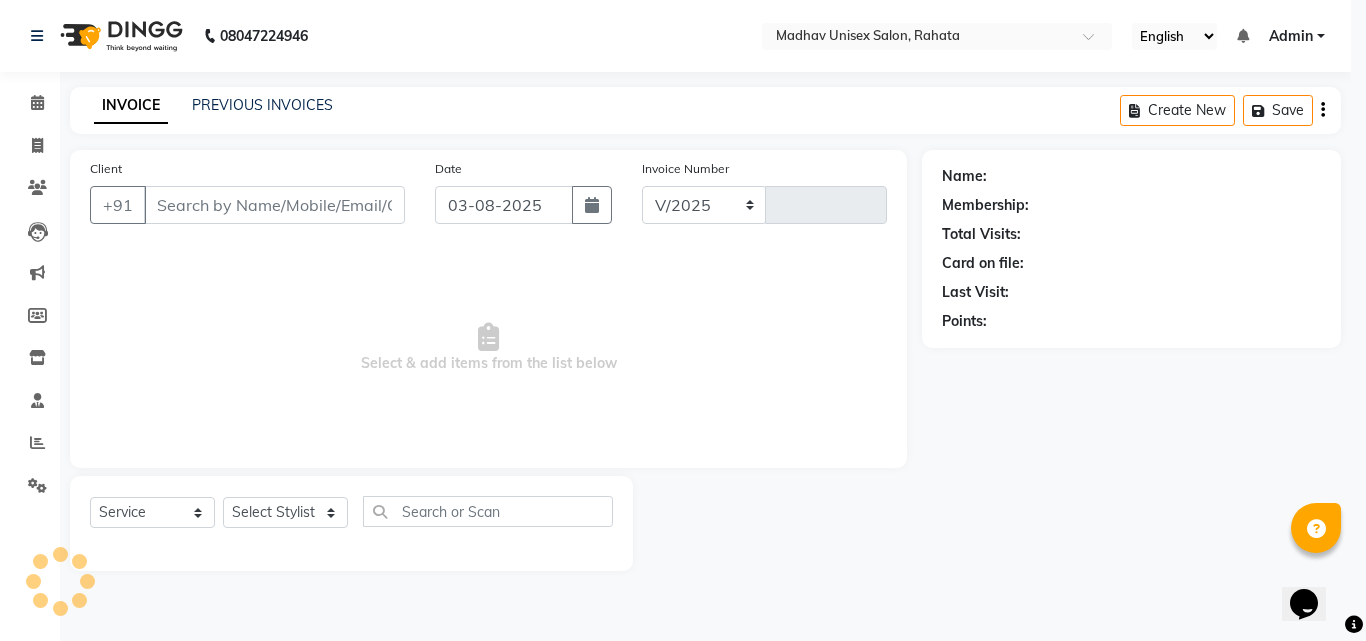 select on "870" 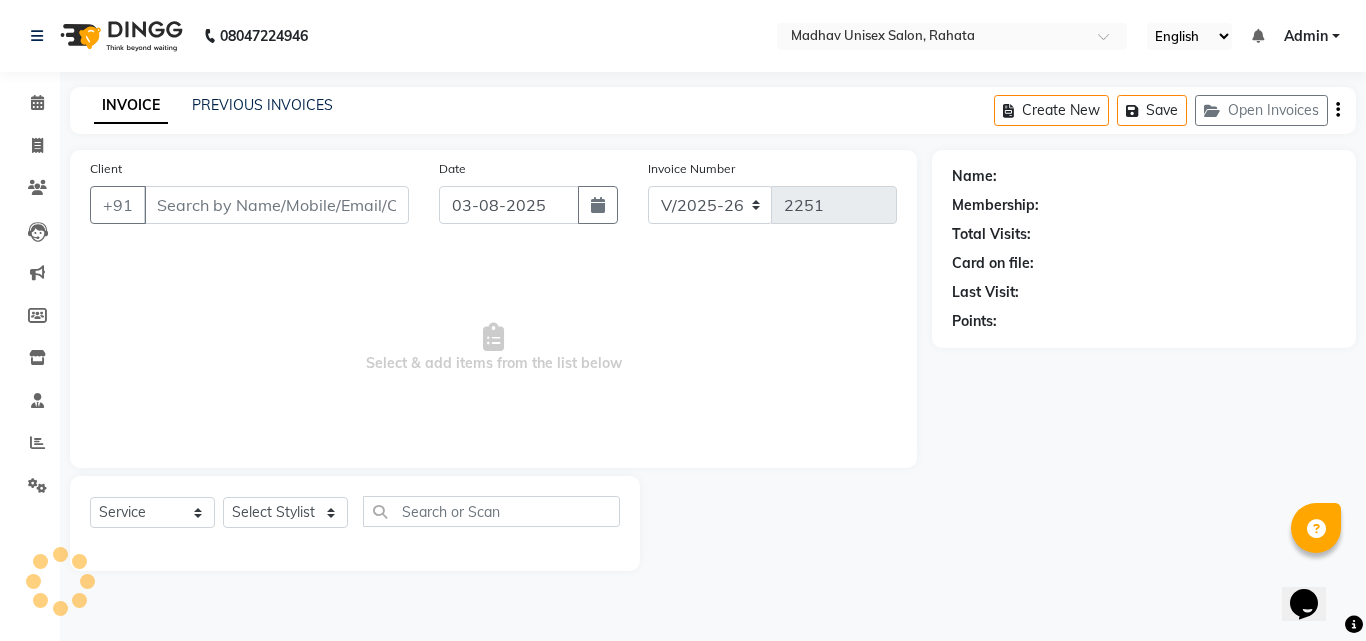 type on "[PHONE]" 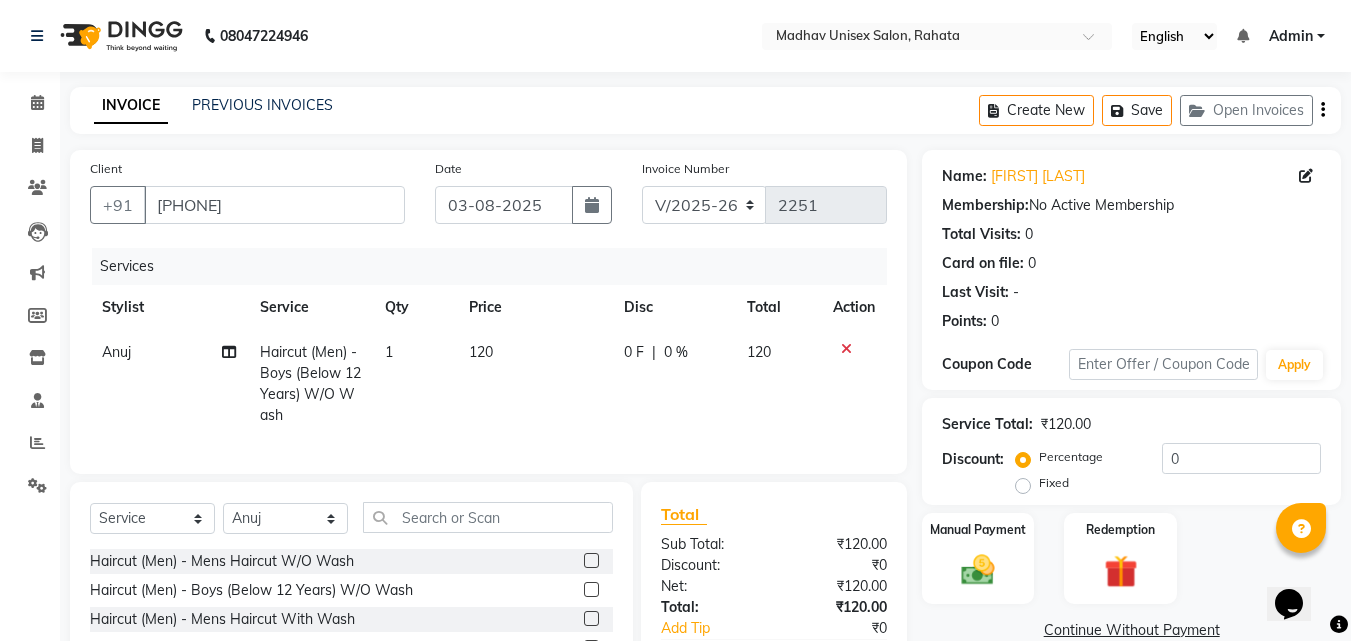 click on "120" 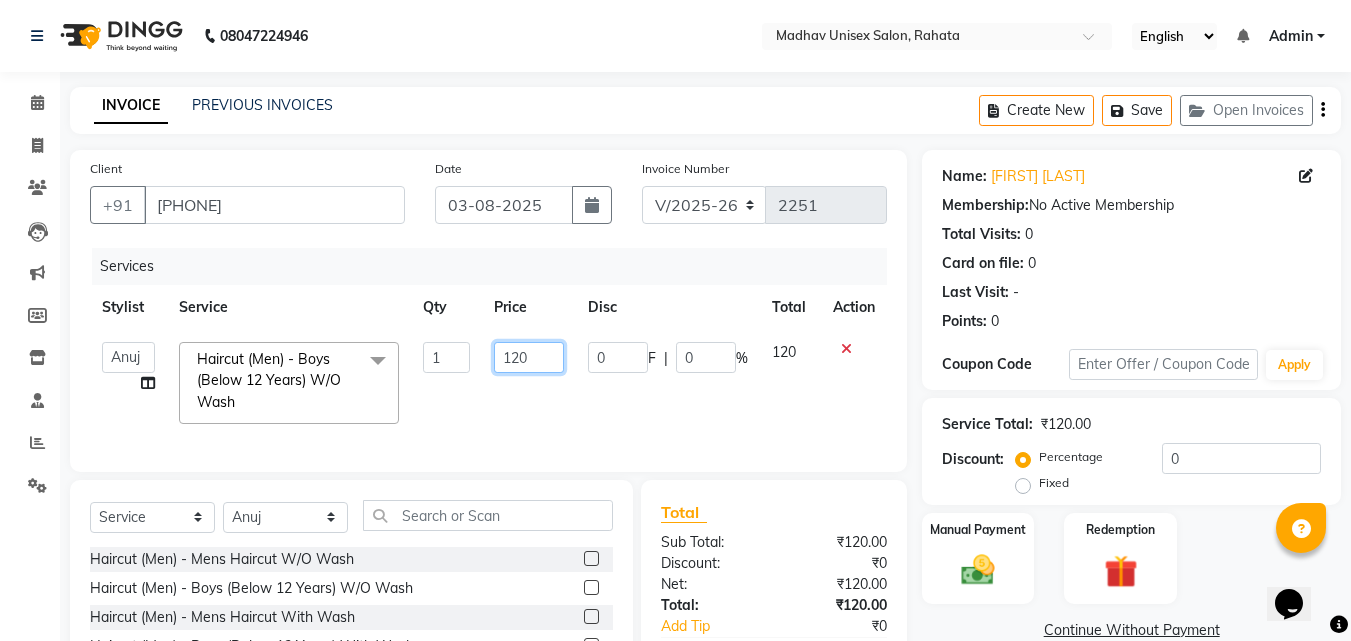 click on "120" 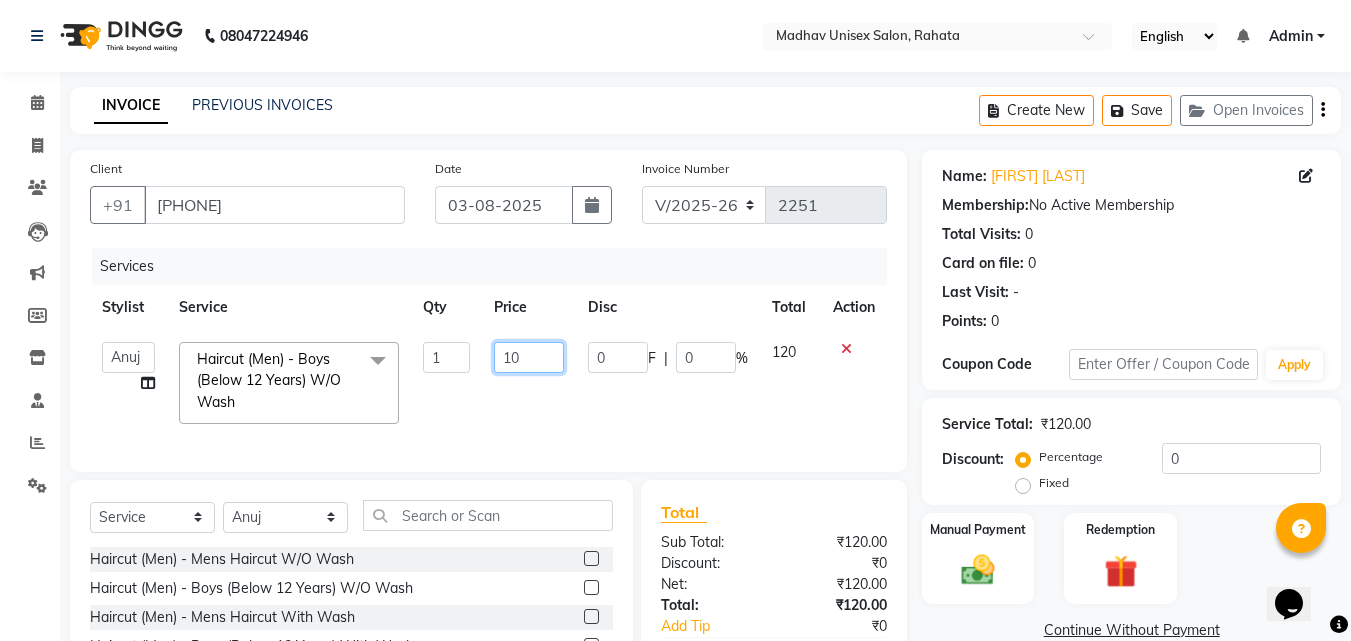 type on "150" 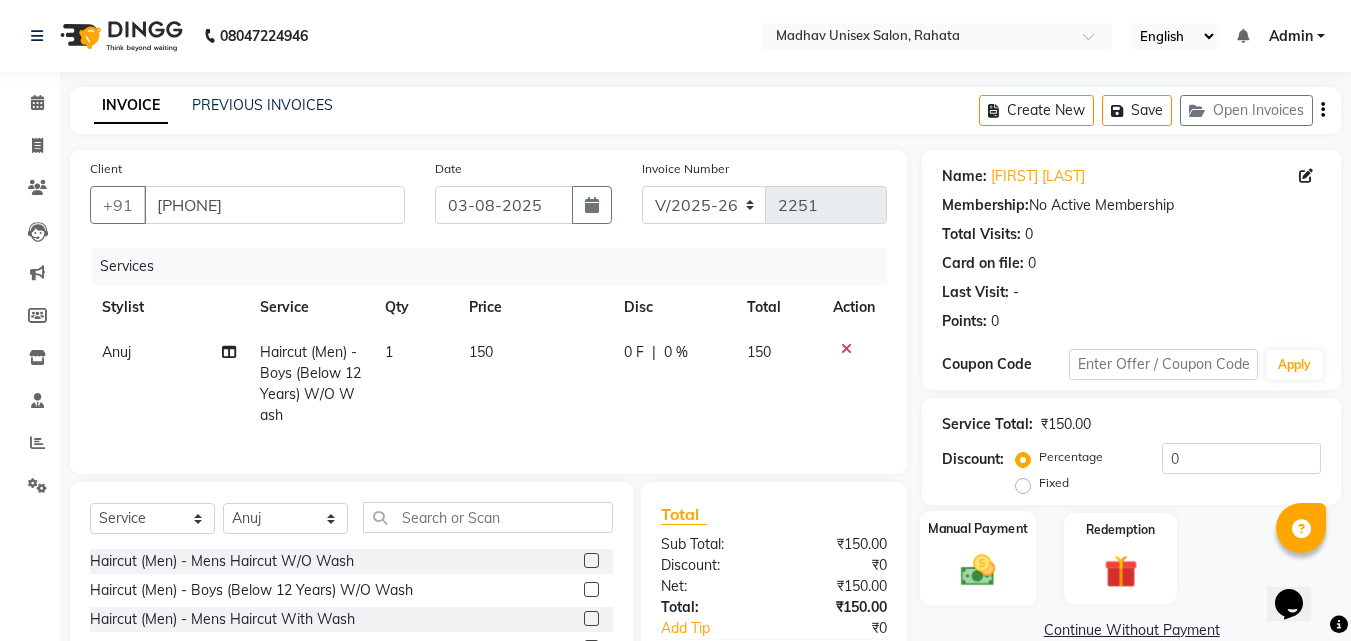 click on "Manual Payment" 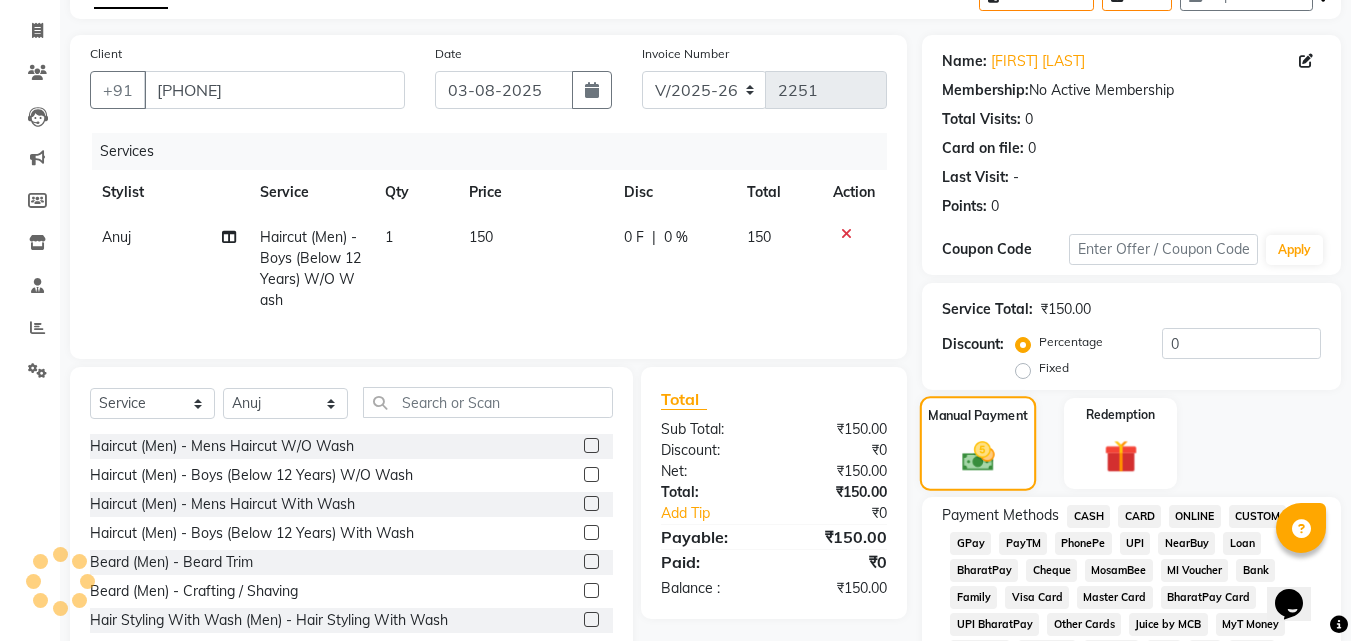 scroll, scrollTop: 127, scrollLeft: 0, axis: vertical 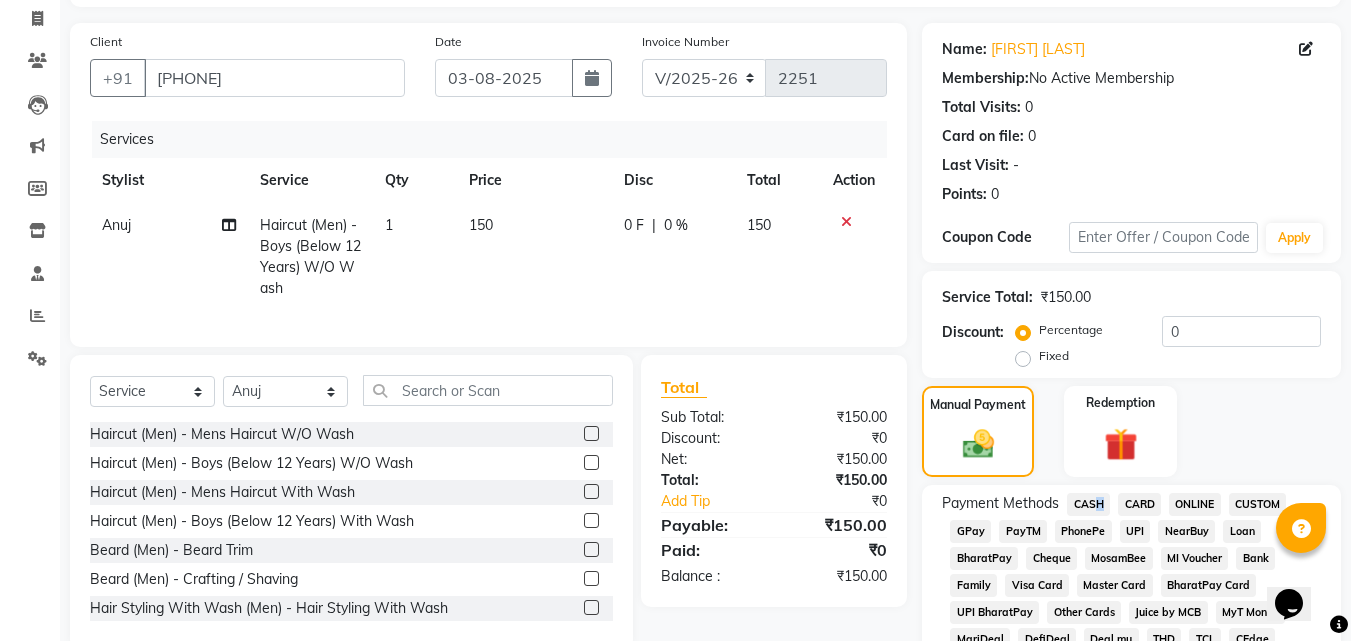 click on "CASH" 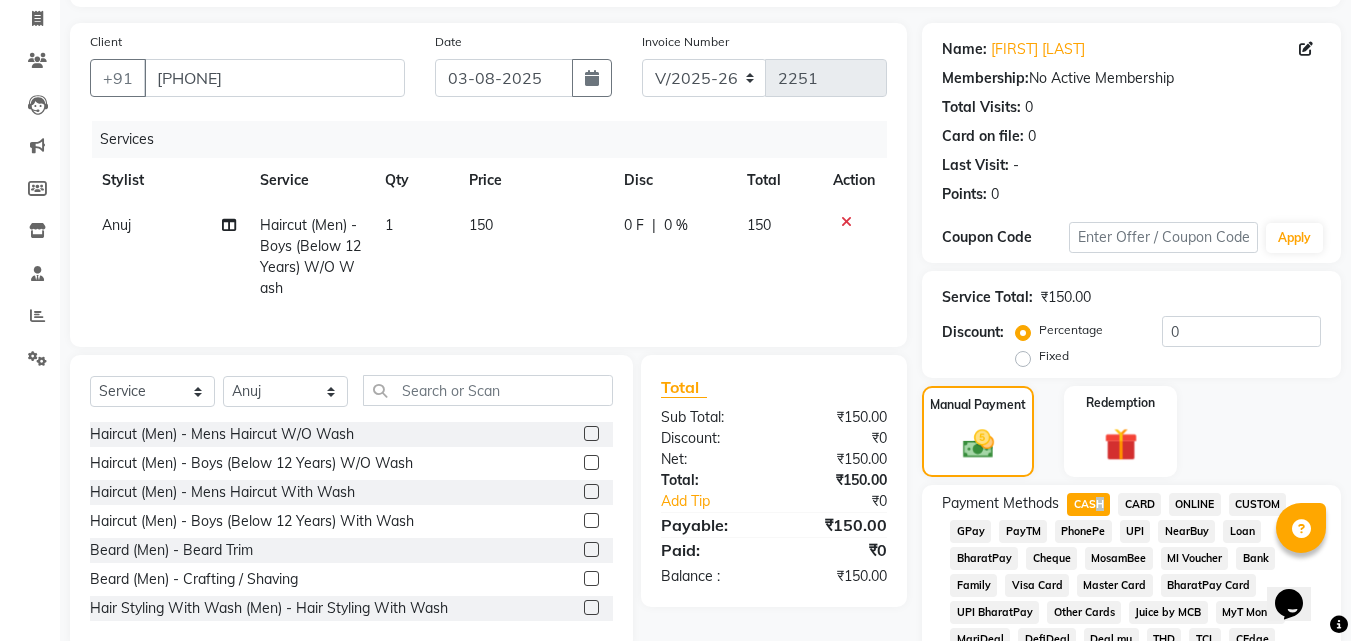 scroll, scrollTop: 861, scrollLeft: 0, axis: vertical 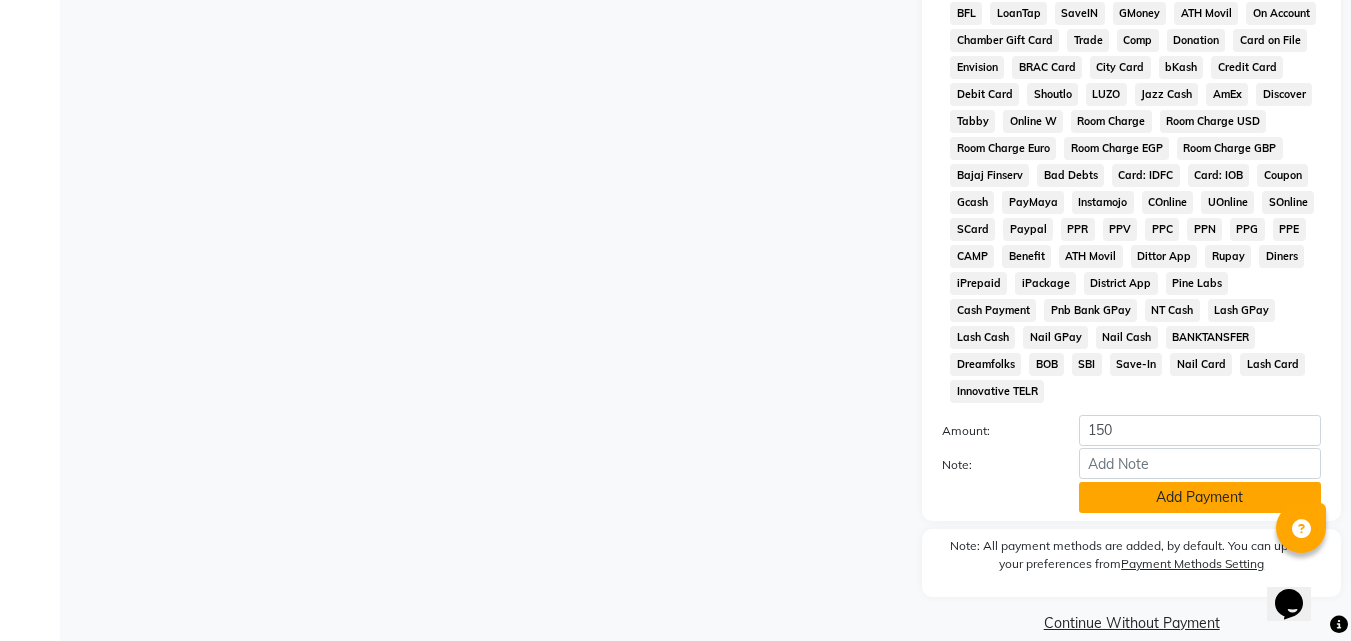 click on "Add Payment" 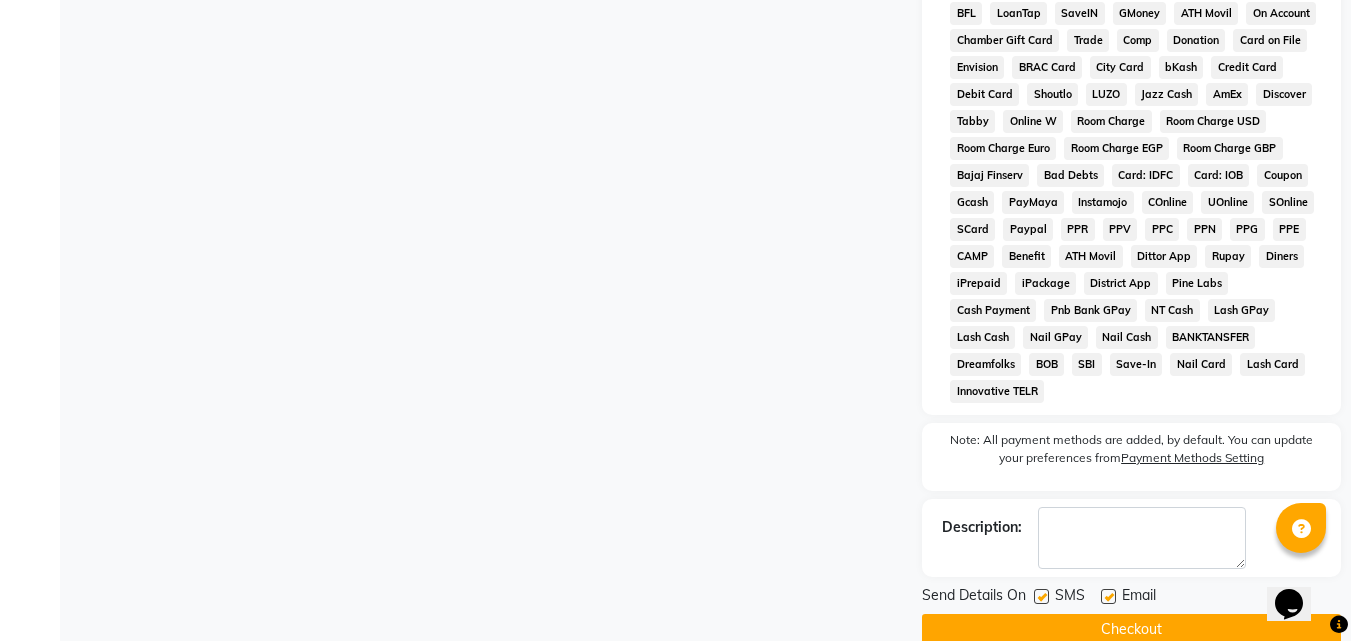 click on "Checkout" 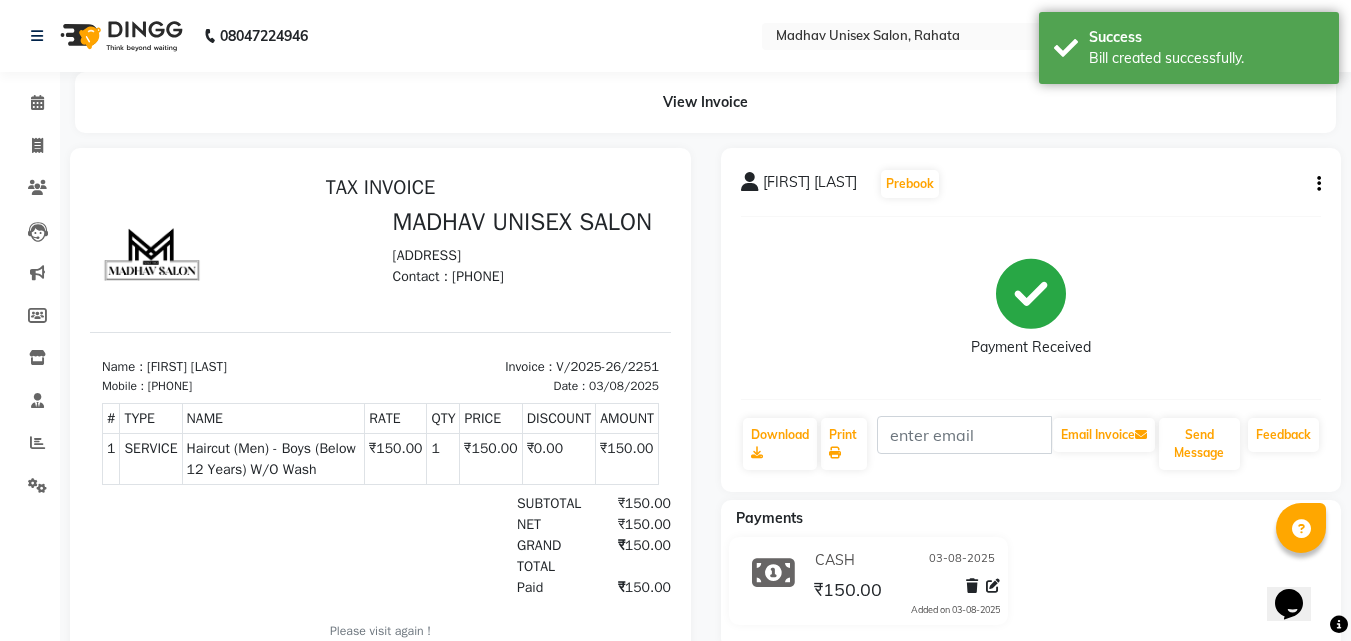 scroll, scrollTop: 0, scrollLeft: 0, axis: both 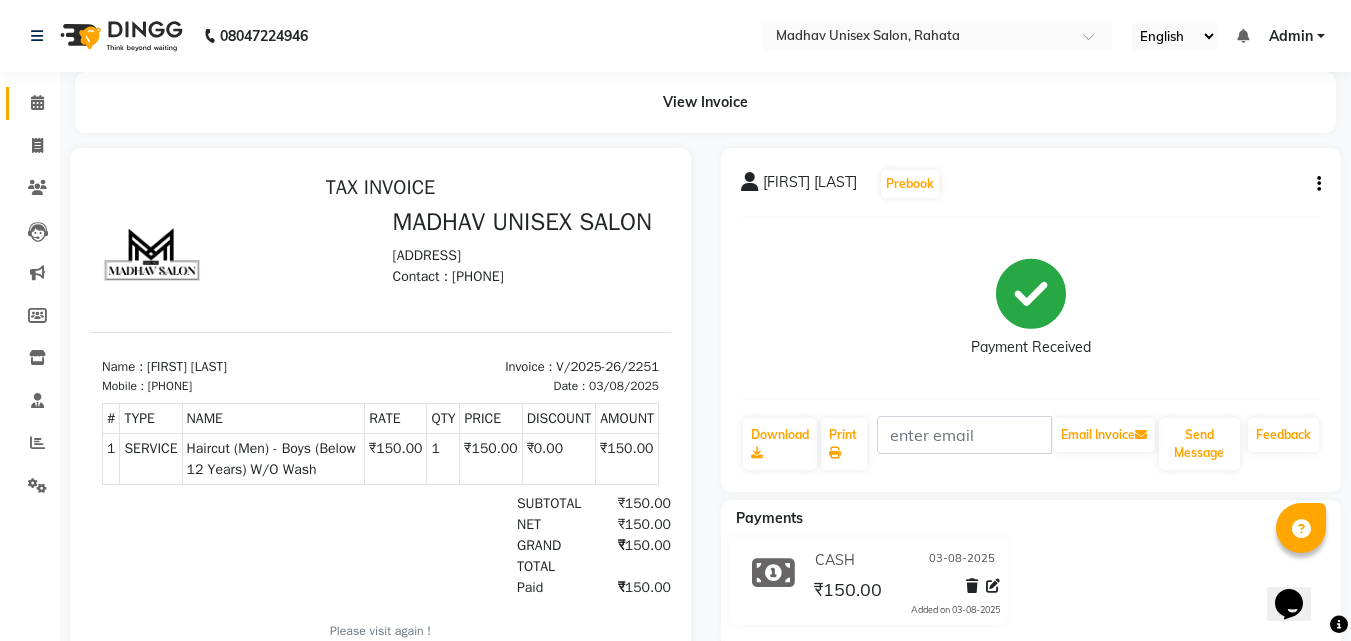click on "Calendar" 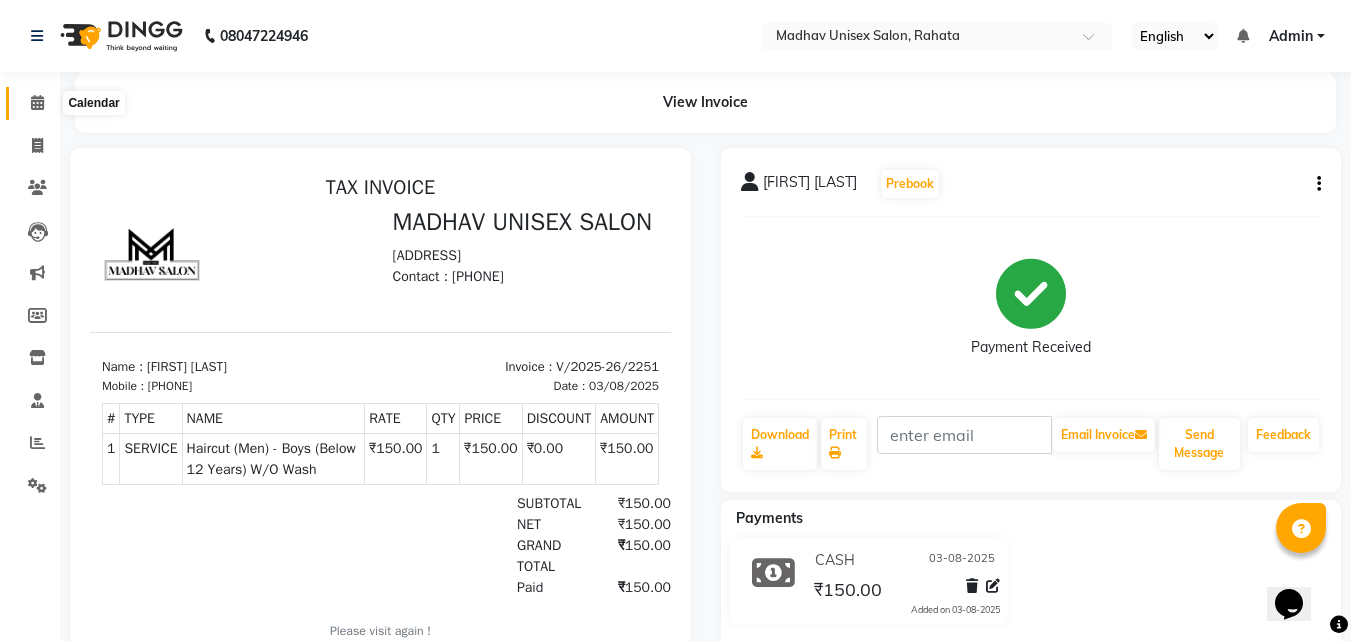 click 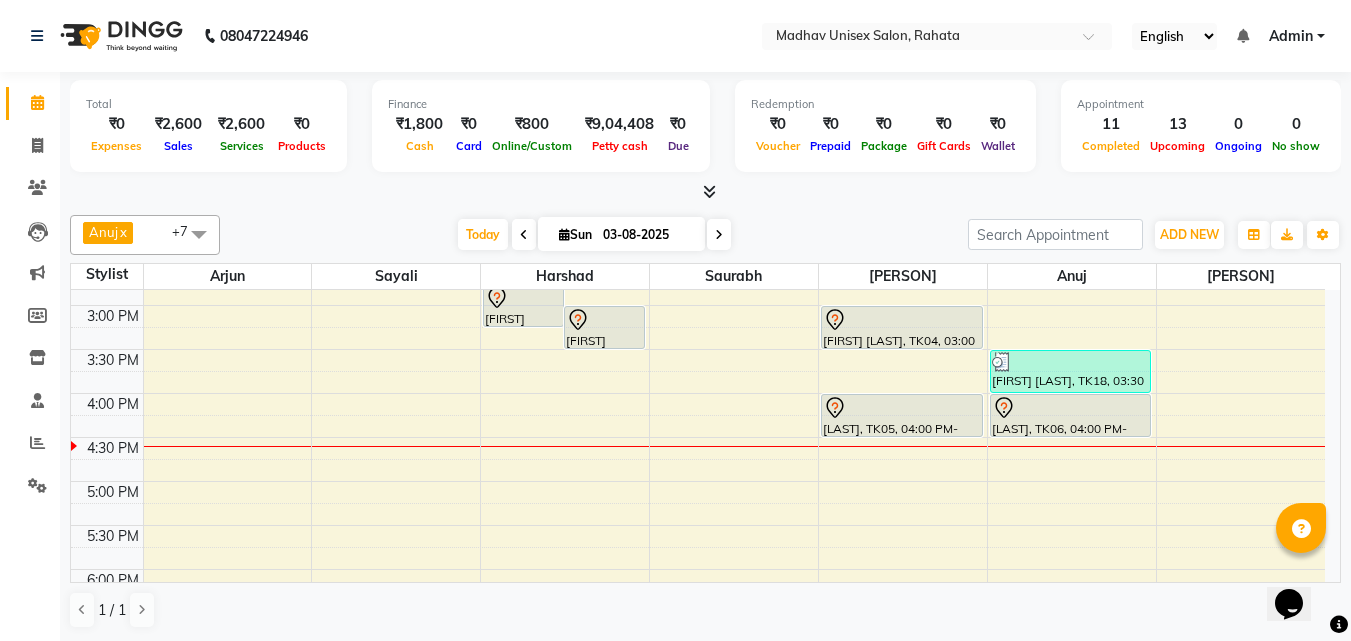 scroll, scrollTop: 764, scrollLeft: 0, axis: vertical 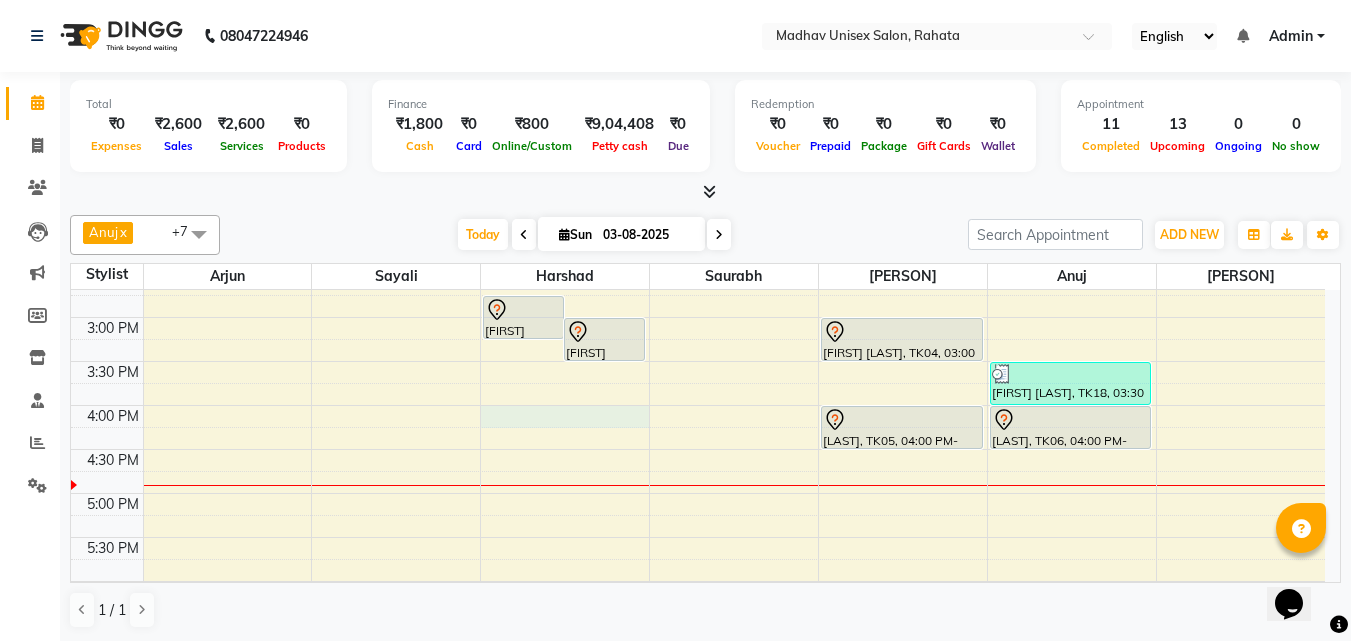 click on "6:00 AM 6:30 AM 7:00 AM 7:30 AM 8:00 AM 8:30 AM 9:00 AM 9:30 AM 10:00 AM 10:30 AM 11:00 AM 11:30 AM 12:00 PM 12:30 PM 1:00 PM 1:30 PM 2:00 PM 2:30 PM 3:00 PM 3:30 PM 4:00 PM 4:30 PM 5:00 PM 5:30 PM 6:00 PM 6:30 PM 7:00 PM 7:30 PM 8:00 PM 8:30 PM 9:00 PM 9:30 PM 10:00 PM 10:30 PM             [FIRST] [LAST], TK16, 02:45 PM-03:15 PM, Beard (Men)  - Beard Trim             [FIRST] [LAST], TK11, 03:00 PM-03:30 PM, Haircut (Men)  - Mens Haircut W/O Wash             [FIRST], TK12, 09:00 AM-09:30 AM, Haircut (Men)  - Mens Haircut W/O Wash             [FIRST], TK12, 09:30 AM-10:00 AM, Globle Colour (Men)  - Majirel             [FIRST], TK13, 10:30 AM-11:00 AM, Haircut (Men)  - Mens Haircut W/O Wash             [FIRST], TK13, 11:00 AM-11:30 AM, Beard (Men)  - Crafting / Shaving             [FIRST] [LAST], TK14, 12:00 PM-12:30 PM, Haircut (Men)  - Mens Haircut W/O Wash             [FIRST] [LAST], TK14, 12:30 PM-01:00 PM, Beard (Men)  - Beard Trim                 [FIRST] [LAST], TK02, 08:30 AM-09:15 AM, Mens - Bleach" at bounding box center [698, 273] 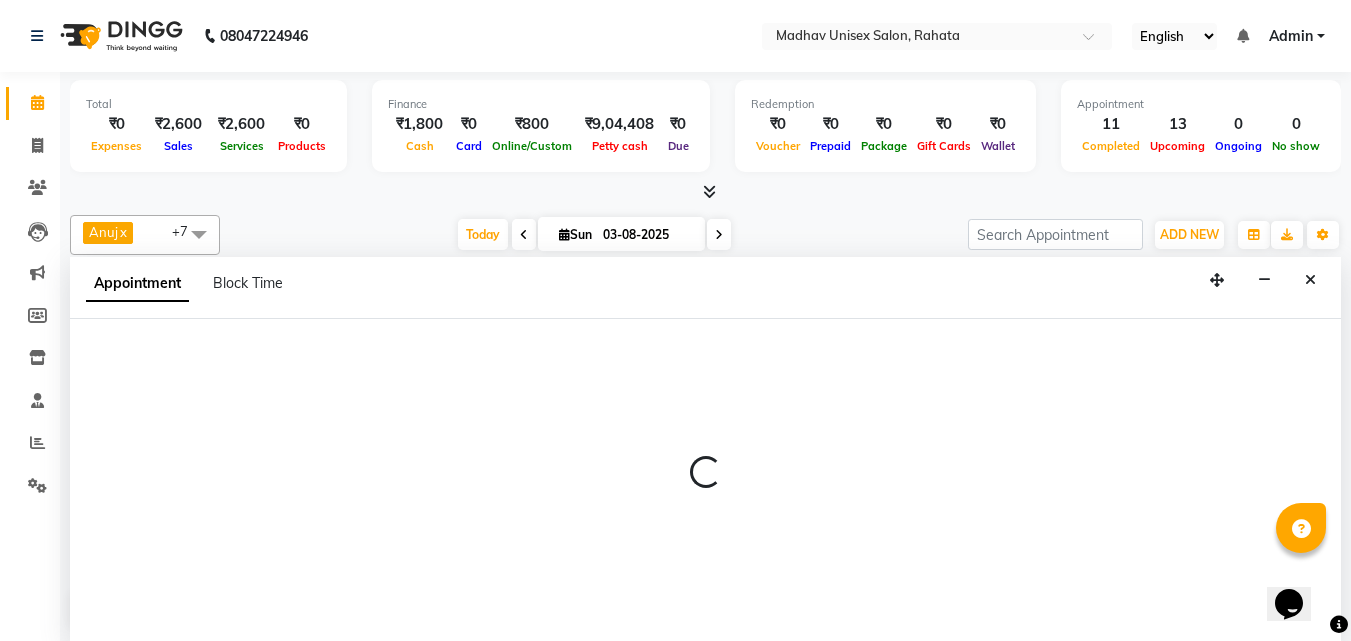 scroll, scrollTop: 1, scrollLeft: 0, axis: vertical 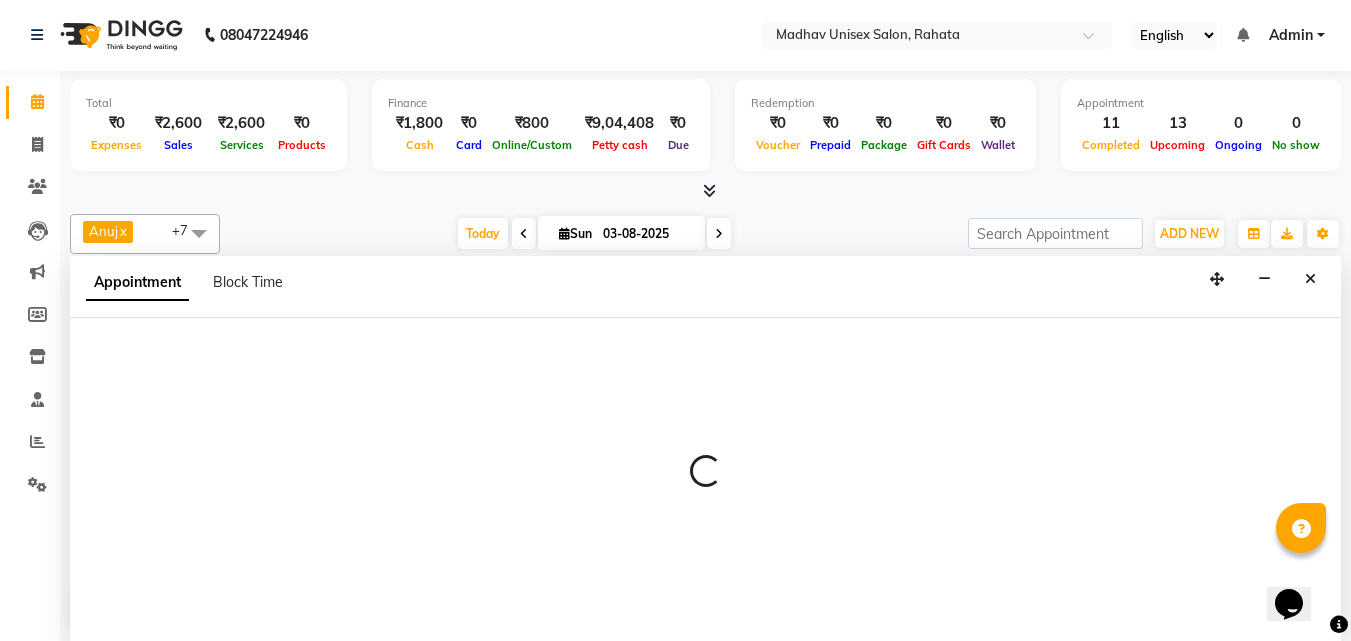 select on "14048" 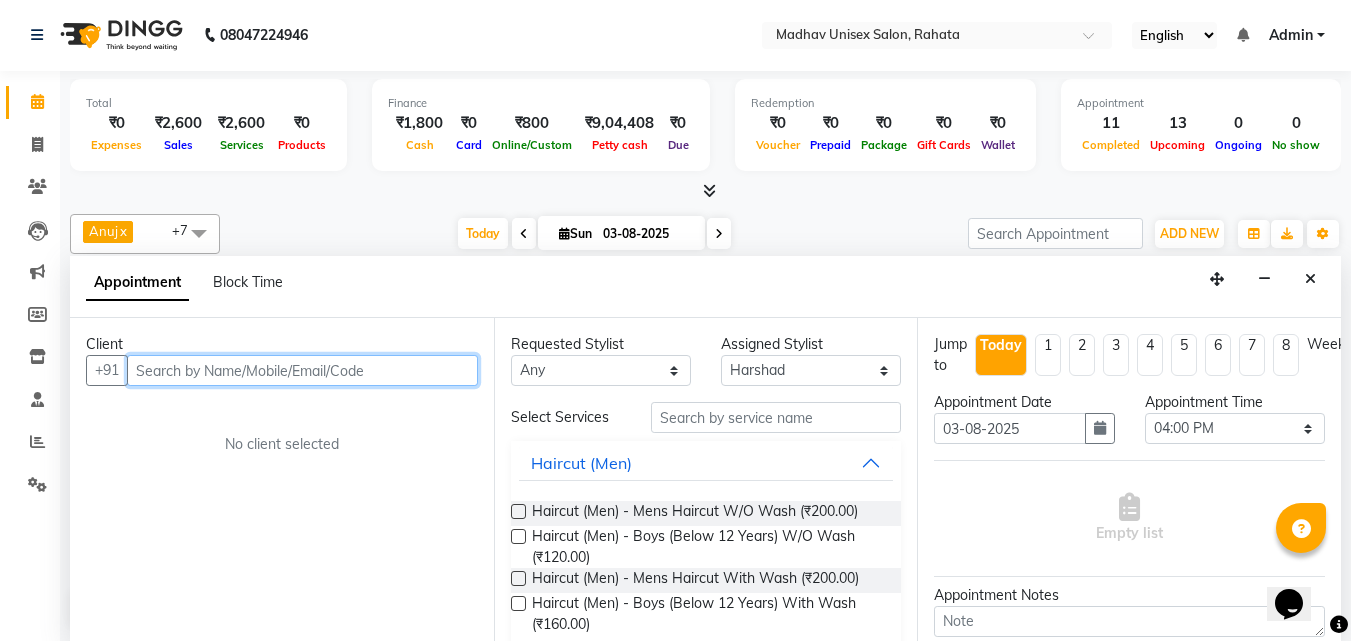 click at bounding box center [302, 370] 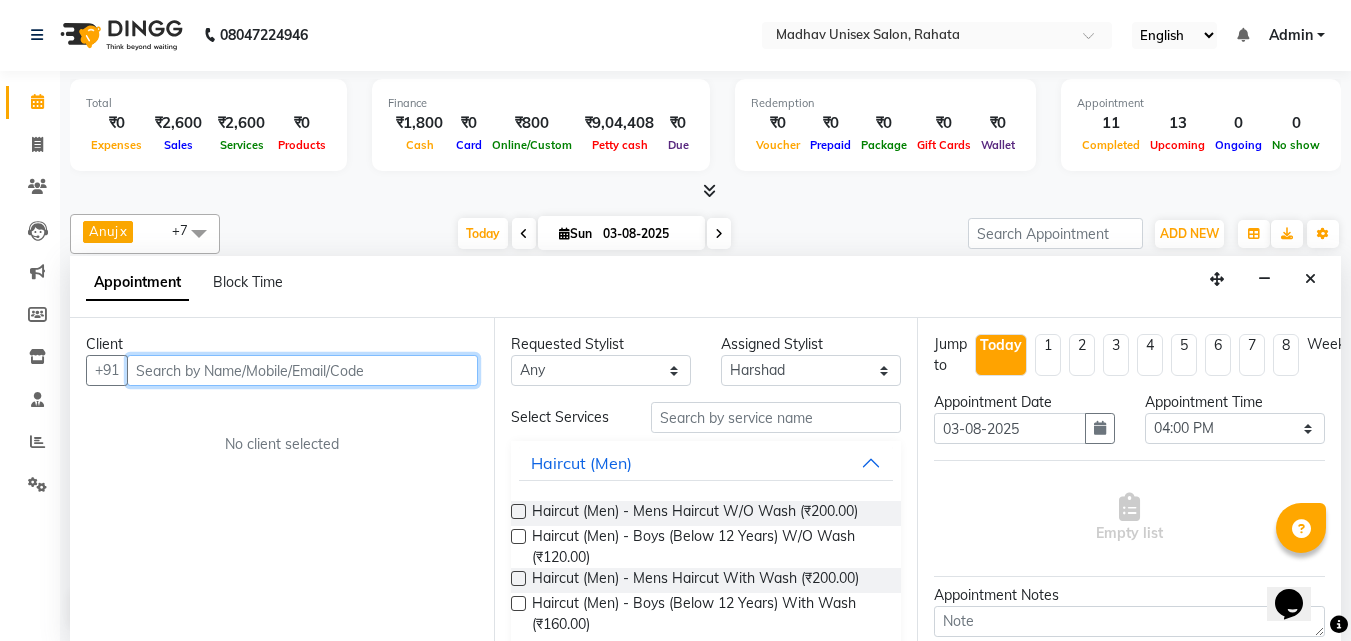 click at bounding box center [302, 370] 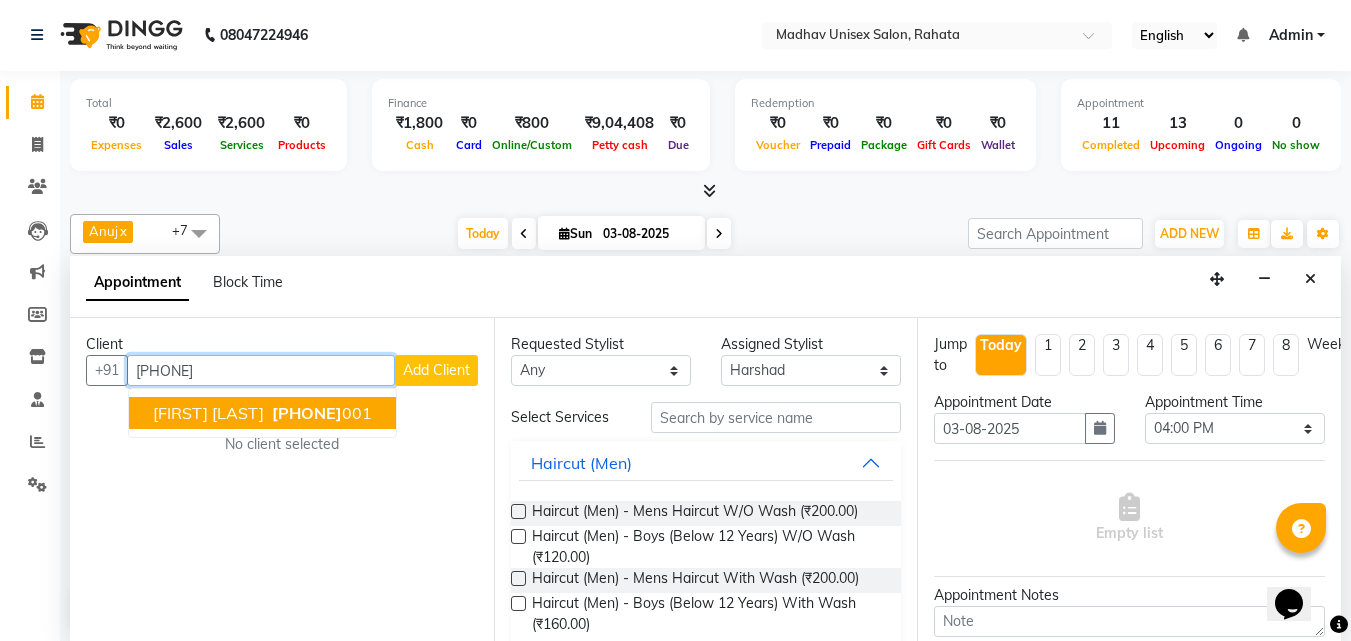 click on "[FIRST] [LAST]" at bounding box center [208, 413] 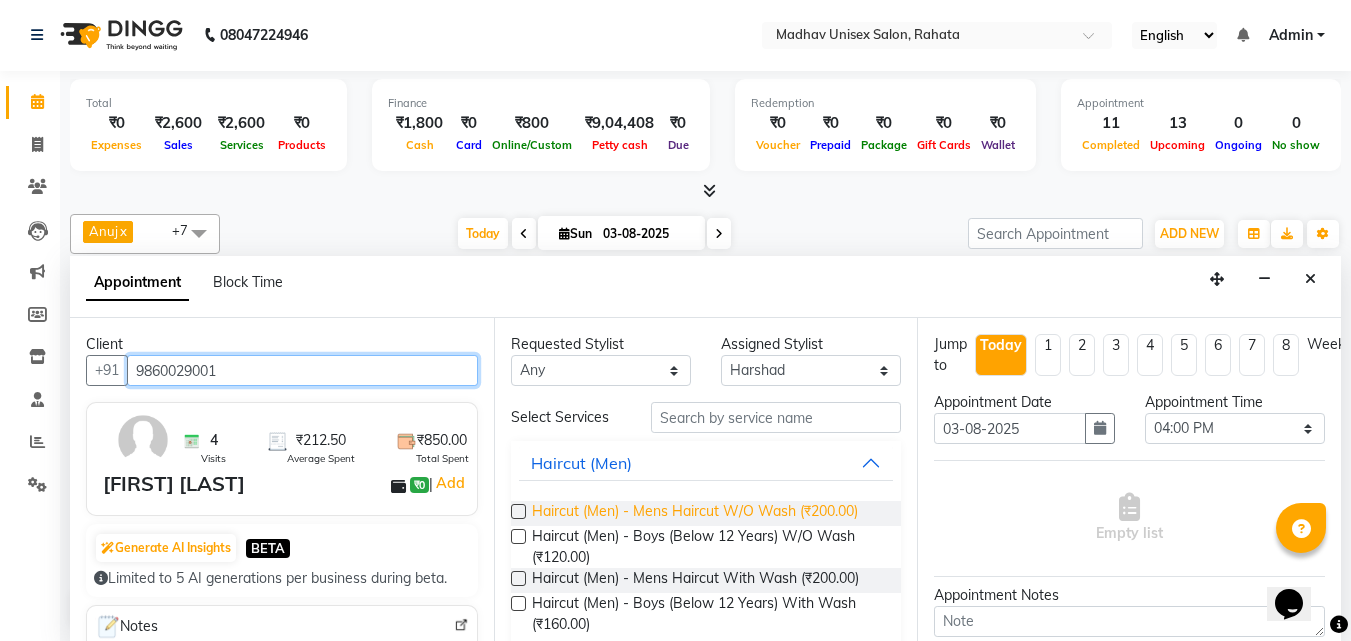 type on "9860029001" 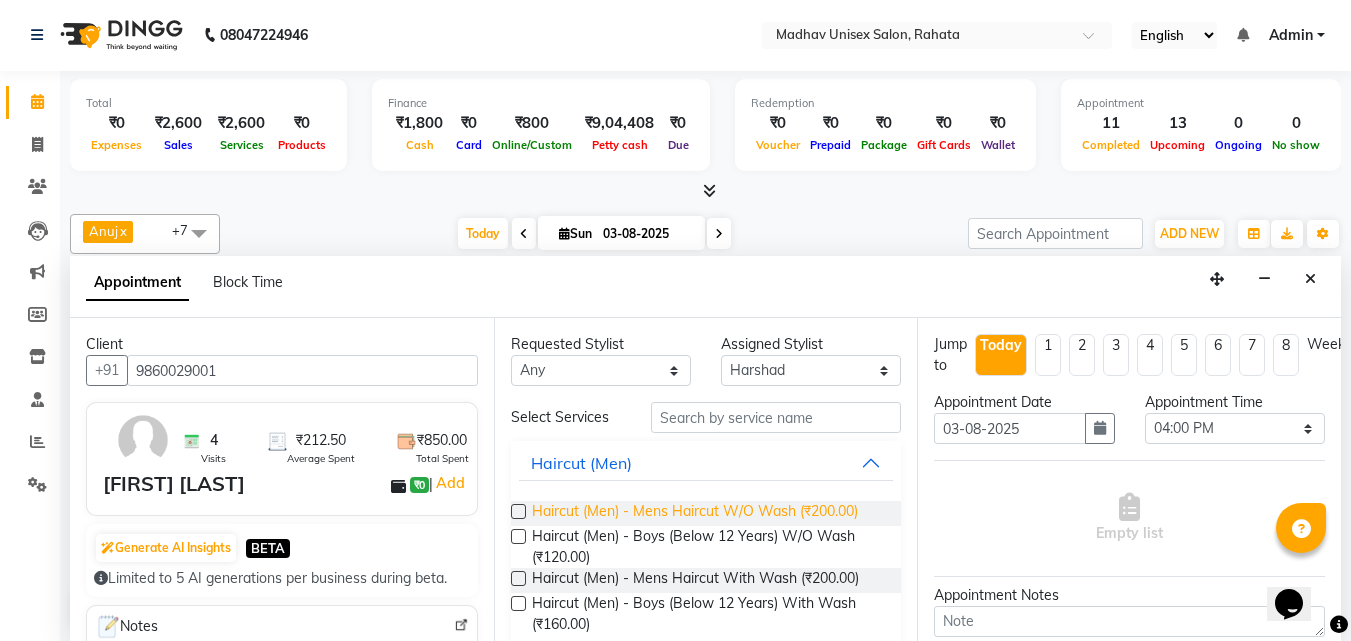 click on "Haircut (Men)  - Mens Haircut W/O Wash (₹200.00)" at bounding box center (695, 513) 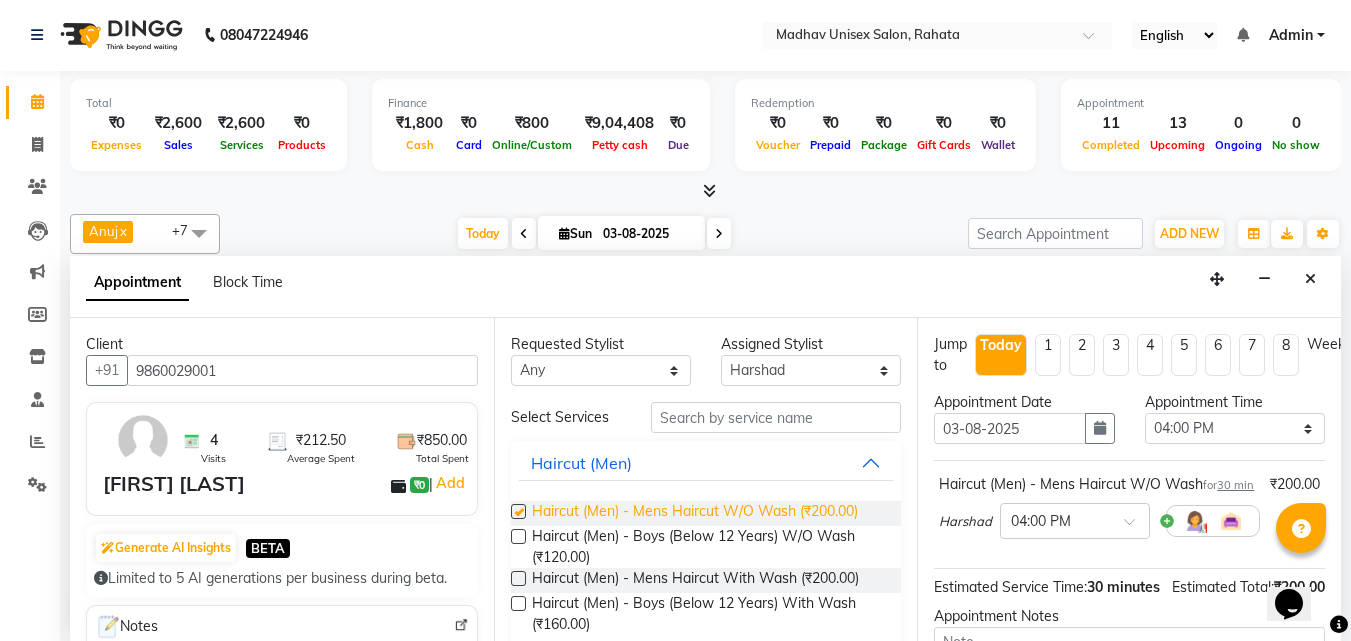 checkbox on "false" 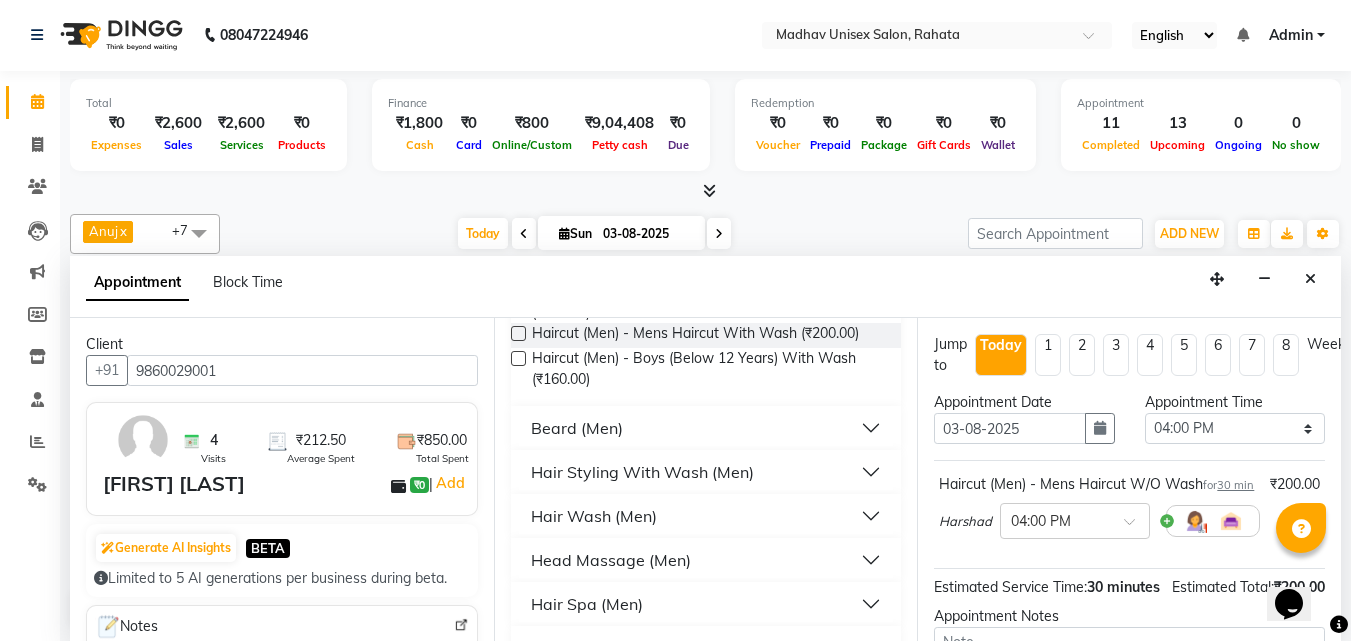 scroll, scrollTop: 246, scrollLeft: 0, axis: vertical 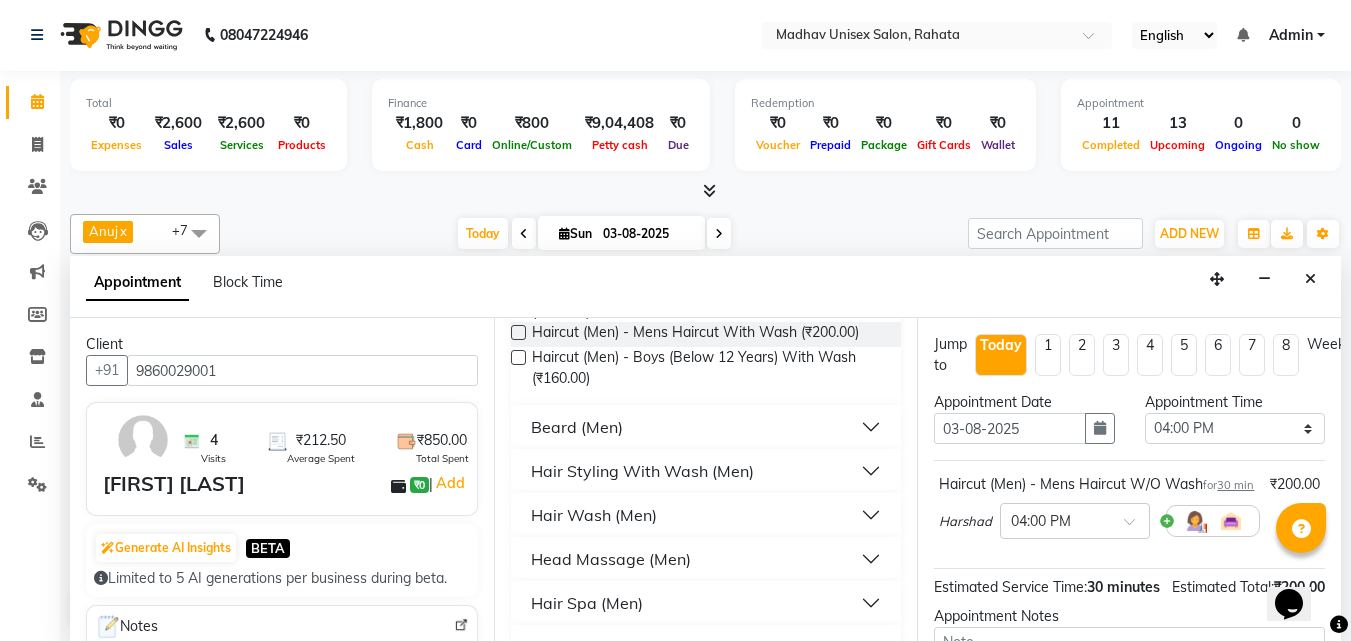 click on "Beard (Men)" at bounding box center [577, 427] 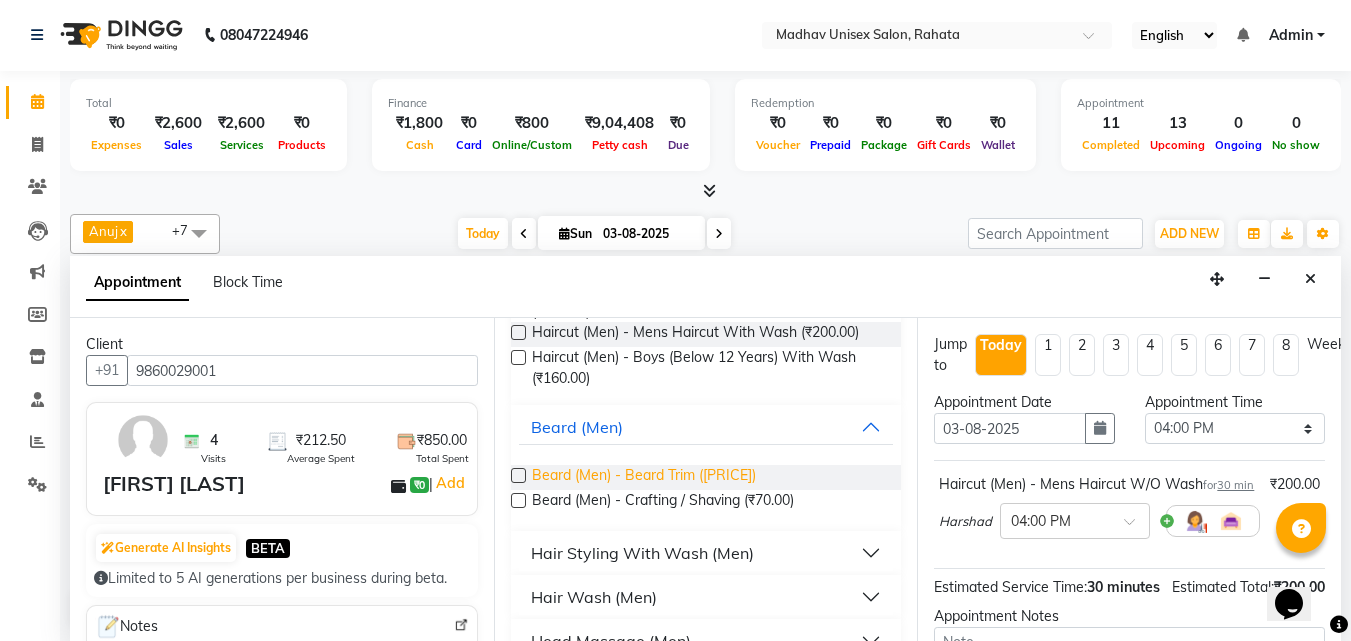 click on "Beard (Men)  - Beard Trim ([PRICE])" at bounding box center [644, 477] 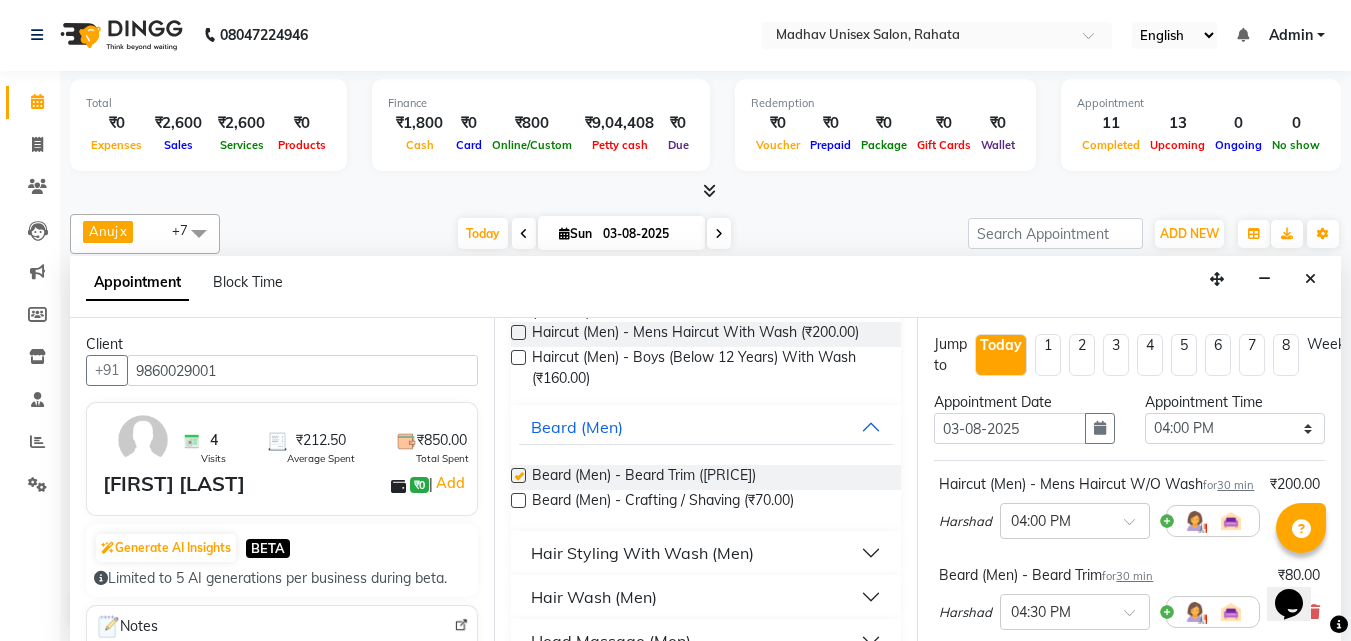 checkbox on "false" 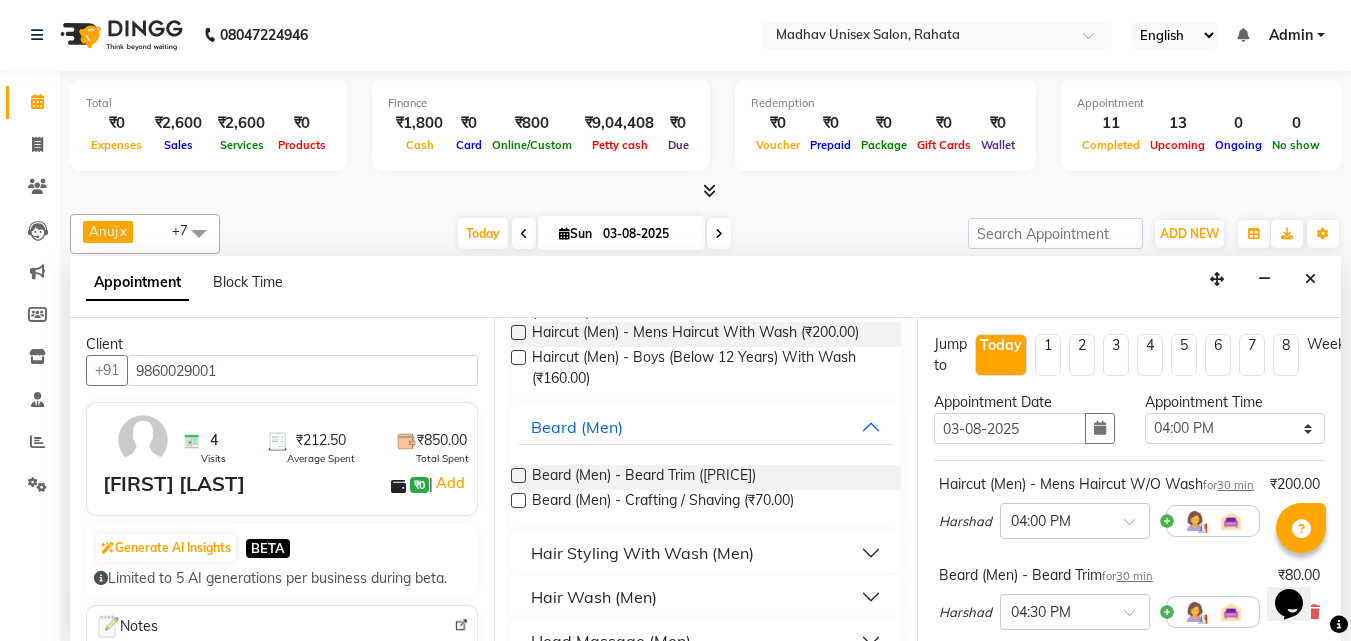 scroll, scrollTop: 330, scrollLeft: 0, axis: vertical 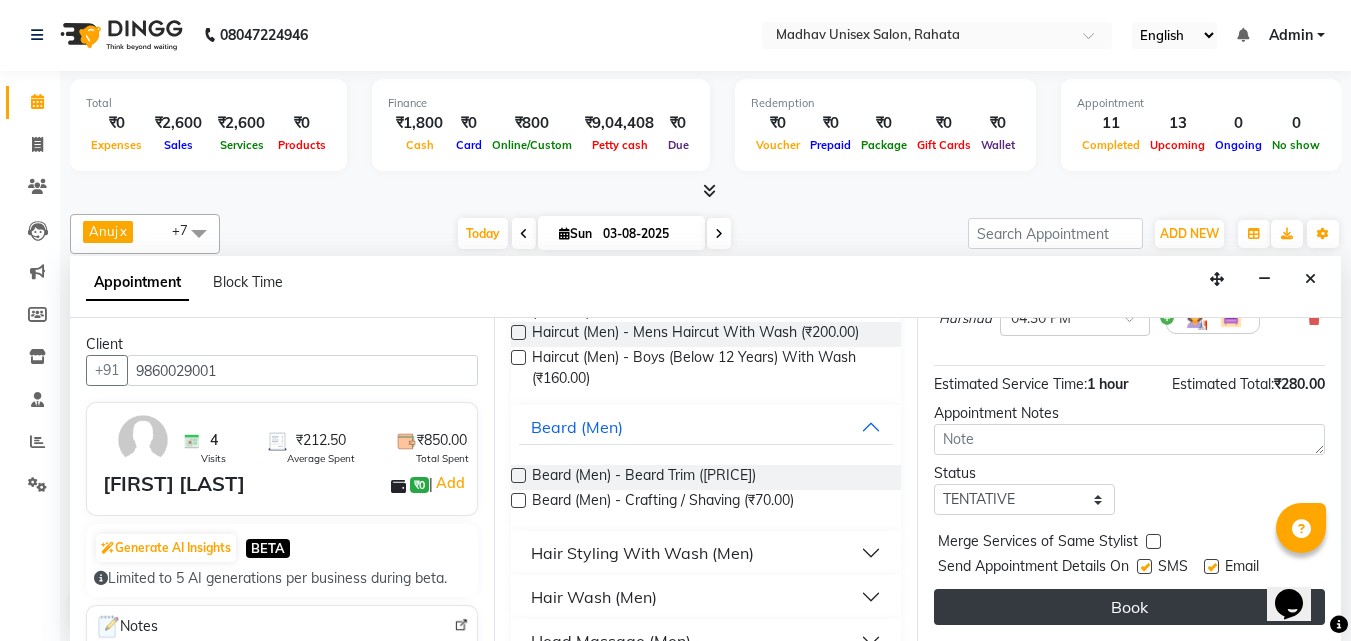 click on "Book" at bounding box center (1129, 607) 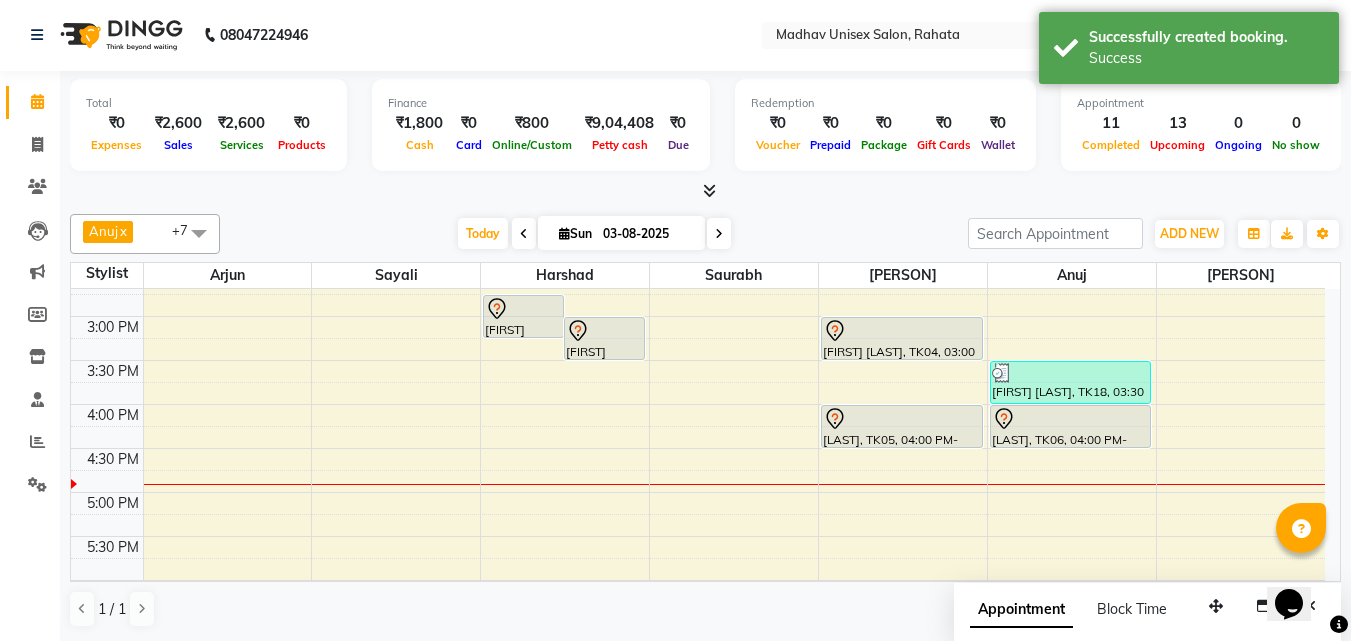 scroll, scrollTop: 0, scrollLeft: 0, axis: both 